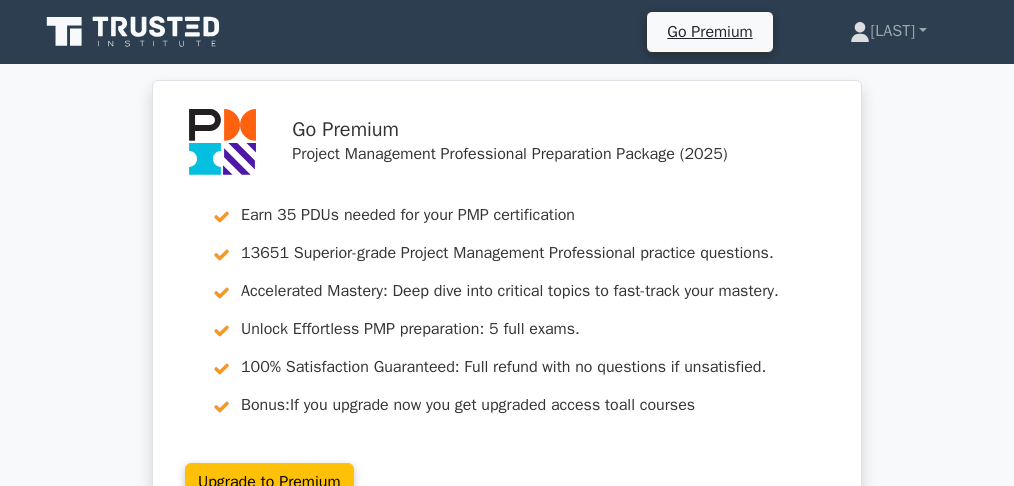 scroll, scrollTop: 4012, scrollLeft: 0, axis: vertical 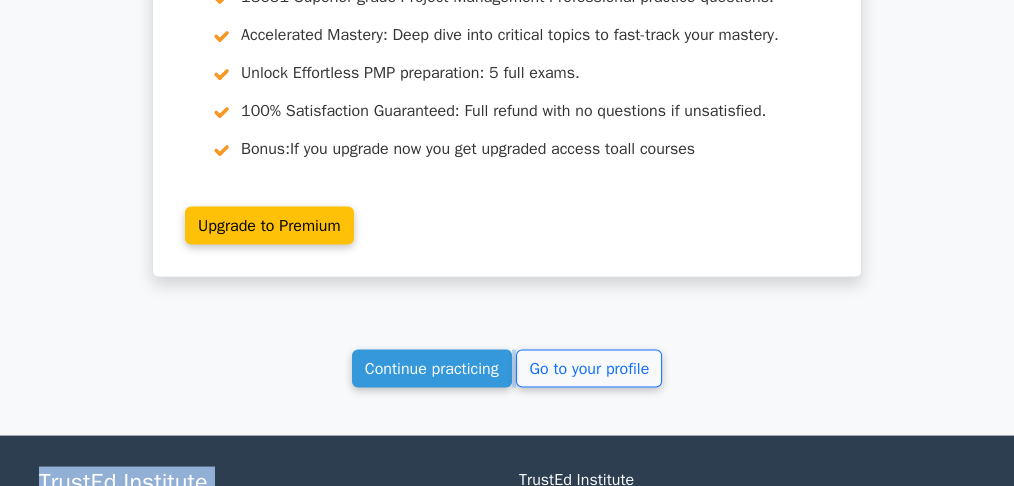 click on "Go Premium
Project Management Professional Preparation Package (2025)
Earn 35 PDUs needed for your PMP certification
13651 Superior-grade  Project Management Professional practice questions.
Accelerated Mastery: Deep dive into critical topics to fast-track your mastery.
Unlock Effortless PMP preparation: 5 full exams.
100% Satisfaction Guaranteed: Full refund with no questions if unsatisfied.
Bonus: all courses" at bounding box center (507, -1656) 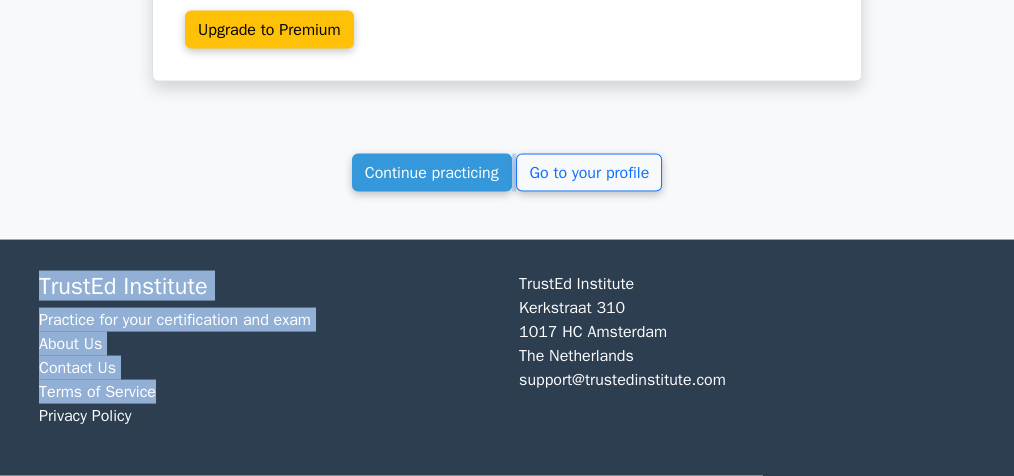 scroll, scrollTop: 4022, scrollLeft: 0, axis: vertical 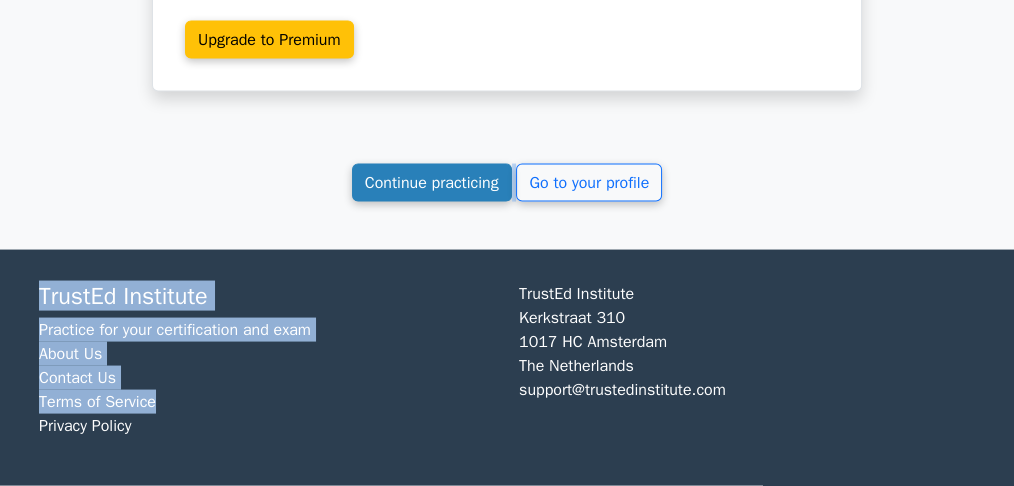 click on "Continue practicing" at bounding box center [432, 183] 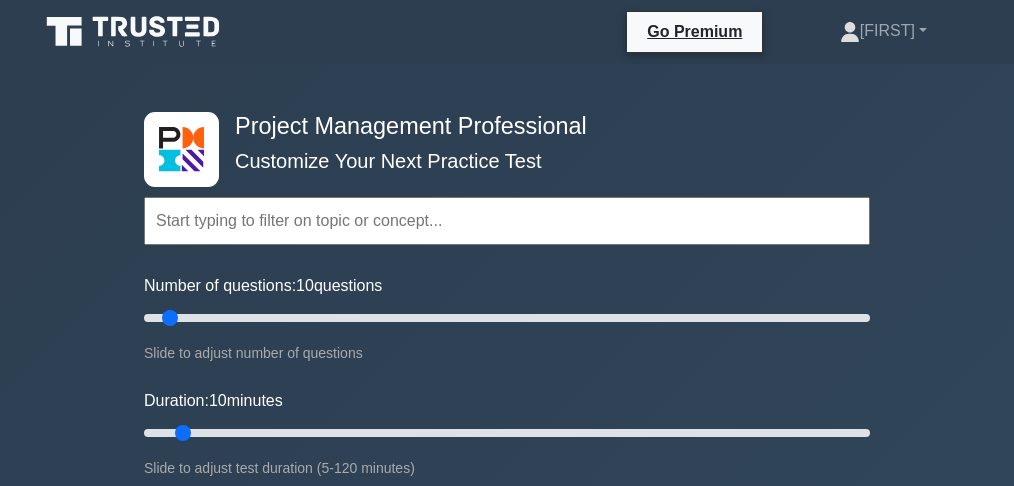 scroll, scrollTop: 0, scrollLeft: 0, axis: both 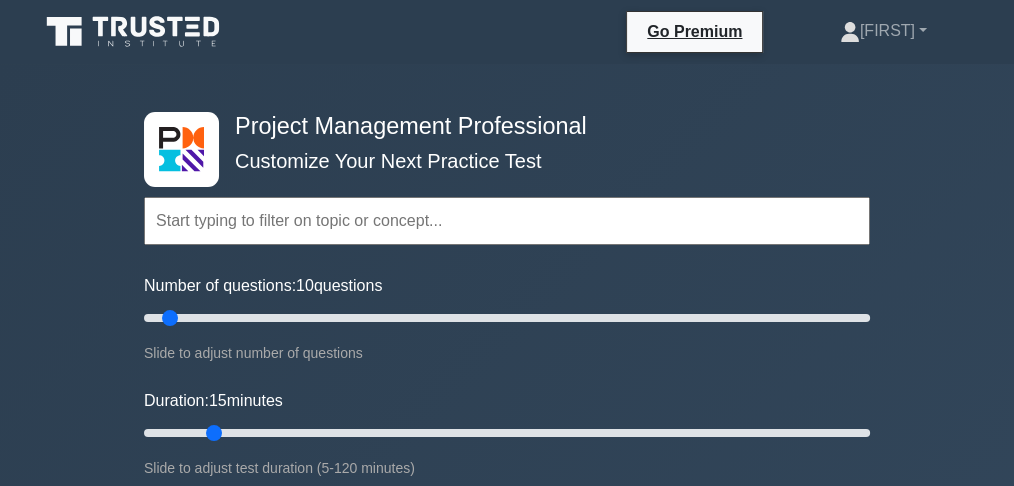 drag, startPoint x: 189, startPoint y: 426, endPoint x: 202, endPoint y: 431, distance: 13.928389 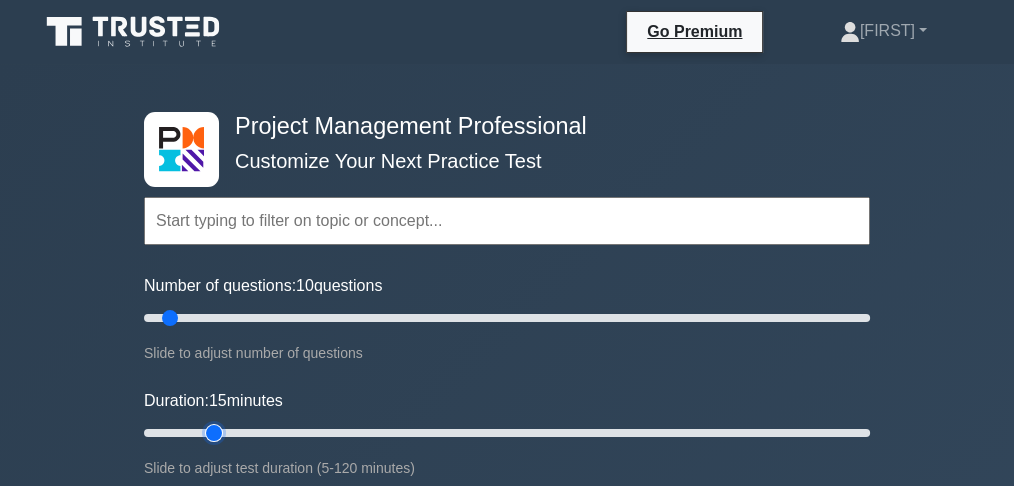 type on "15" 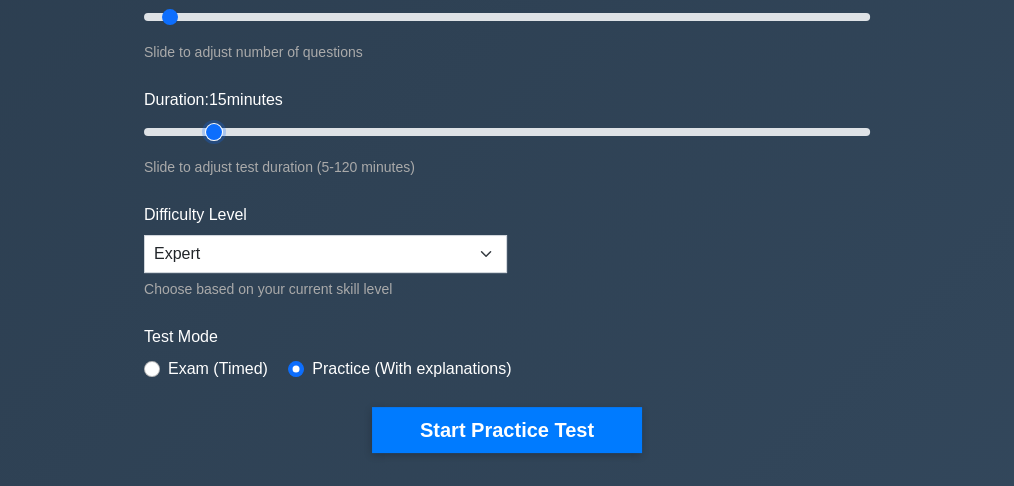scroll, scrollTop: 333, scrollLeft: 0, axis: vertical 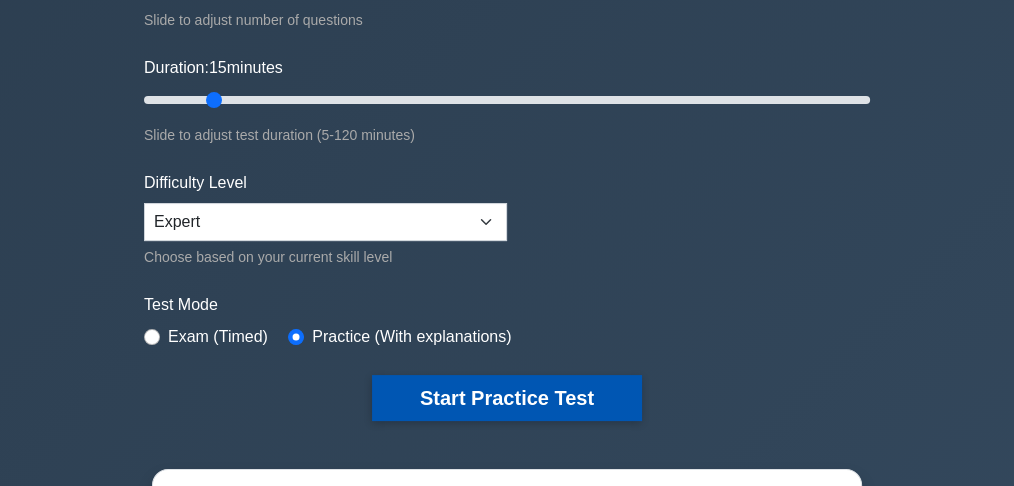 click on "Start Practice Test" at bounding box center (507, 398) 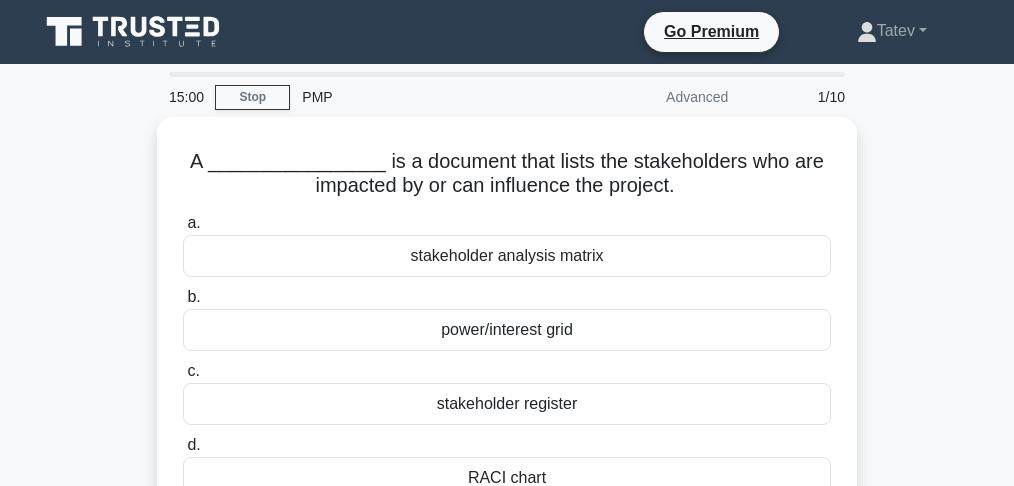 scroll, scrollTop: 0, scrollLeft: 0, axis: both 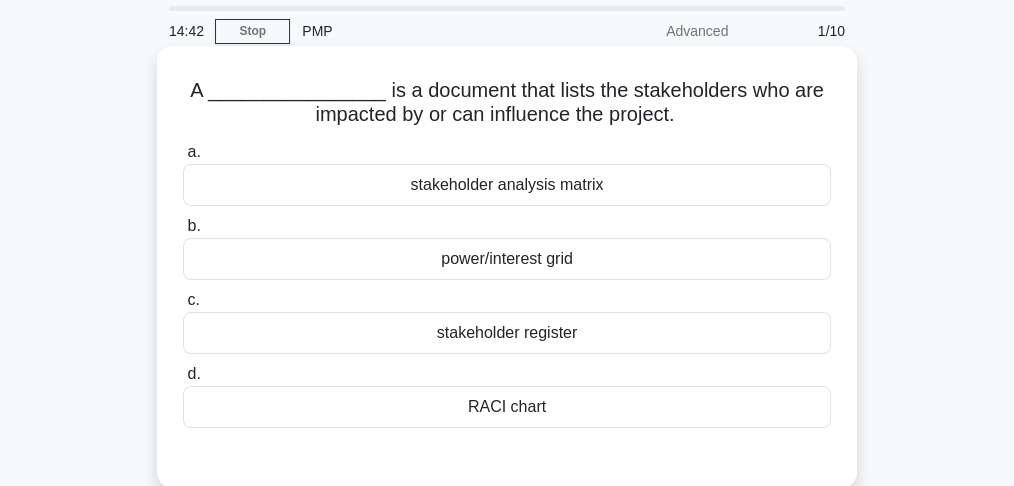 click on "stakeholder register" at bounding box center (507, 333) 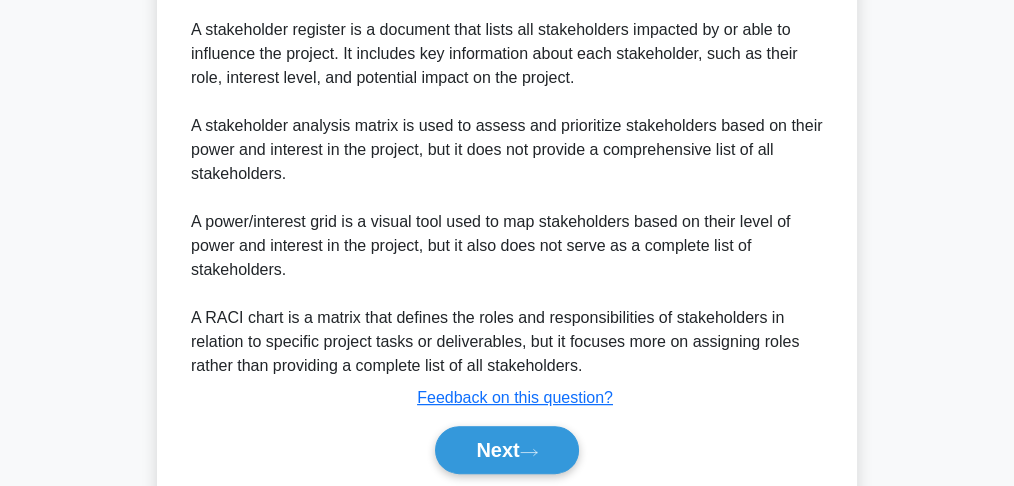 scroll, scrollTop: 669, scrollLeft: 0, axis: vertical 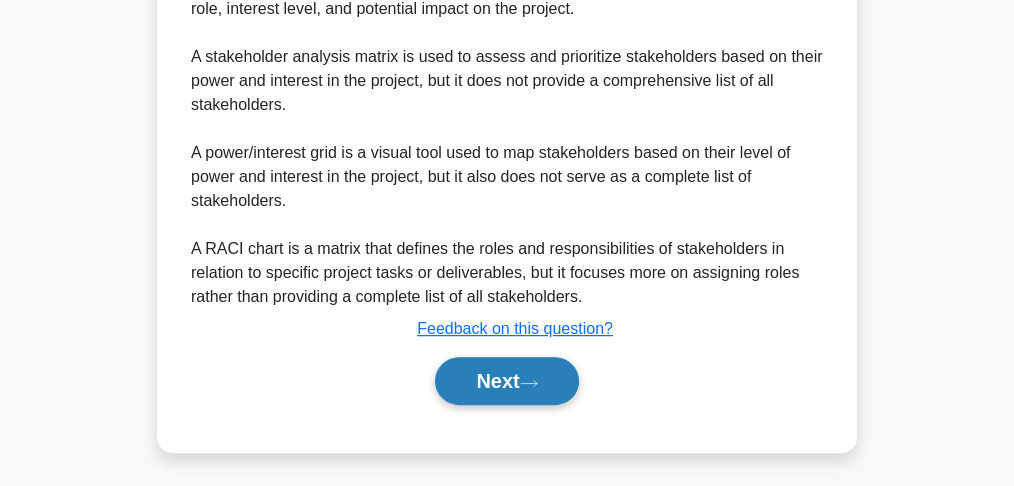click on "Next" at bounding box center (506, 381) 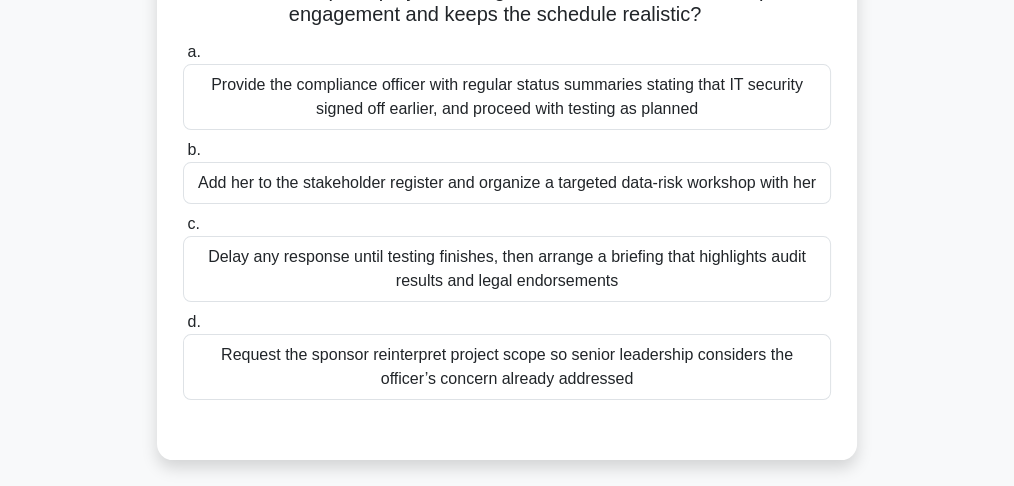 scroll, scrollTop: 266, scrollLeft: 0, axis: vertical 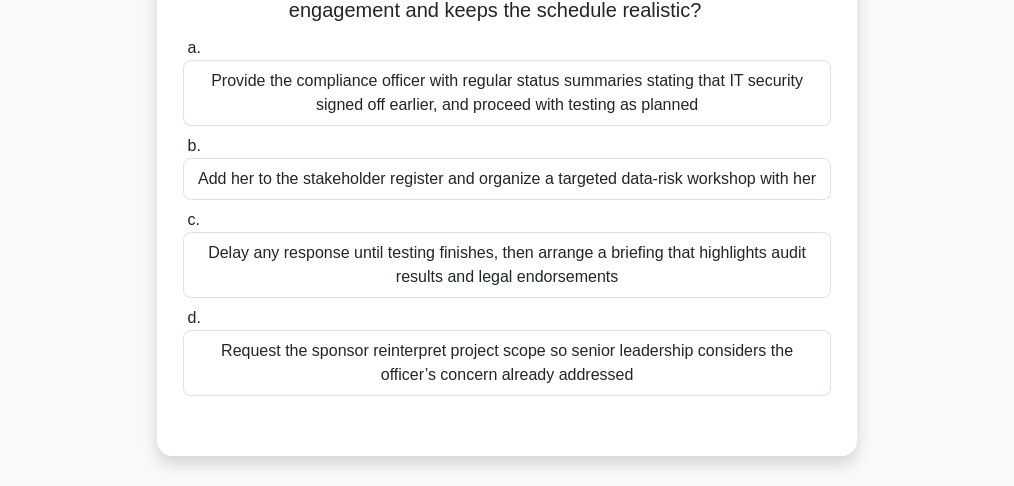 click on "Add her to the stakeholder register and organize a targeted data-risk workshop with her" at bounding box center [507, 179] 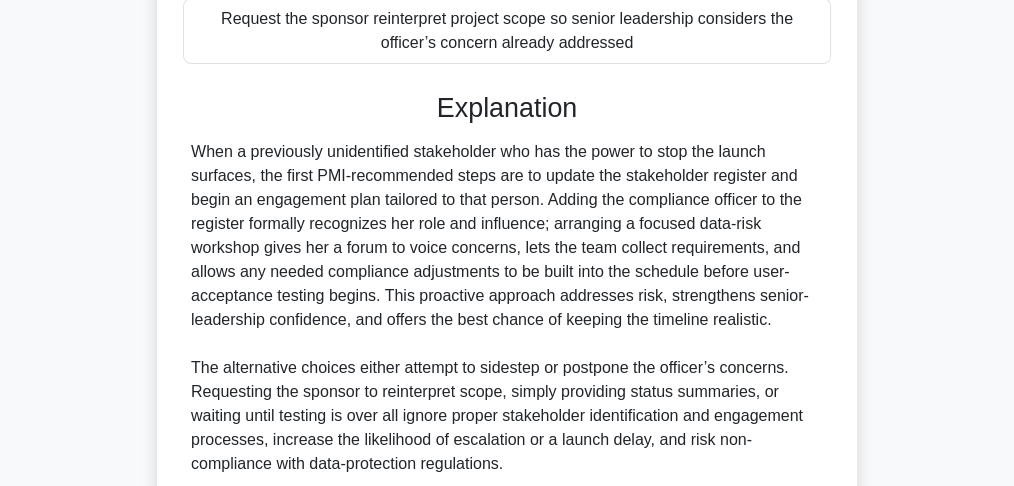 scroll, scrollTop: 789, scrollLeft: 0, axis: vertical 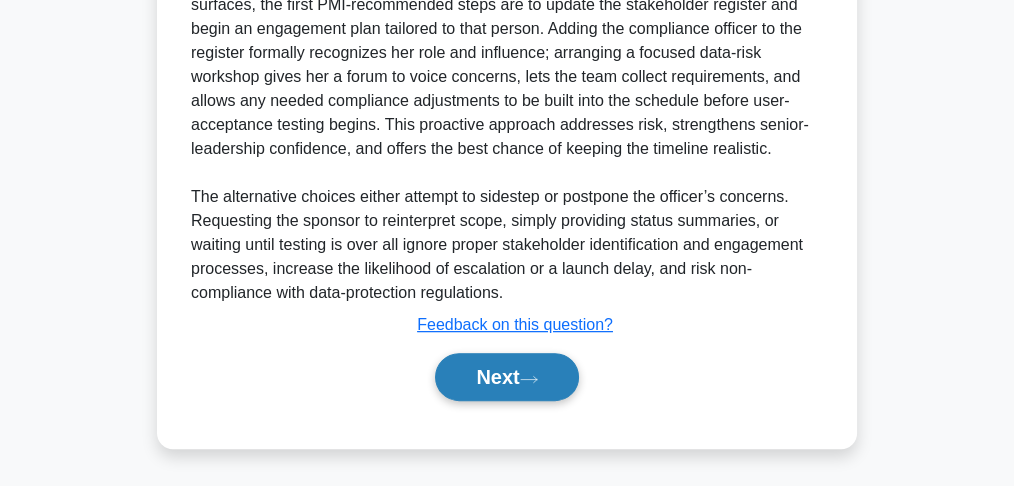 click on "Next" at bounding box center [506, 377] 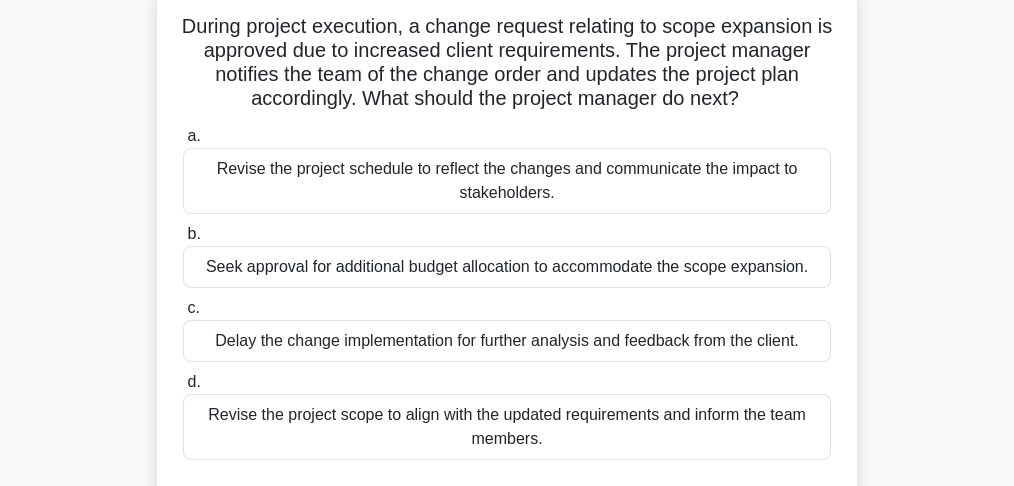 scroll, scrollTop: 133, scrollLeft: 0, axis: vertical 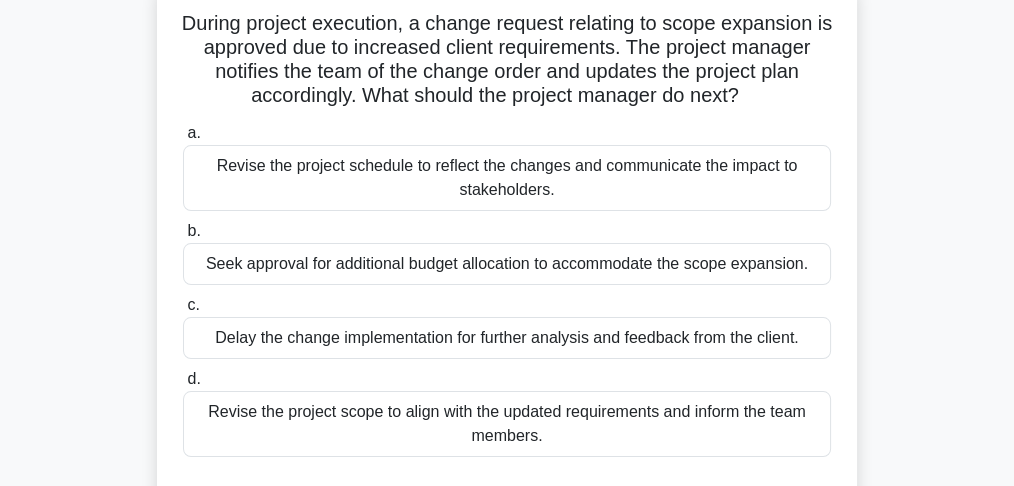 click on "Seek approval for additional budget allocation to accommodate the scope expansion." at bounding box center (507, 264) 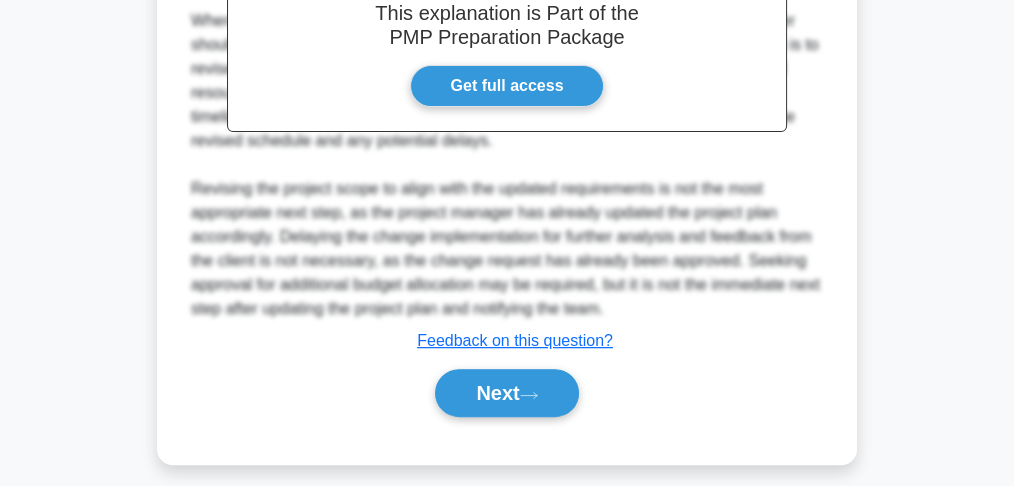 scroll, scrollTop: 733, scrollLeft: 0, axis: vertical 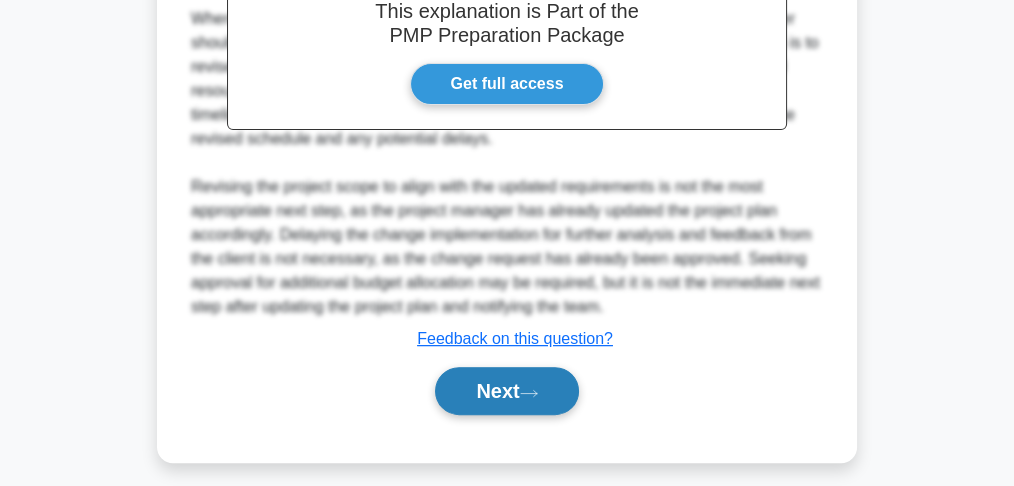 click on "Next" at bounding box center [506, 391] 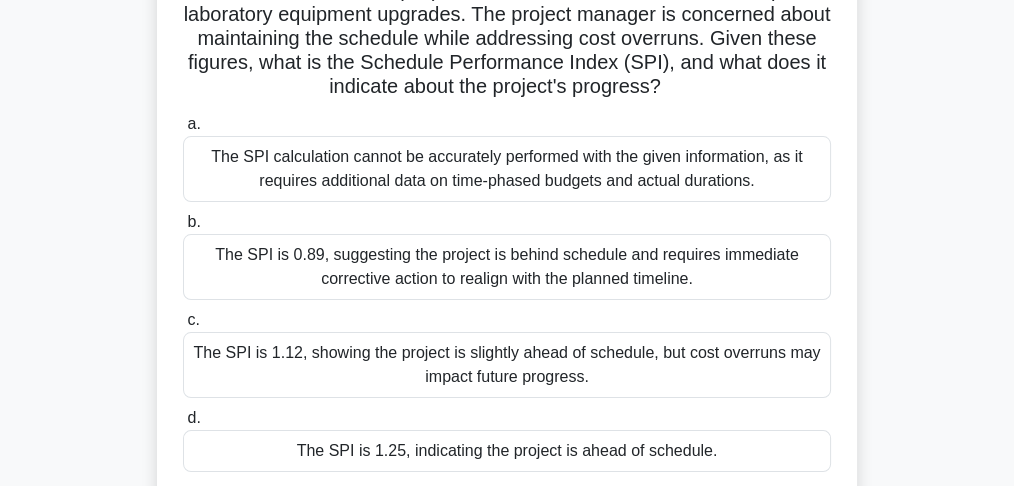 scroll, scrollTop: 327, scrollLeft: 0, axis: vertical 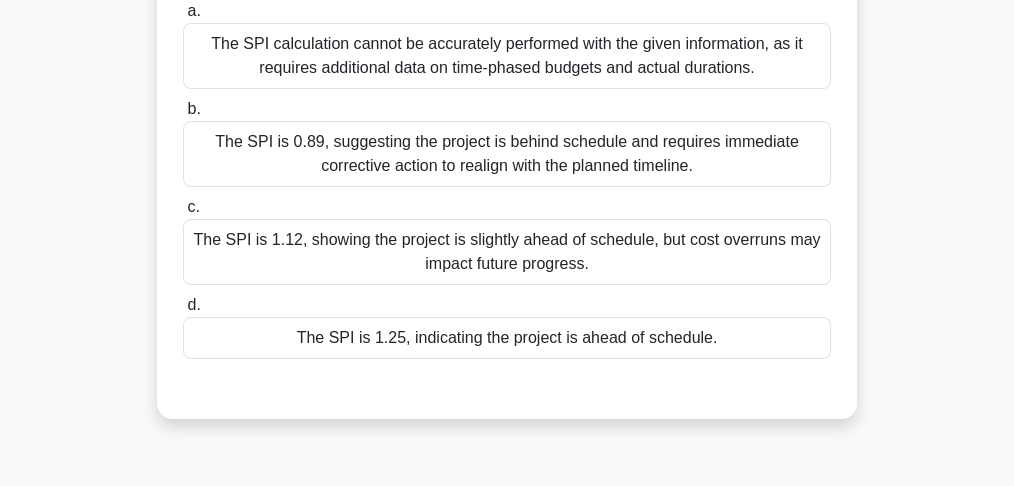 click on "The SPI is 1.25, indicating the project is ahead of schedule." at bounding box center [507, 338] 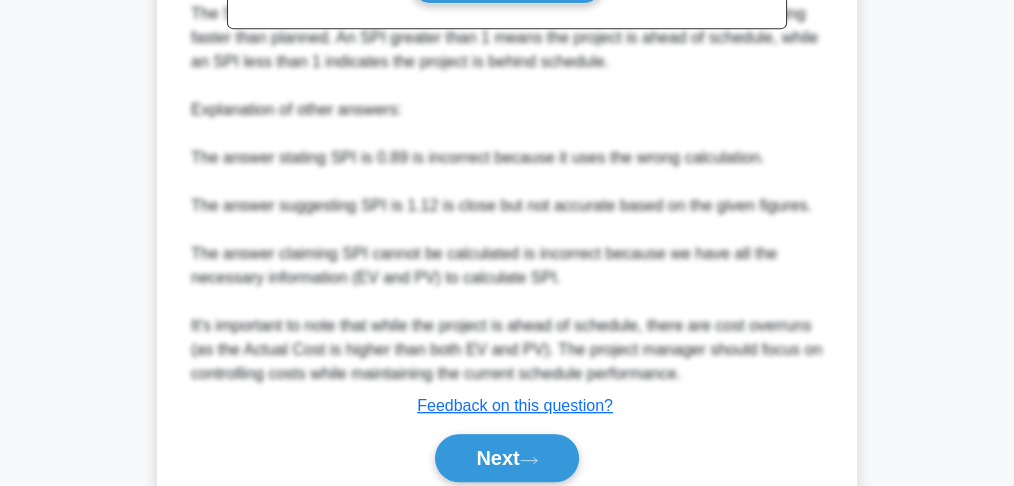 scroll, scrollTop: 1005, scrollLeft: 0, axis: vertical 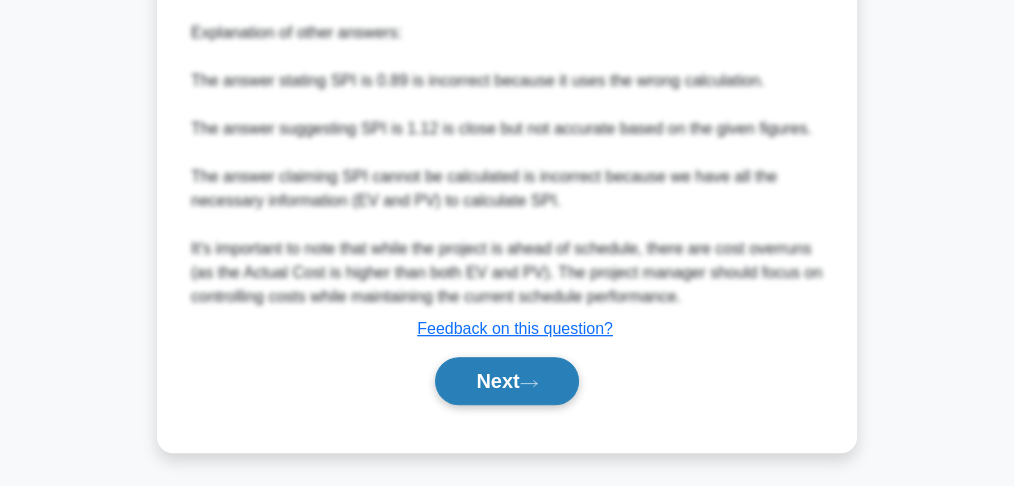 click on "Next" at bounding box center (506, 381) 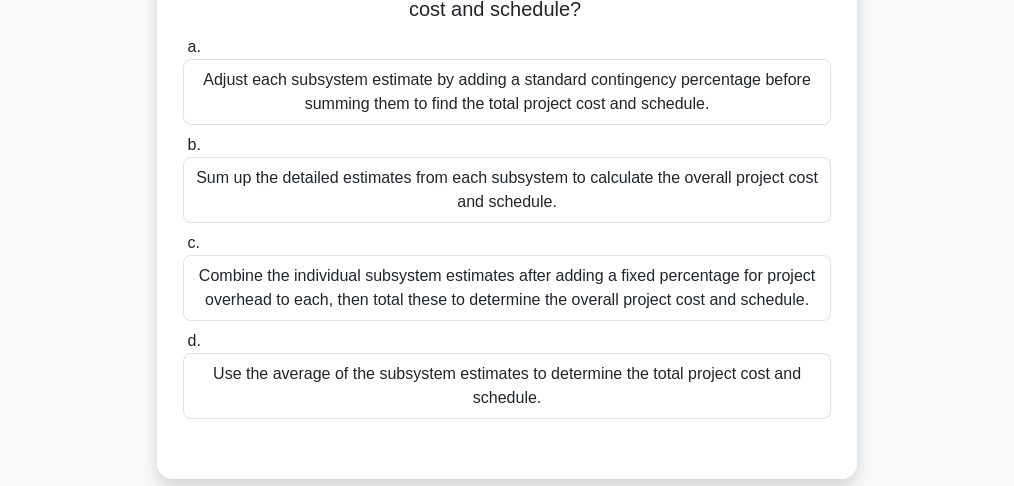 scroll, scrollTop: 266, scrollLeft: 0, axis: vertical 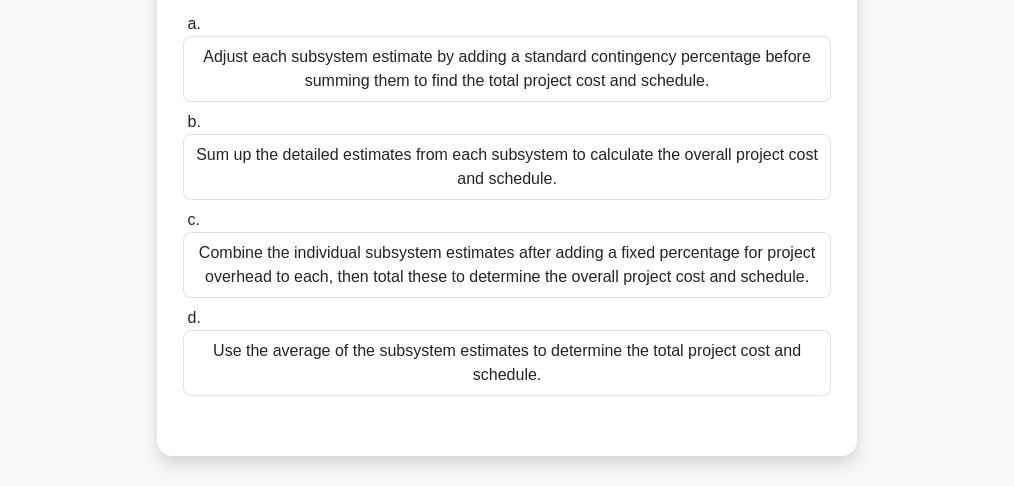 click on "Adjust each subsystem estimate by adding a standard contingency percentage before summing them to find the total project cost and schedule." at bounding box center [507, 69] 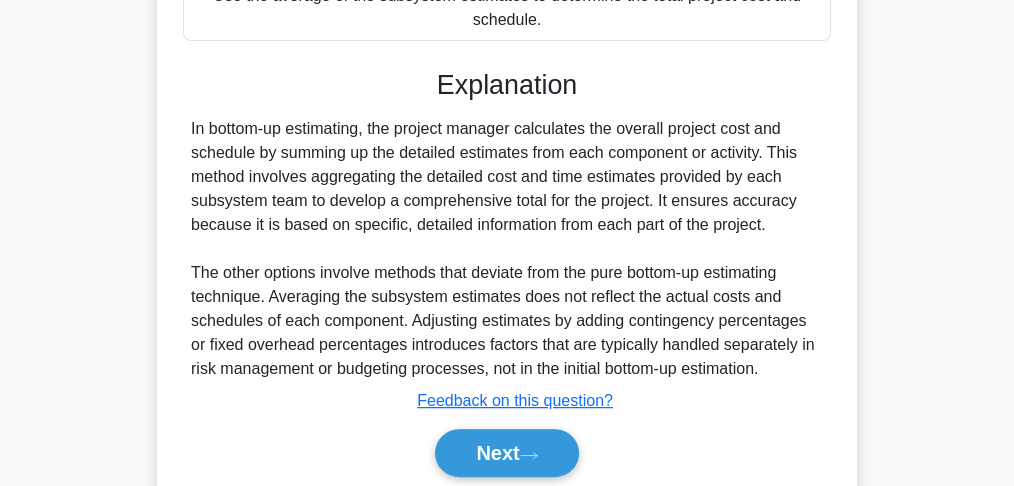 scroll, scrollTop: 666, scrollLeft: 0, axis: vertical 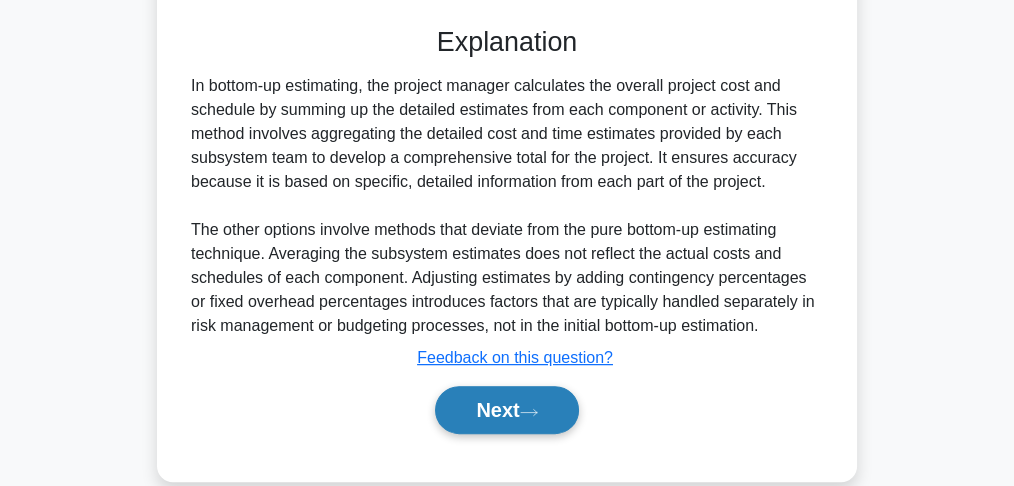 click on "Next" at bounding box center [506, 410] 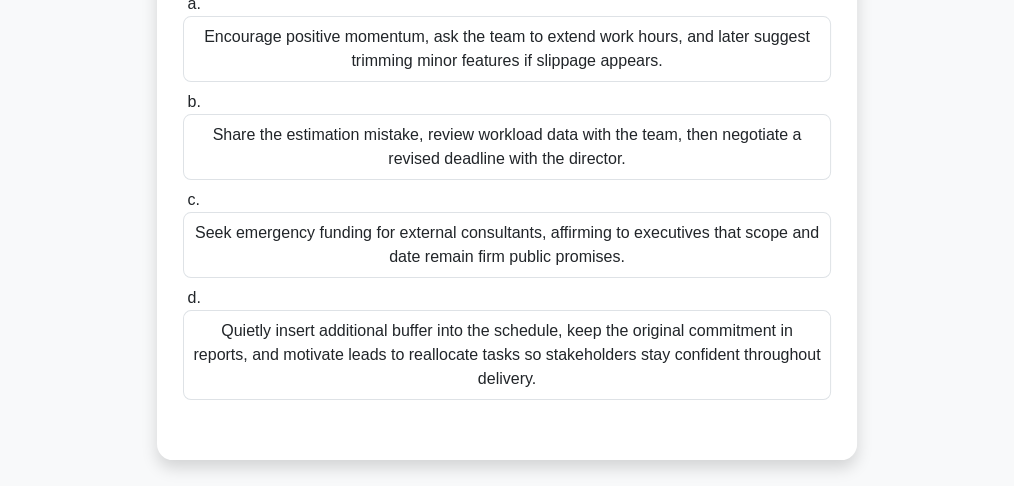 scroll, scrollTop: 327, scrollLeft: 0, axis: vertical 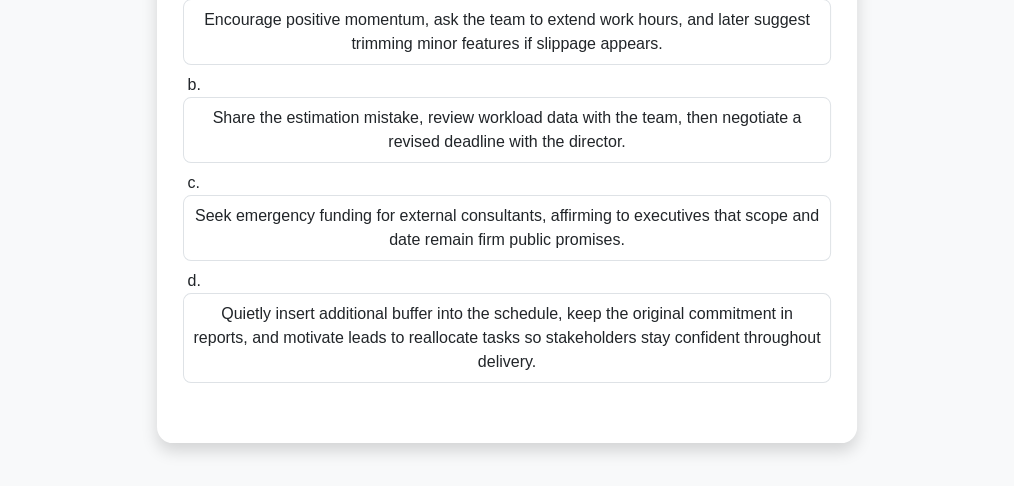 click on "Share the estimation mistake, review workload data with the team, then negotiate a revised deadline with the director." at bounding box center [507, 130] 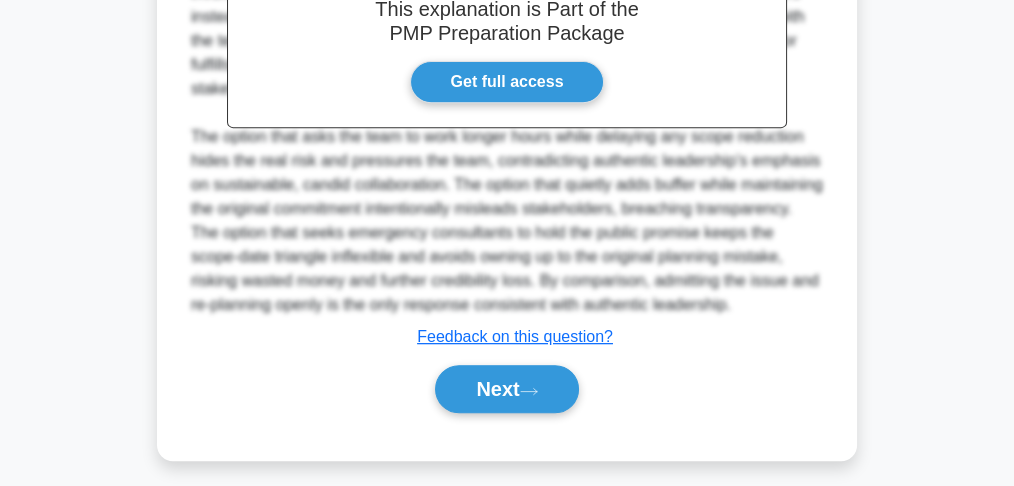 scroll, scrollTop: 861, scrollLeft: 0, axis: vertical 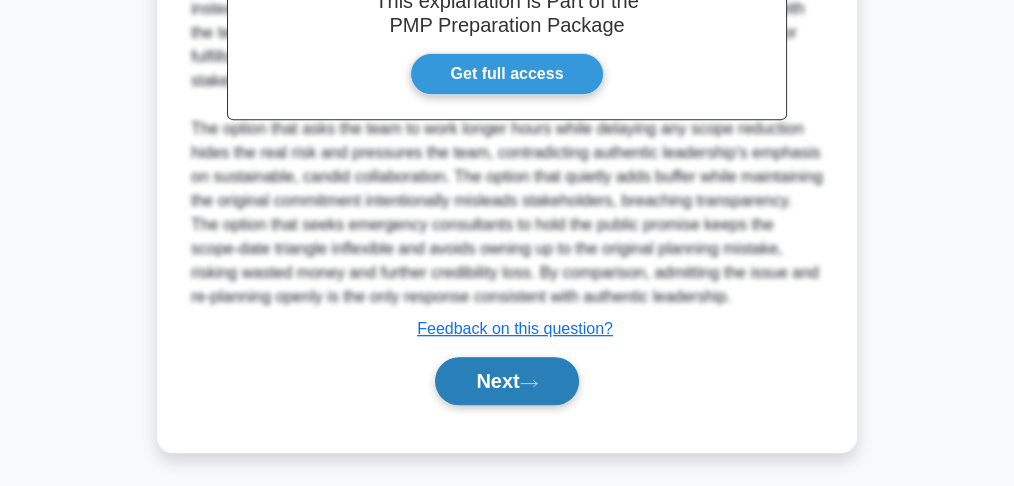 click on "Next" at bounding box center (506, 381) 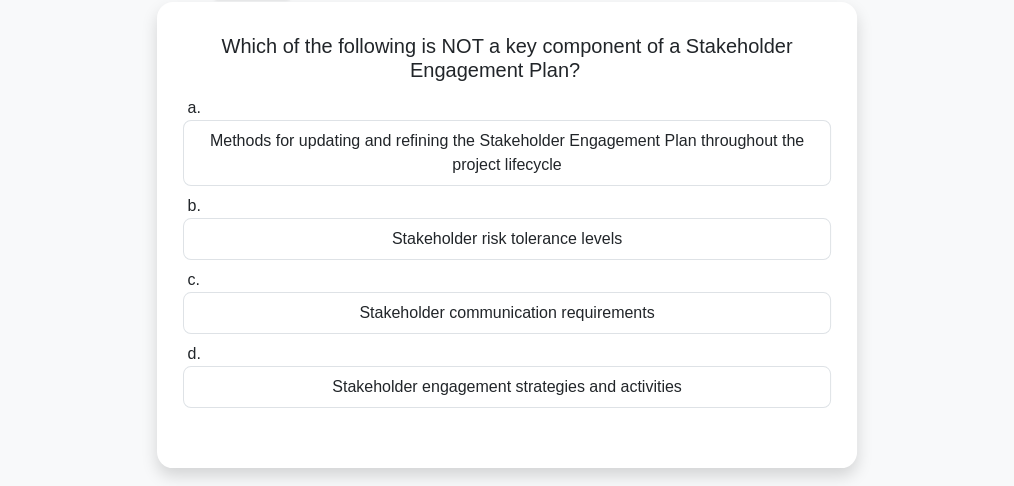 scroll, scrollTop: 133, scrollLeft: 0, axis: vertical 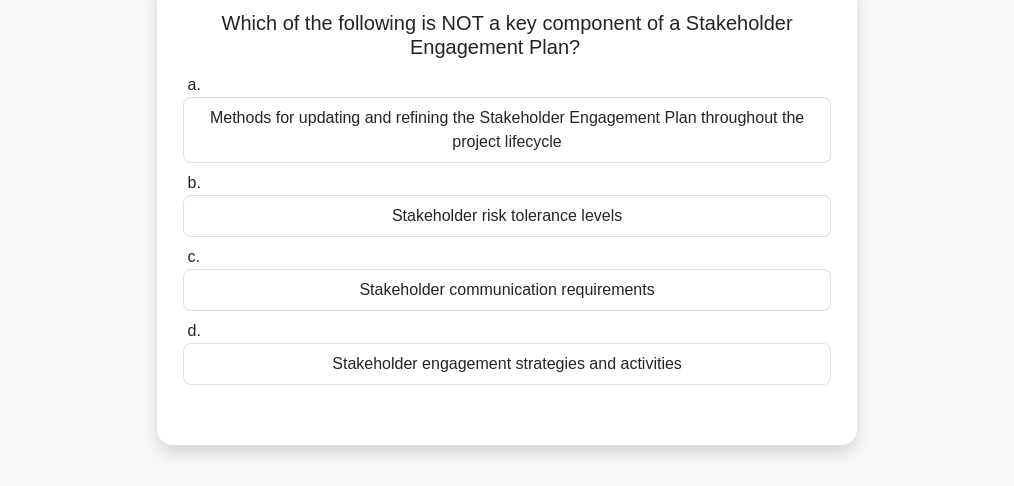 click on "Methods for updating and refining the Stakeholder Engagement Plan throughout the project lifecycle" at bounding box center (507, 130) 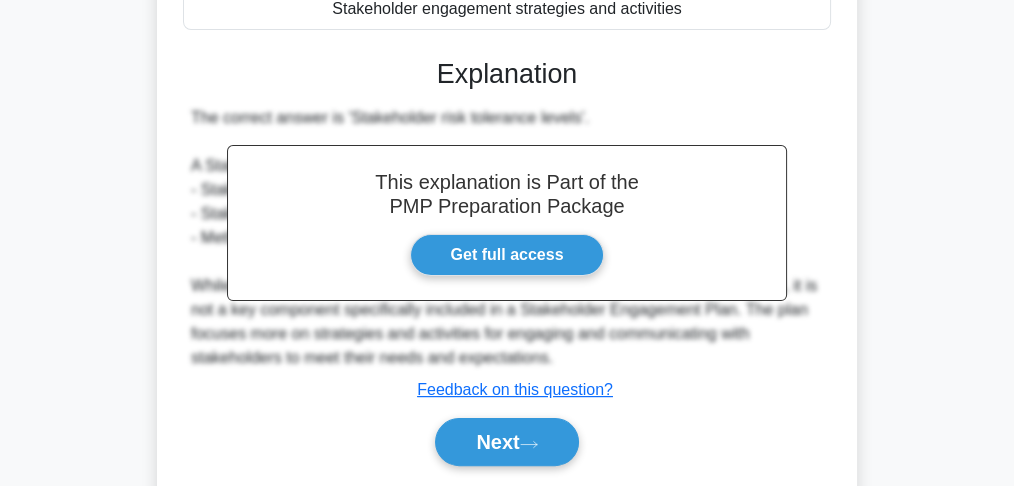scroll, scrollTop: 533, scrollLeft: 0, axis: vertical 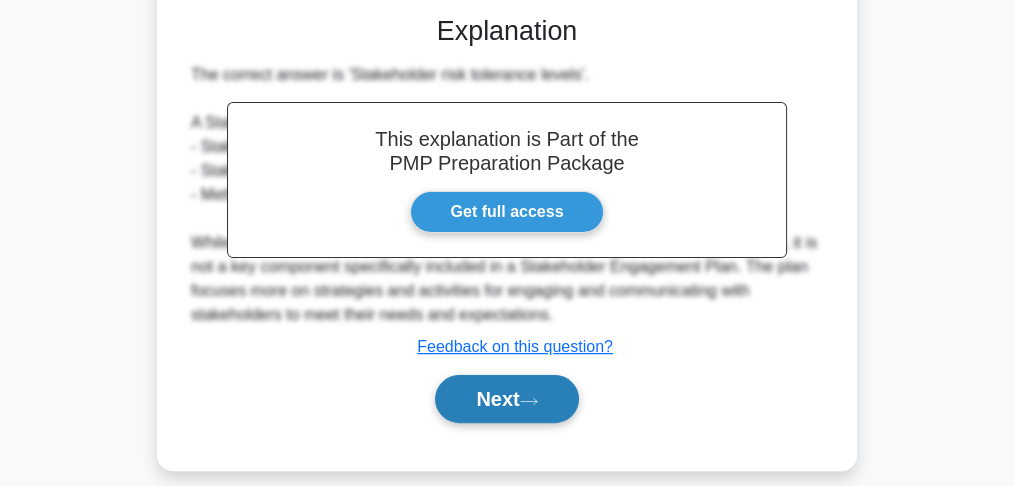 click on "Next" at bounding box center (506, 399) 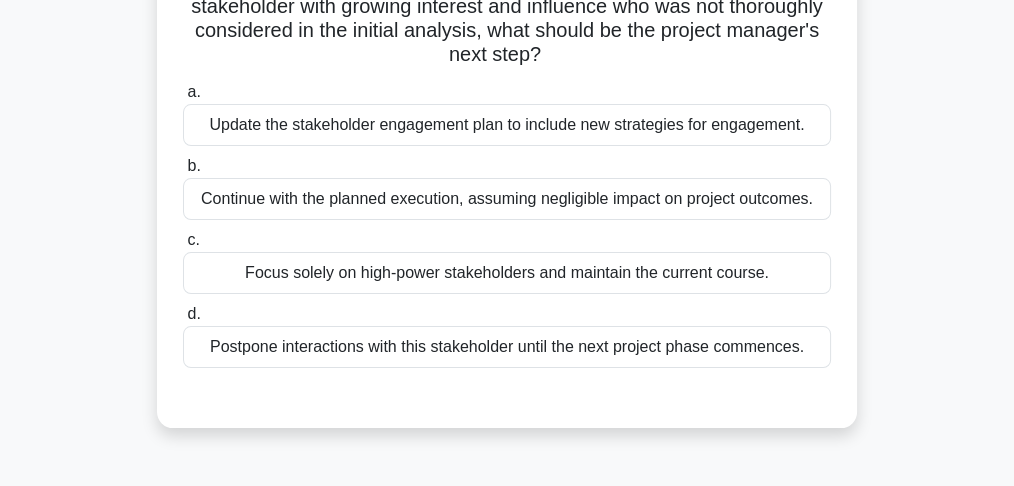 scroll, scrollTop: 200, scrollLeft: 0, axis: vertical 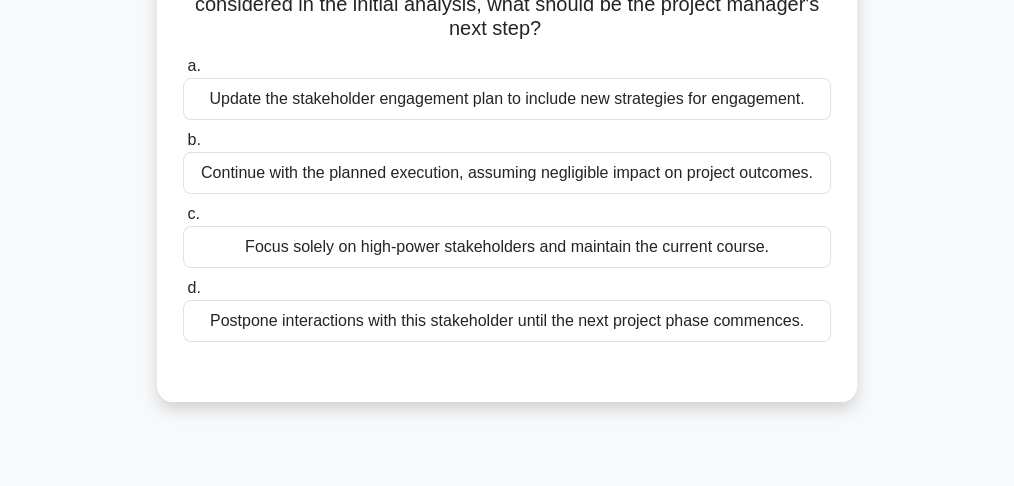 click on "Update the stakeholder engagement plan to include new strategies for engagement." at bounding box center [507, 99] 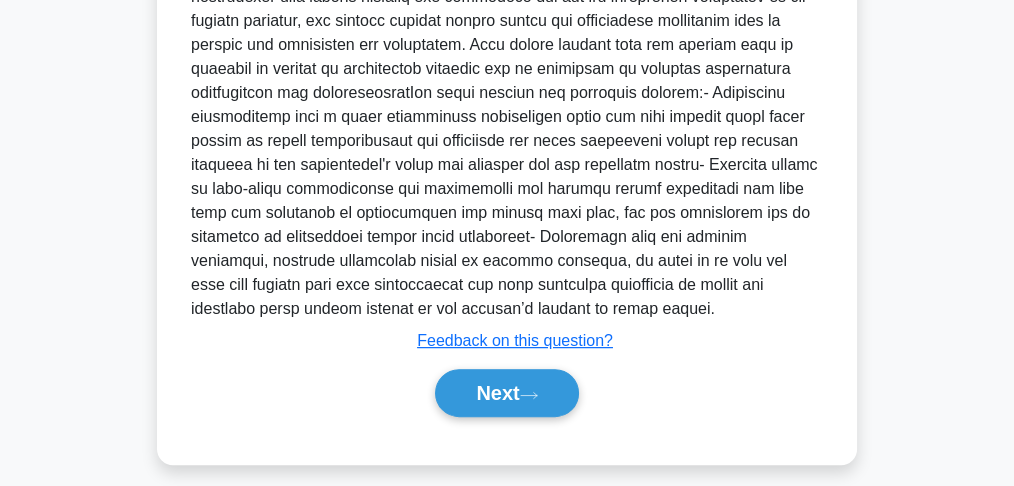 scroll, scrollTop: 669, scrollLeft: 0, axis: vertical 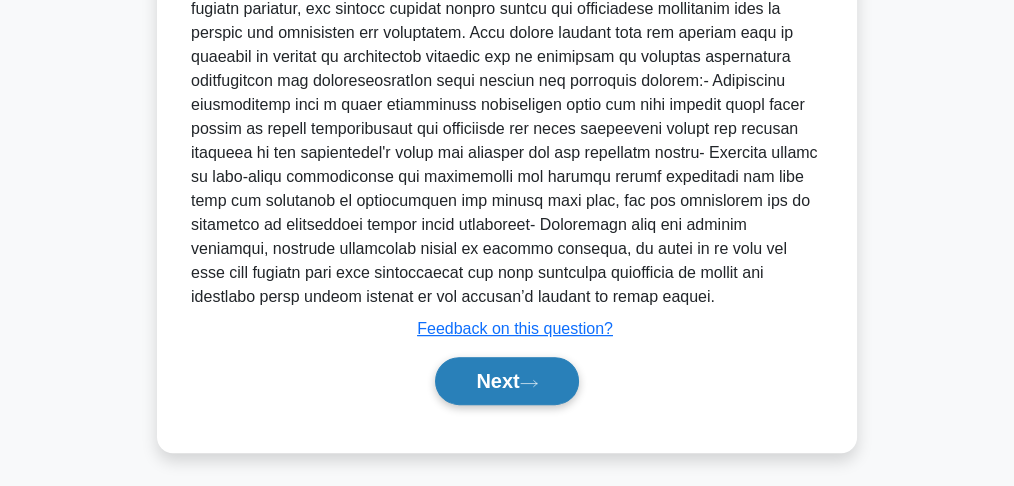 click on "Next" at bounding box center (506, 381) 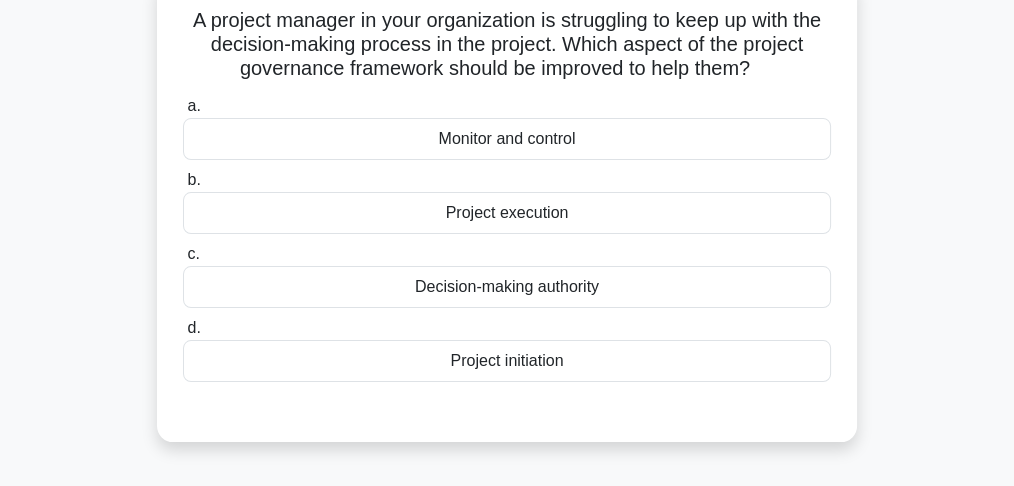 scroll, scrollTop: 127, scrollLeft: 0, axis: vertical 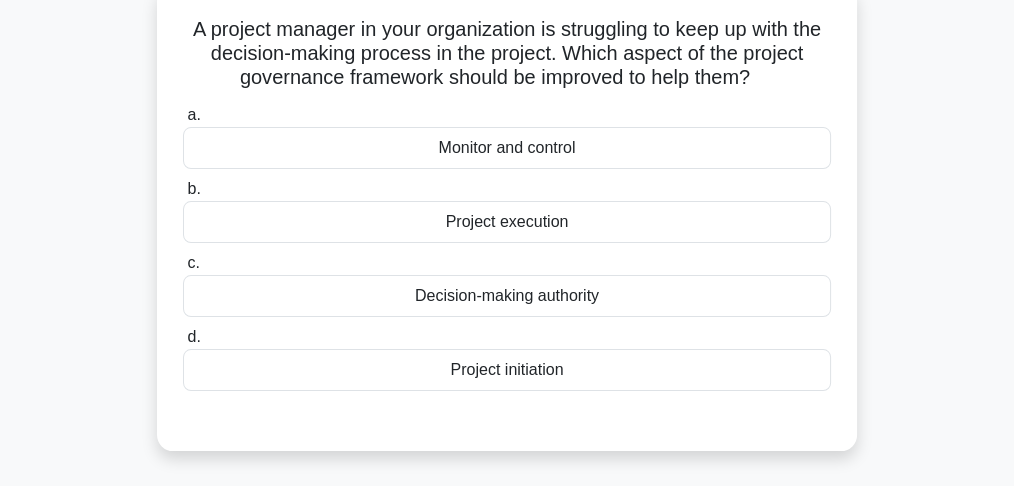 click on "Decision-making authority" at bounding box center (507, 296) 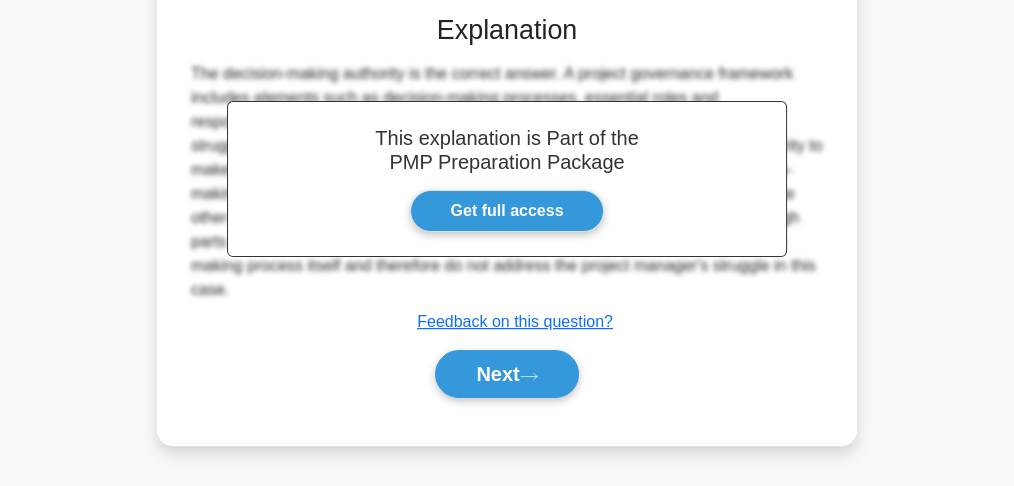 scroll, scrollTop: 594, scrollLeft: 0, axis: vertical 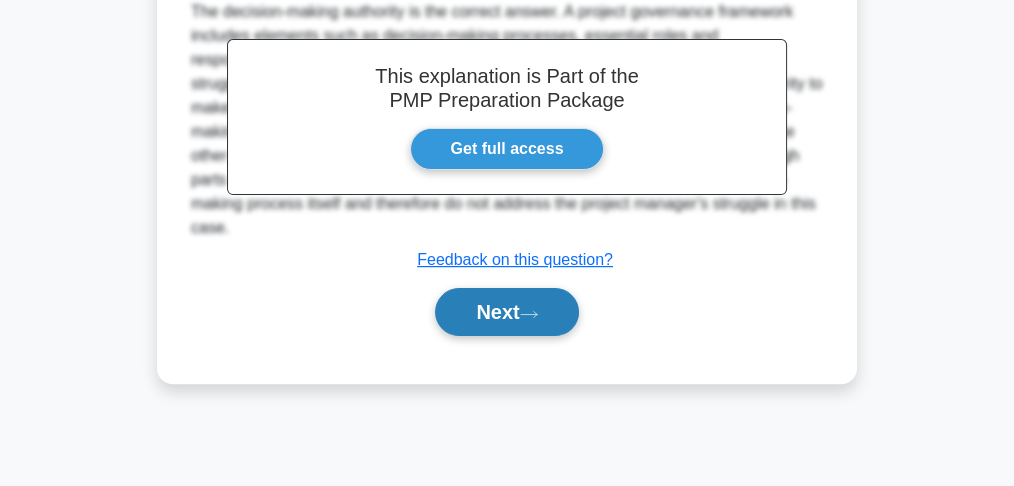 click 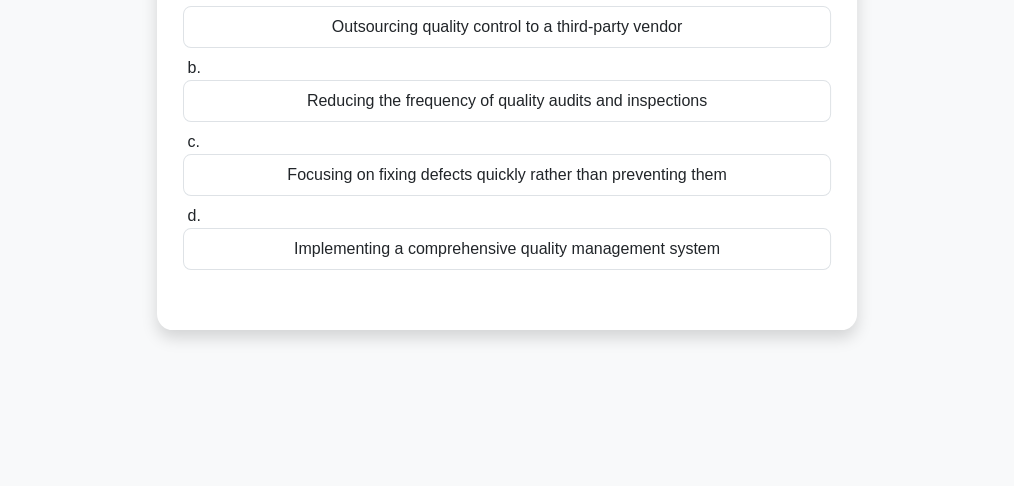 scroll, scrollTop: 266, scrollLeft: 0, axis: vertical 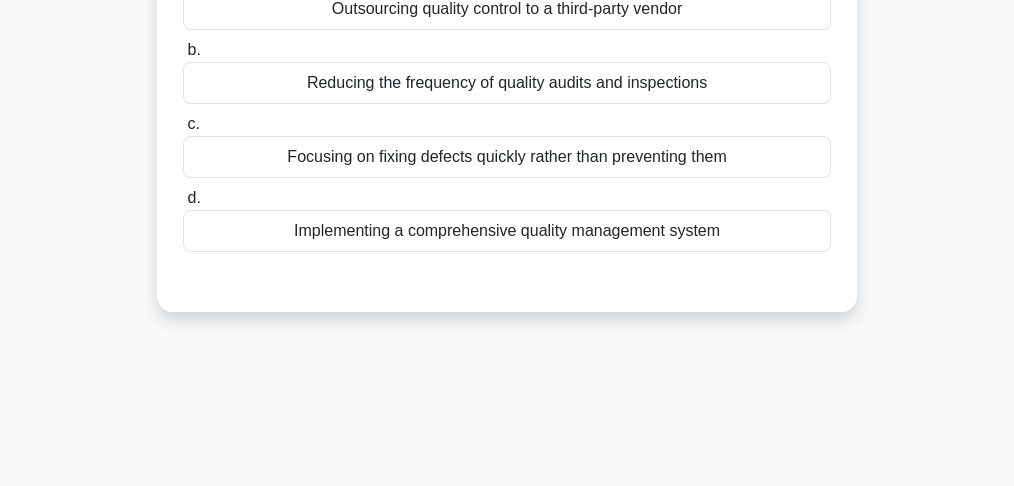 click on "Implementing a comprehensive quality management system" at bounding box center [507, 231] 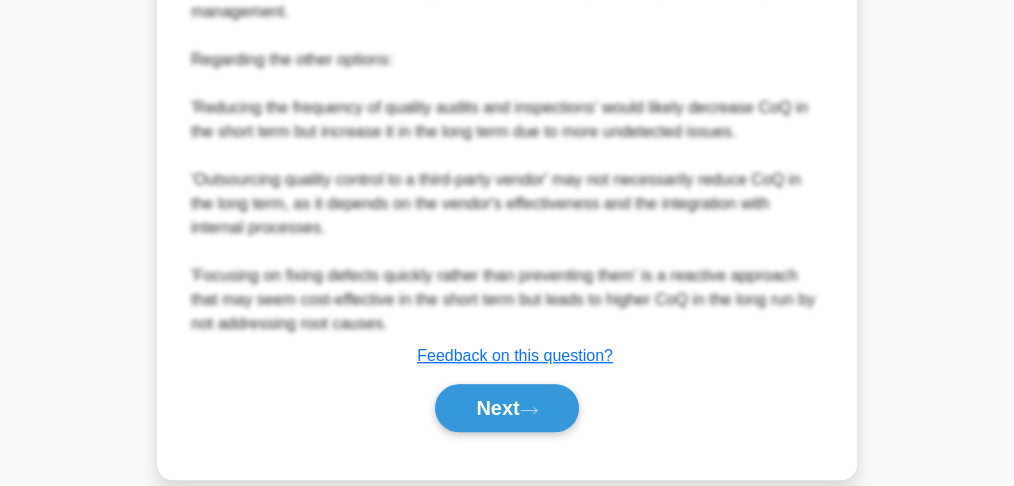 scroll, scrollTop: 1053, scrollLeft: 0, axis: vertical 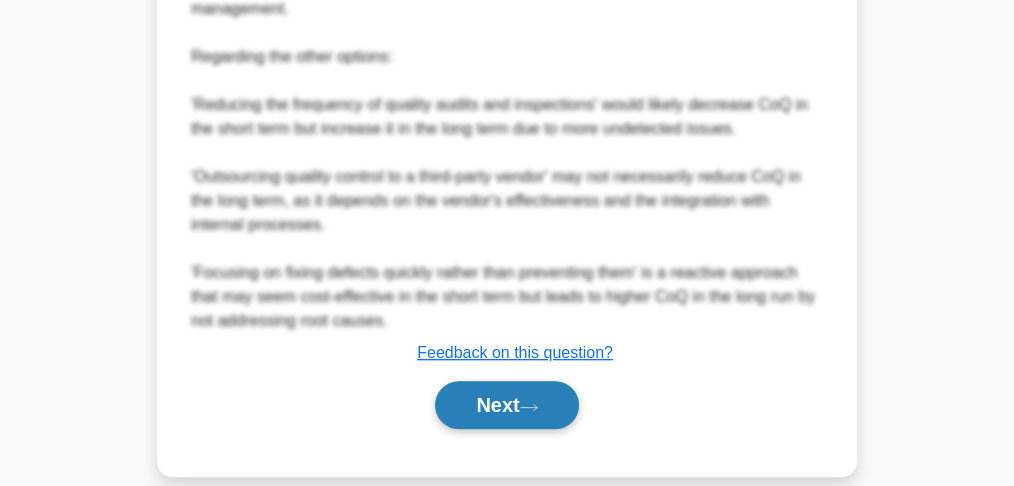 click on "Next" at bounding box center [506, 405] 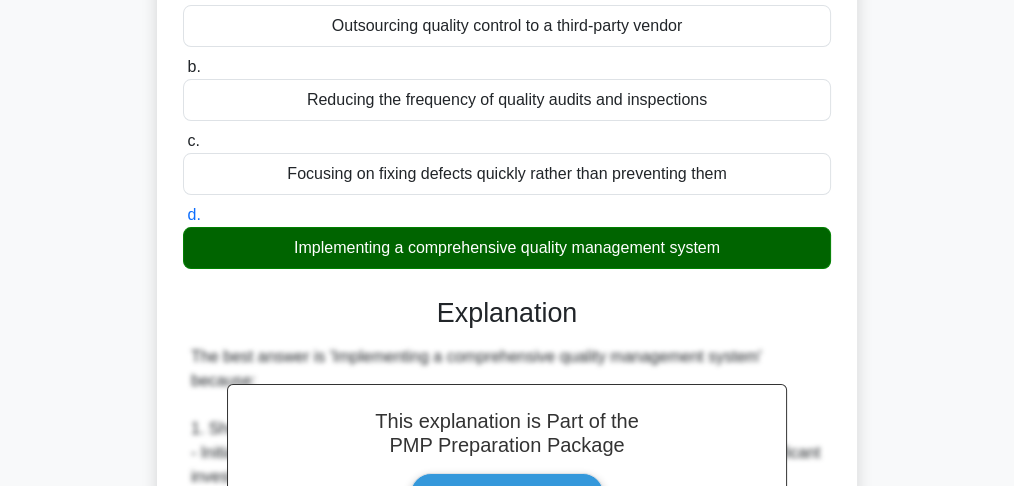 scroll, scrollTop: 92, scrollLeft: 0, axis: vertical 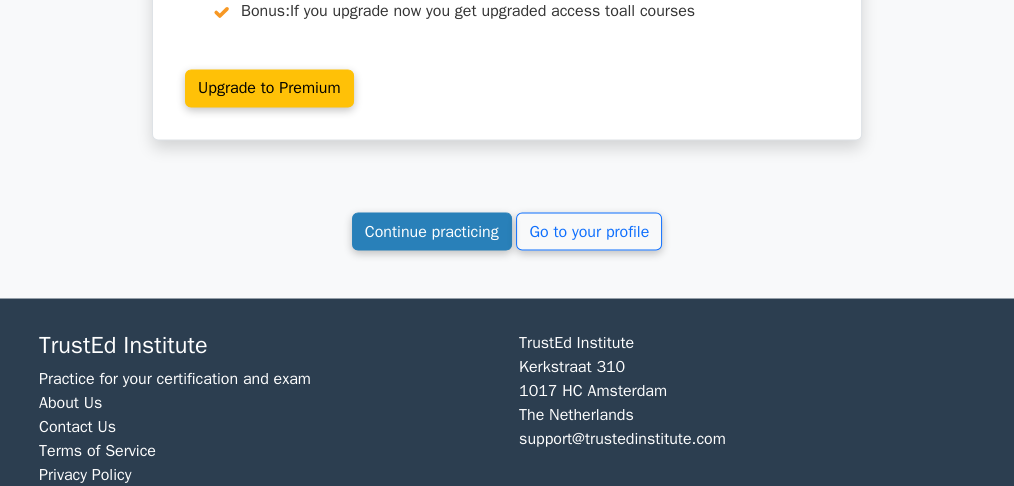 click on "Continue practicing" at bounding box center (432, 231) 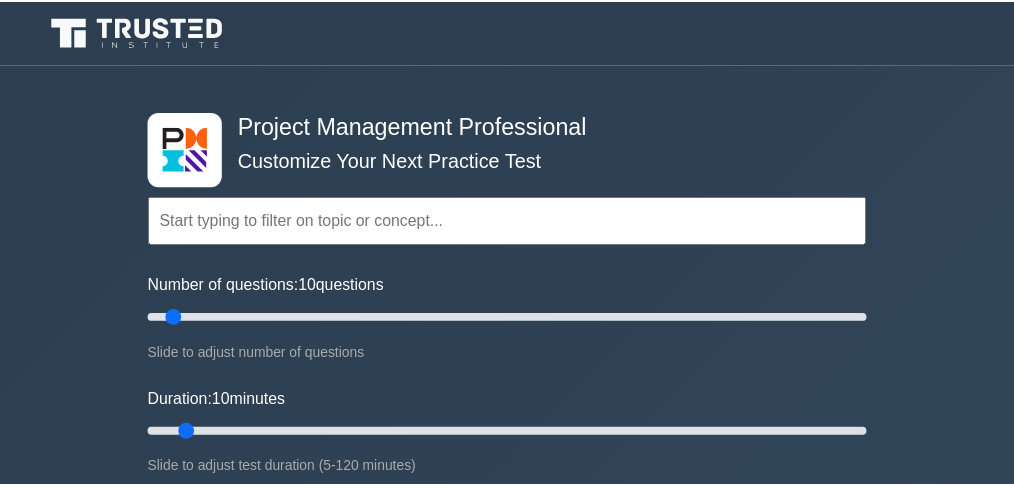 scroll, scrollTop: 0, scrollLeft: 0, axis: both 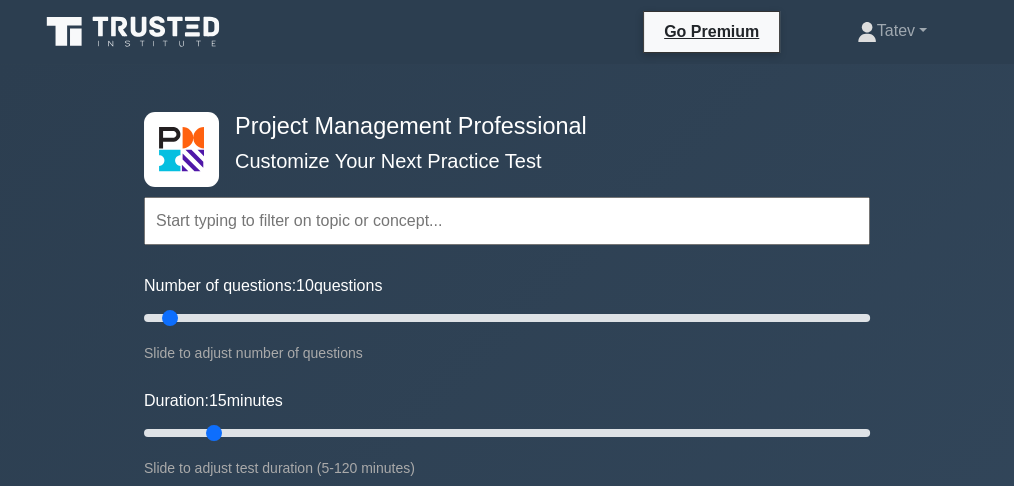 drag, startPoint x: 185, startPoint y: 429, endPoint x: 201, endPoint y: 433, distance: 16.492422 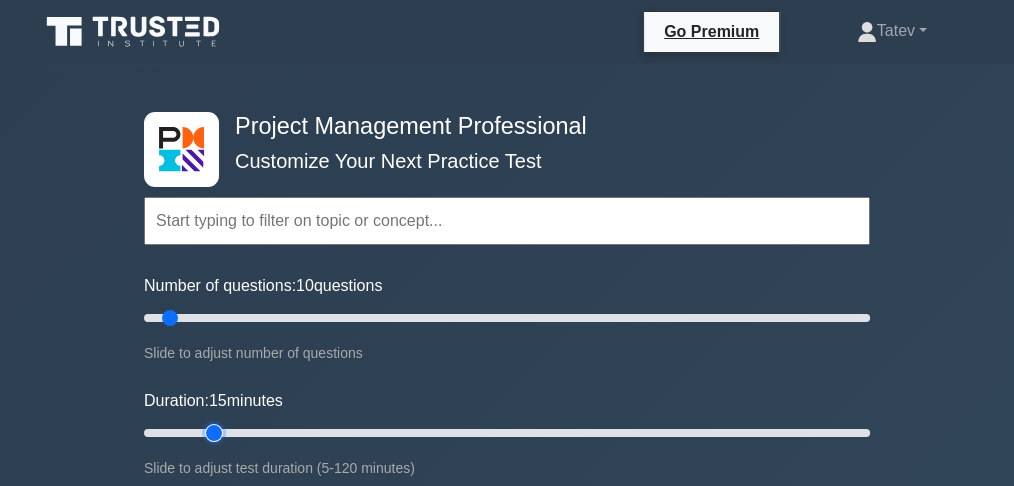 type on "15" 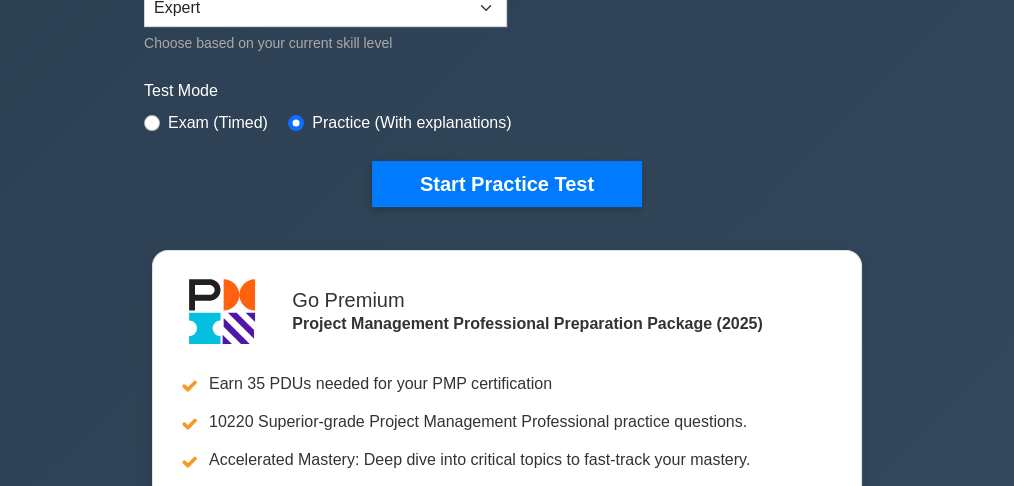 scroll, scrollTop: 600, scrollLeft: 0, axis: vertical 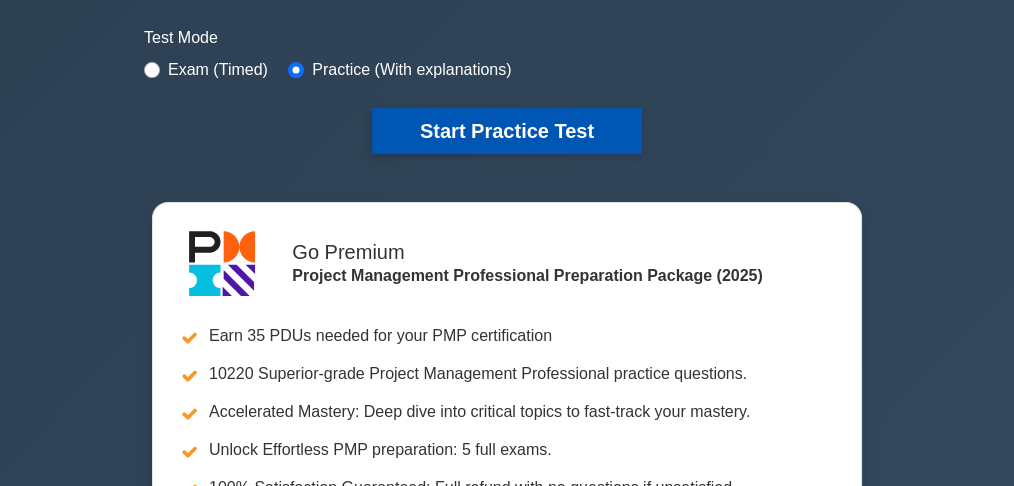 click on "Start Practice Test" at bounding box center [507, 131] 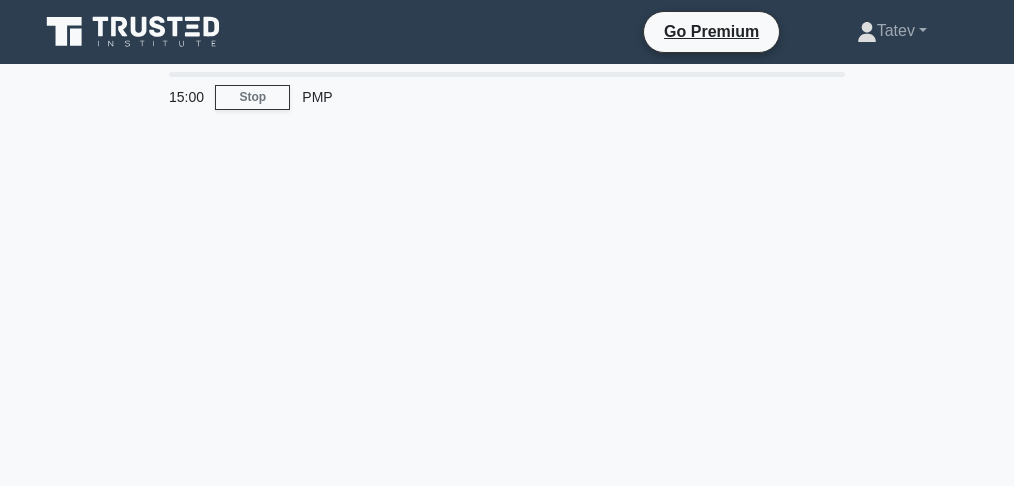 scroll, scrollTop: 0, scrollLeft: 0, axis: both 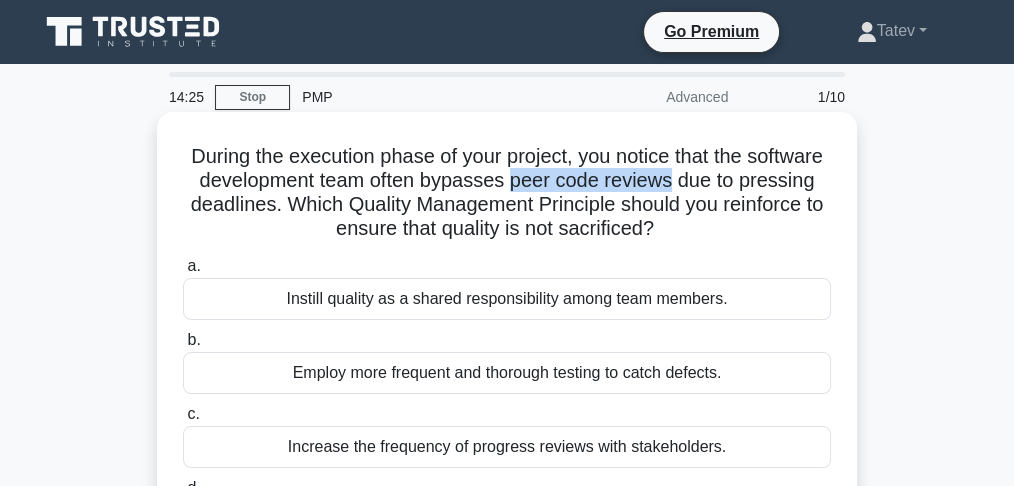 drag, startPoint x: 596, startPoint y: 183, endPoint x: 757, endPoint y: 193, distance: 161.31026 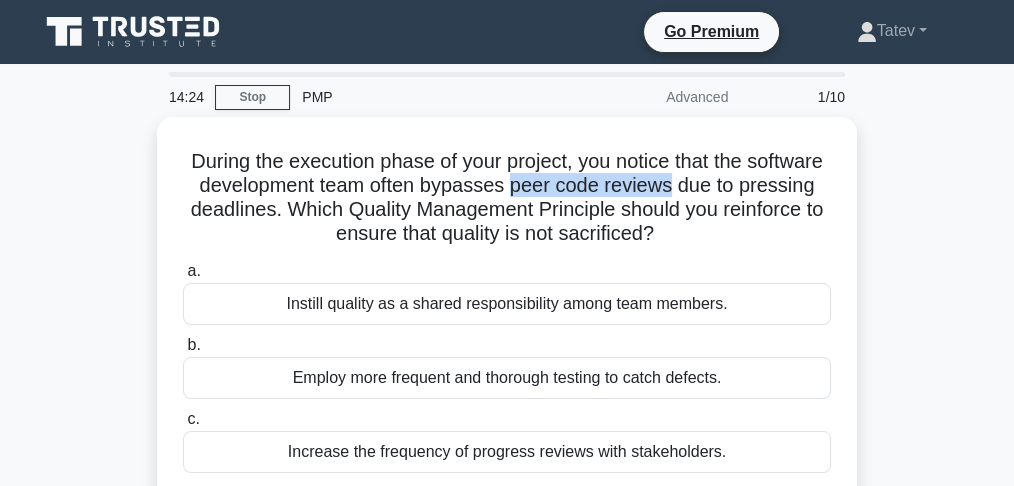 copy on "peer code reviews" 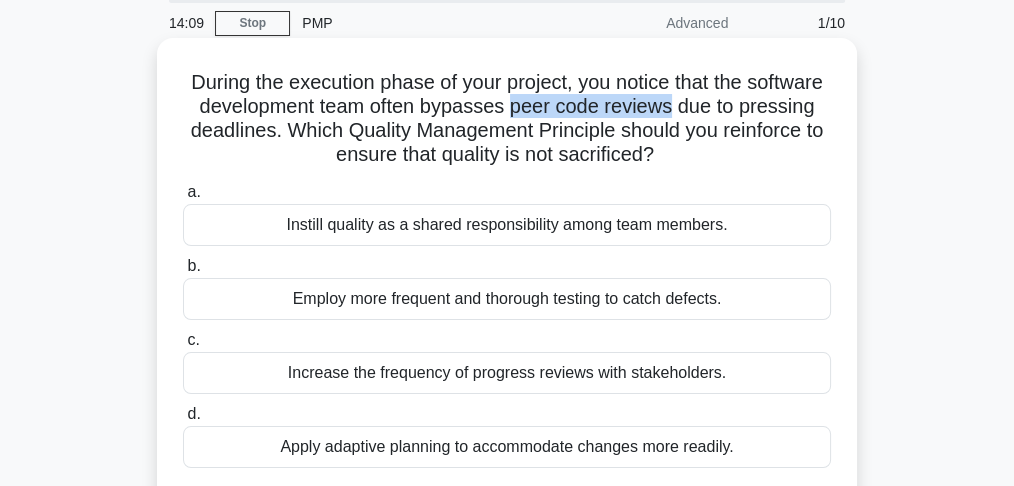 scroll, scrollTop: 66, scrollLeft: 0, axis: vertical 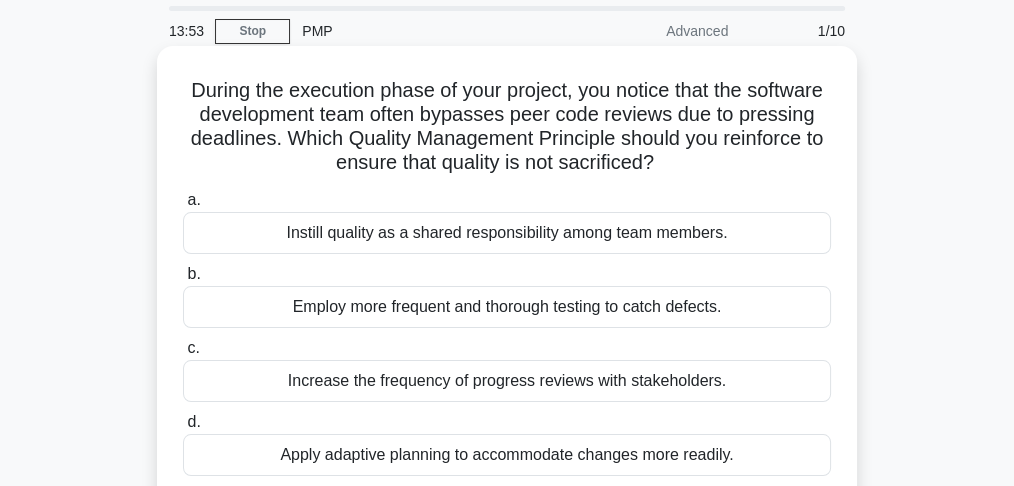 click on "Instill quality as a shared responsibility among team members." at bounding box center [507, 233] 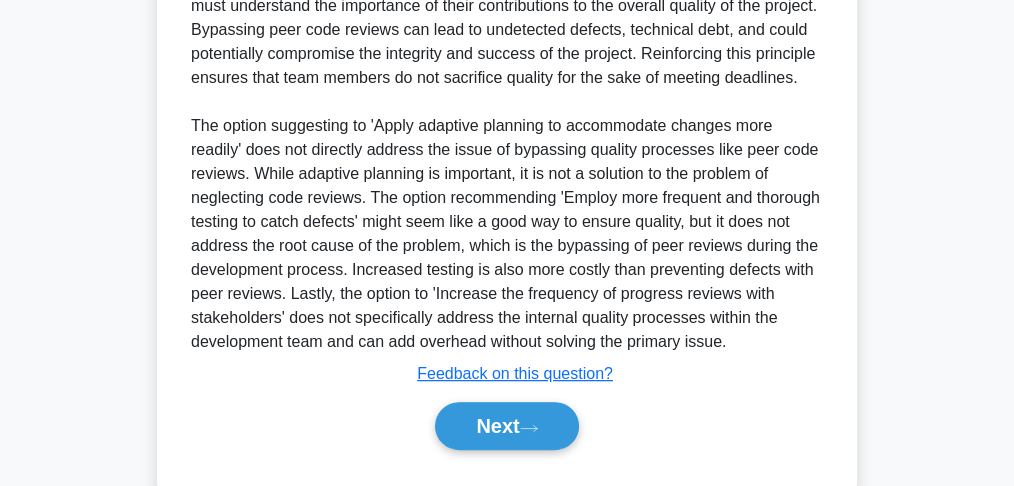 scroll, scrollTop: 741, scrollLeft: 0, axis: vertical 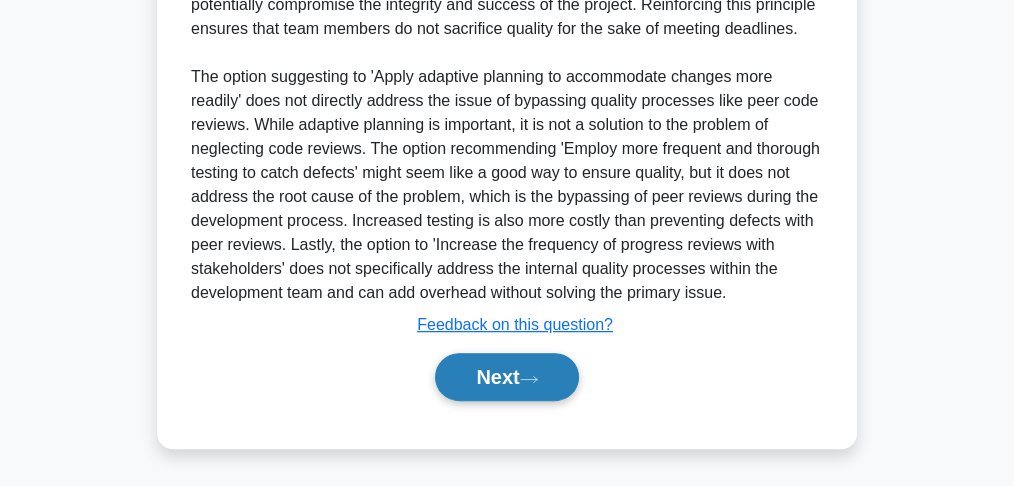 click on "Next" at bounding box center (506, 377) 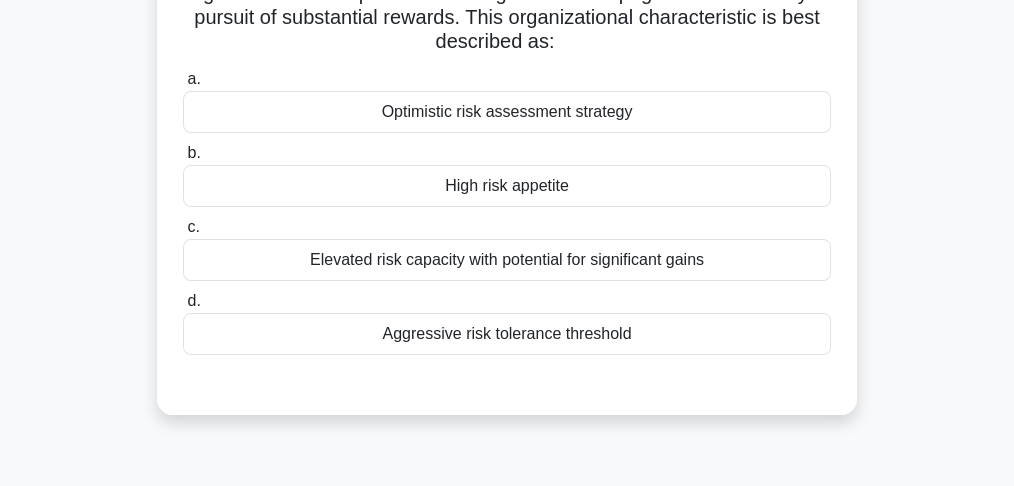 scroll, scrollTop: 200, scrollLeft: 0, axis: vertical 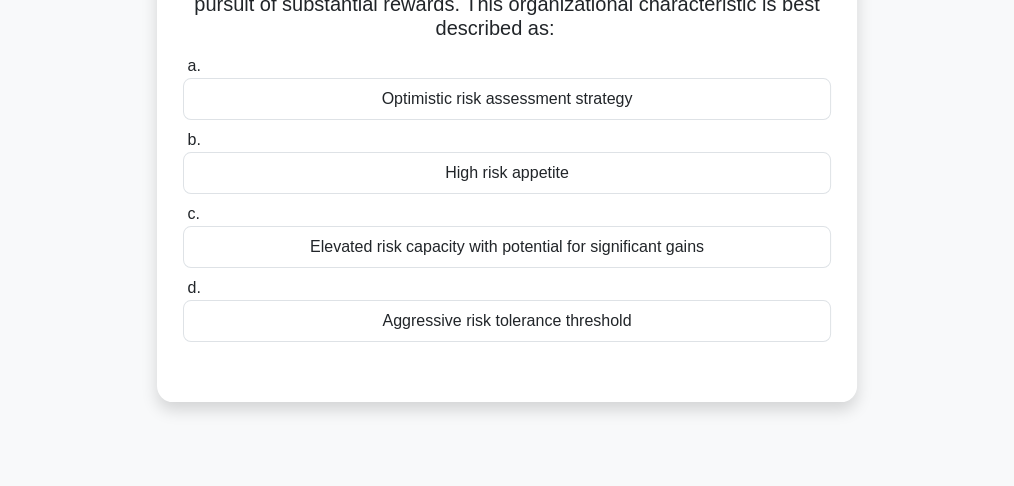 click on "High risk appetite" at bounding box center (507, 173) 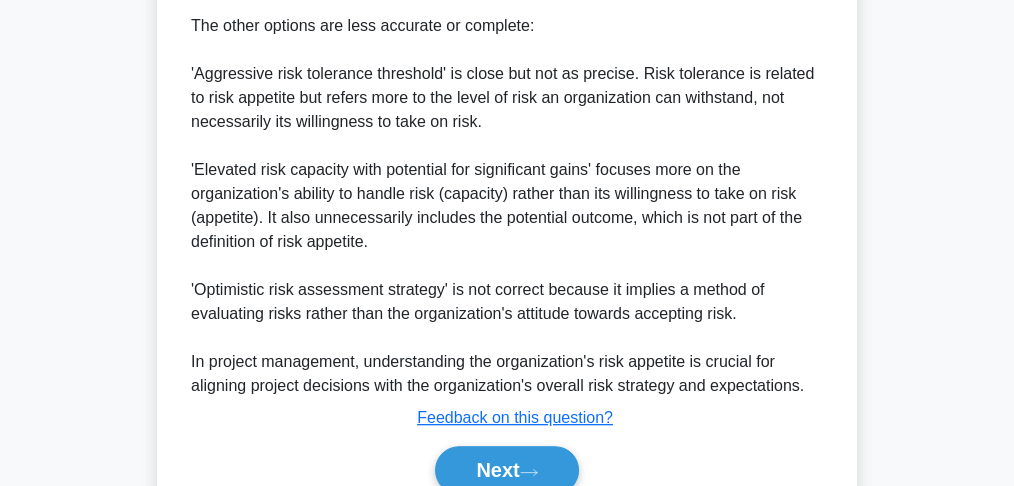 scroll, scrollTop: 957, scrollLeft: 0, axis: vertical 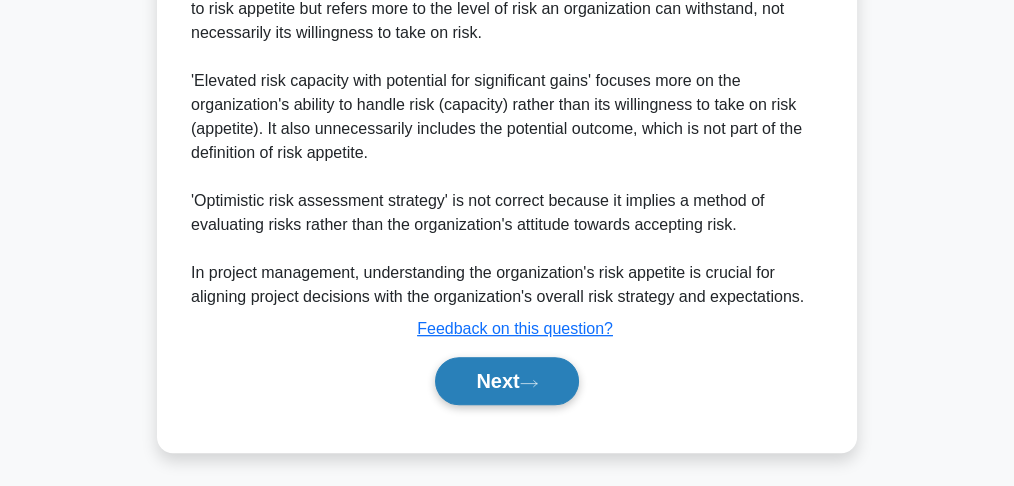 click on "Next" at bounding box center (506, 381) 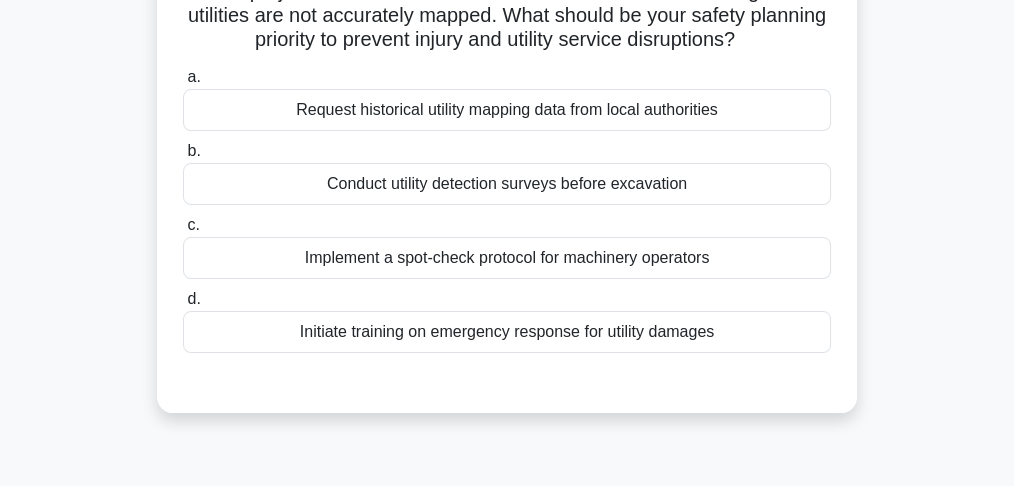 scroll, scrollTop: 200, scrollLeft: 0, axis: vertical 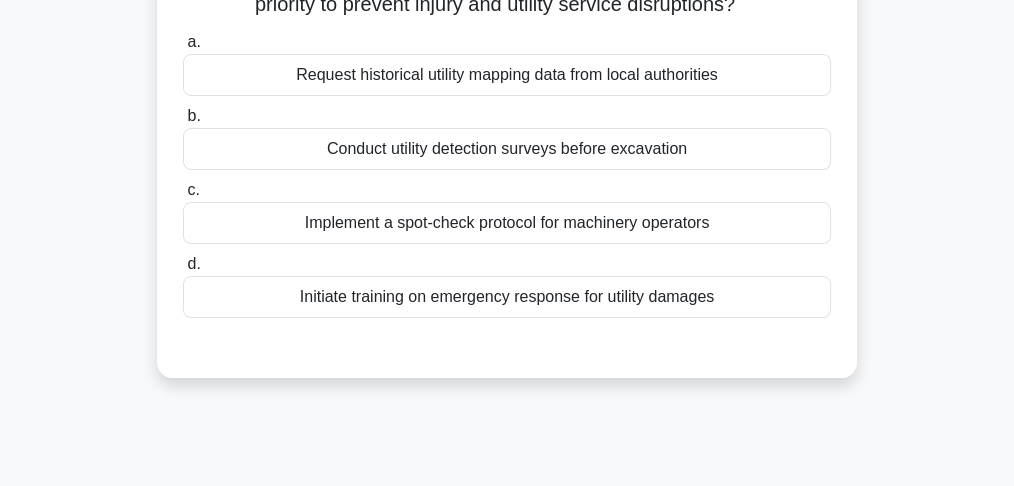 click on "Conduct utility detection surveys before excavation" at bounding box center [507, 149] 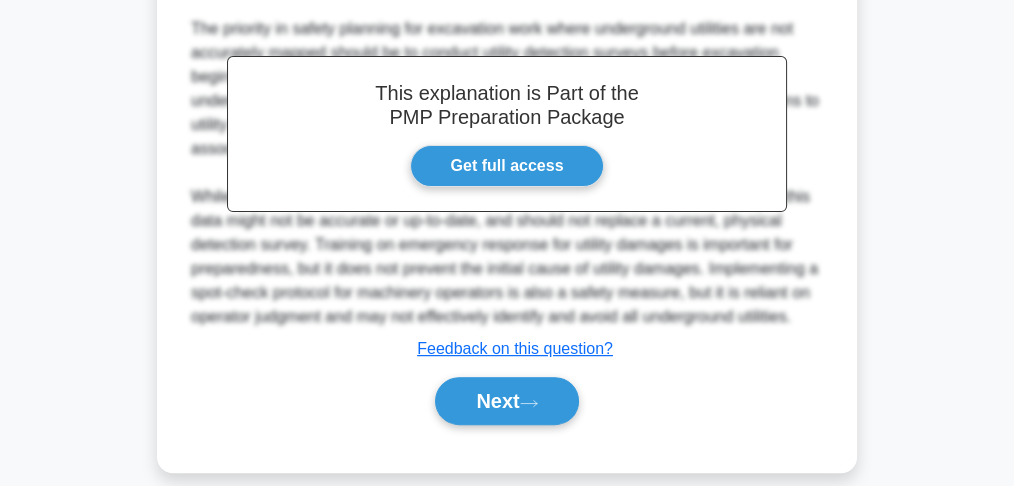 scroll, scrollTop: 597, scrollLeft: 0, axis: vertical 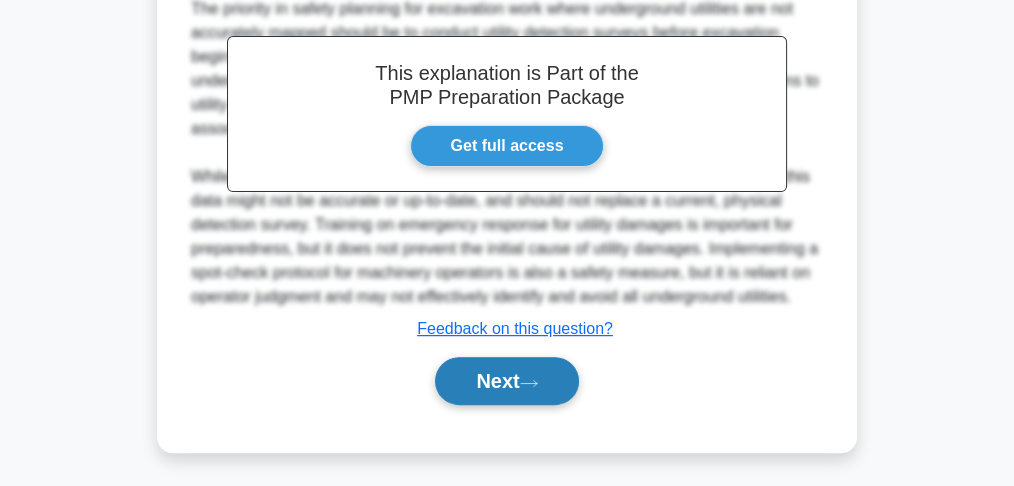 click on "Next" at bounding box center (506, 381) 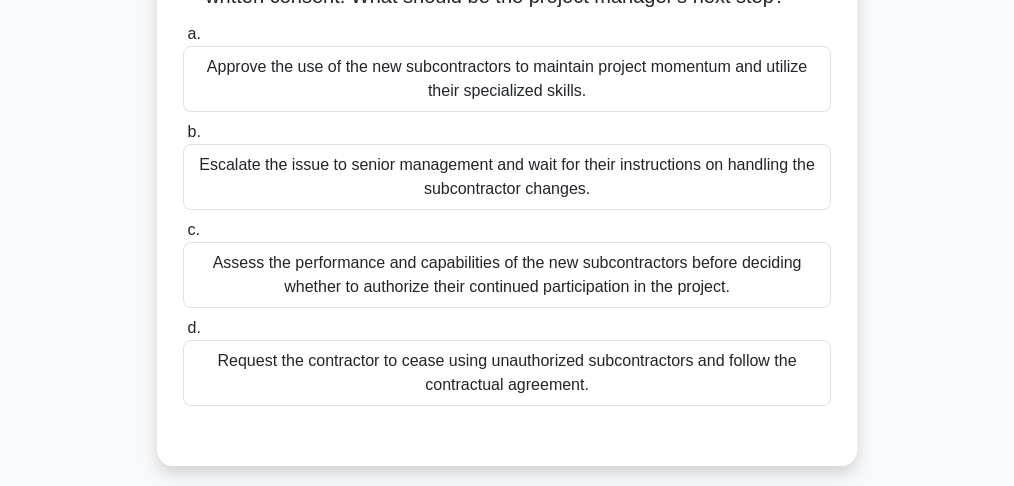 scroll, scrollTop: 331, scrollLeft: 0, axis: vertical 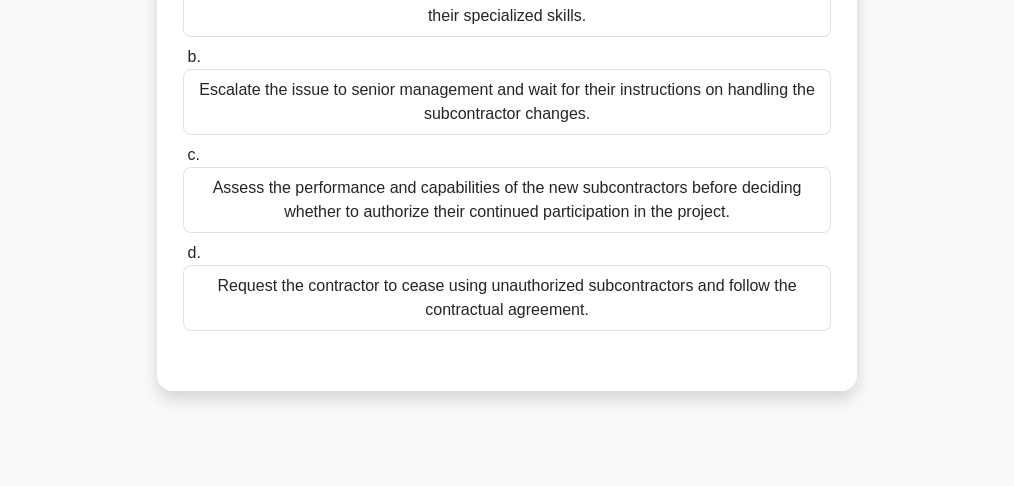 click on "Request the contractor to cease using unauthorized subcontractors and follow the contractual agreement." at bounding box center [507, 298] 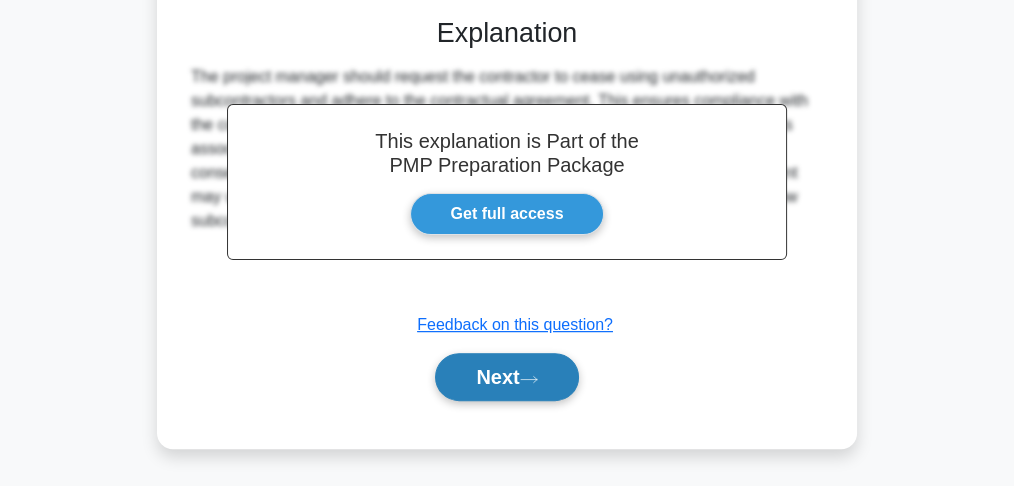 scroll, scrollTop: 693, scrollLeft: 0, axis: vertical 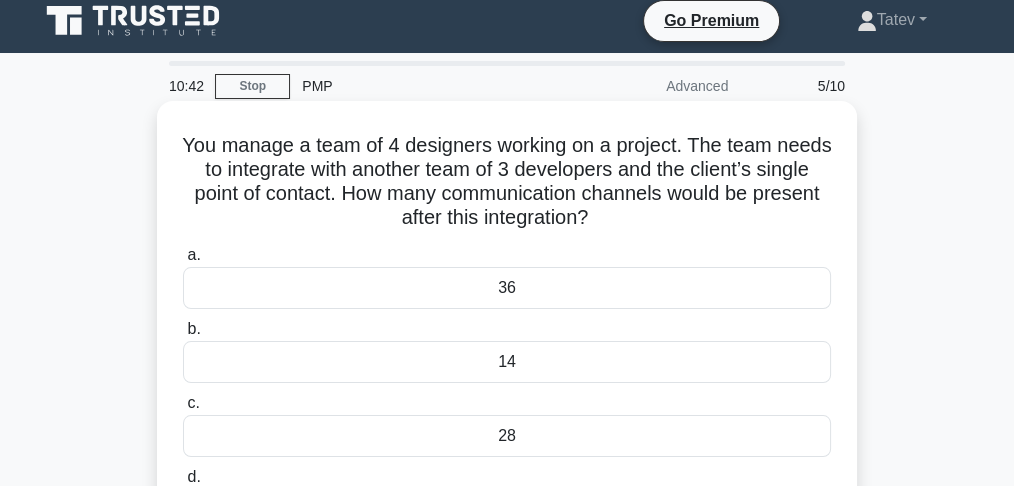 click on "36" at bounding box center [507, 288] 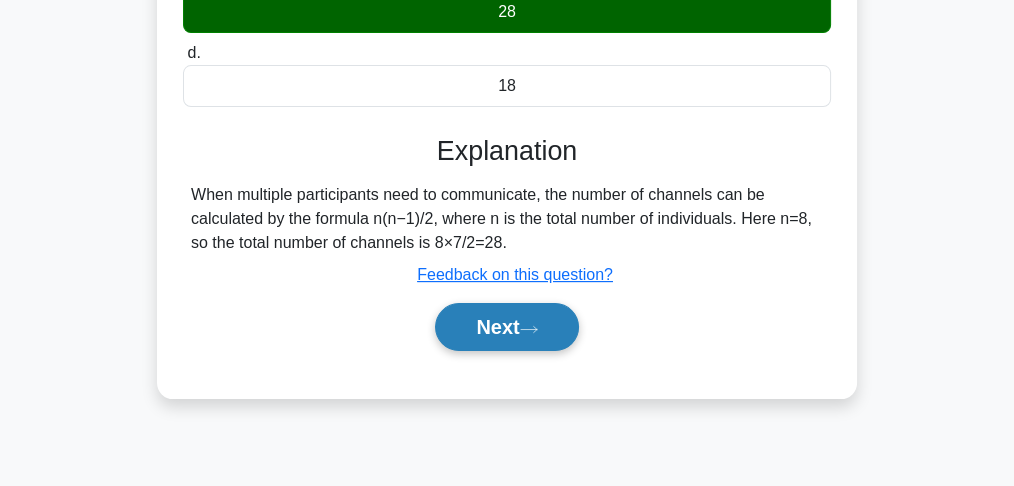 scroll, scrollTop: 477, scrollLeft: 0, axis: vertical 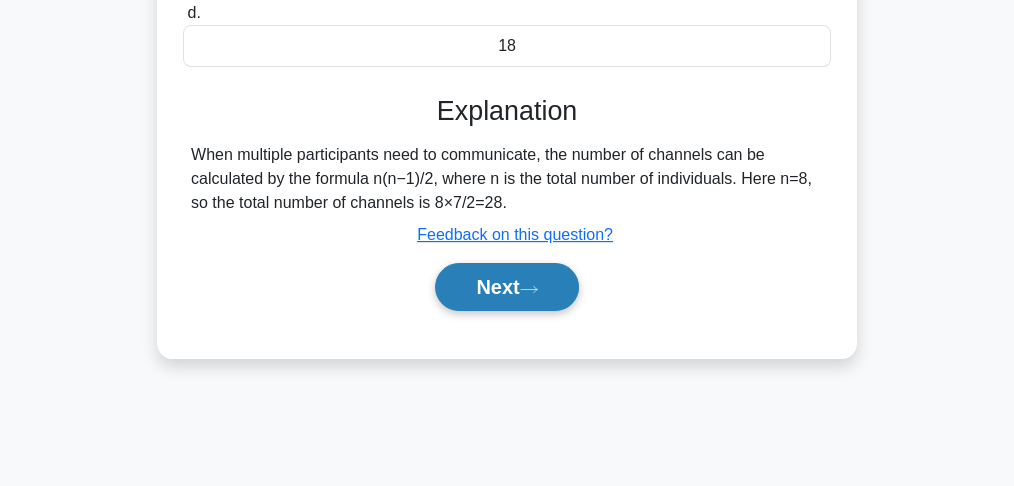 click on "Next" at bounding box center [506, 287] 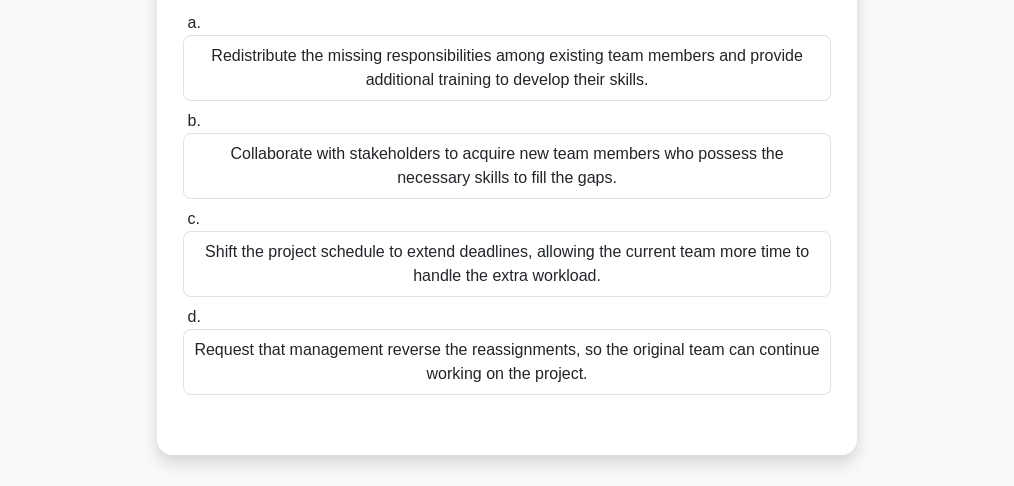 scroll, scrollTop: 344, scrollLeft: 0, axis: vertical 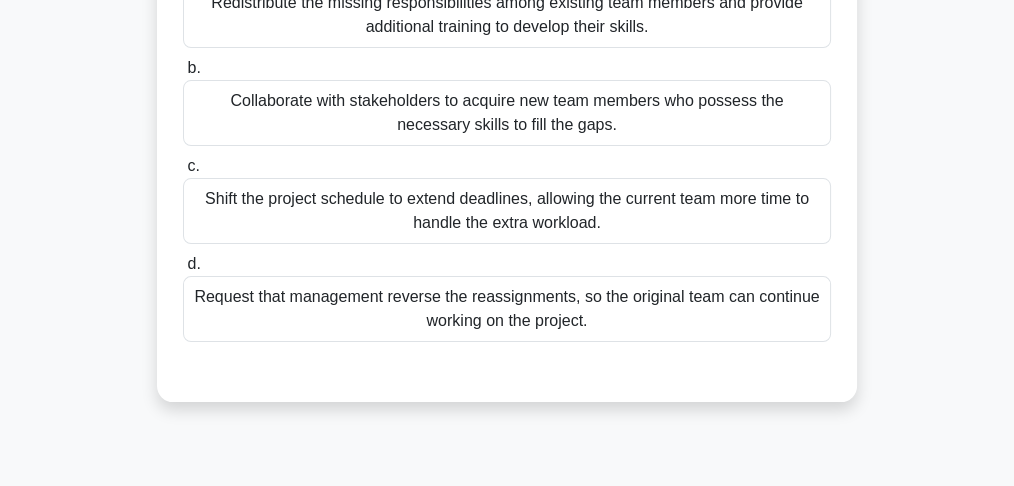 click on "Collaborate with stakeholders to acquire new team members who possess the necessary skills to fill the gaps." at bounding box center (507, 113) 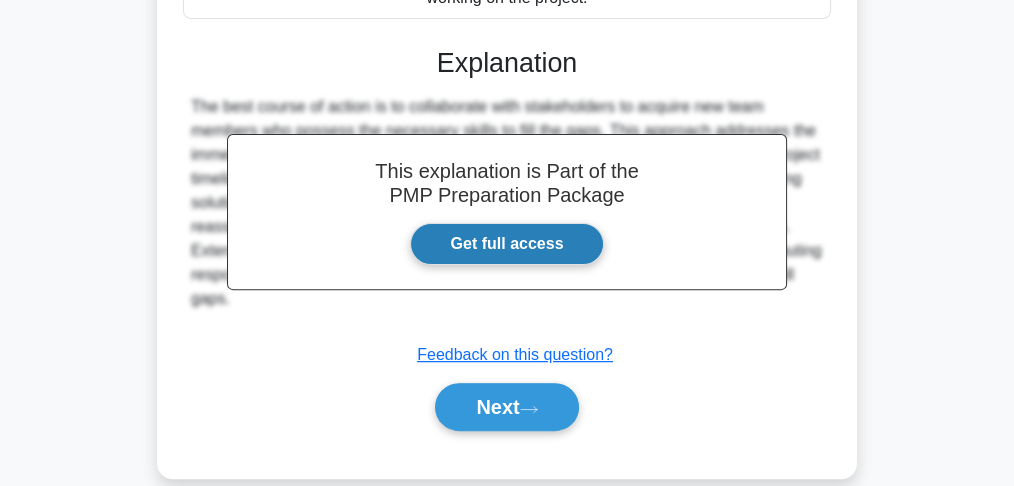 scroll, scrollTop: 717, scrollLeft: 0, axis: vertical 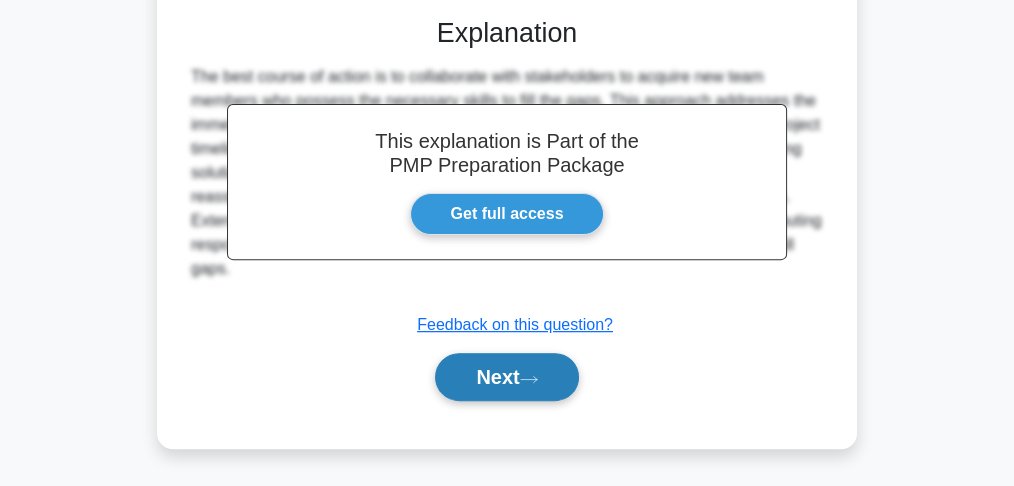 click on "Next" at bounding box center [506, 377] 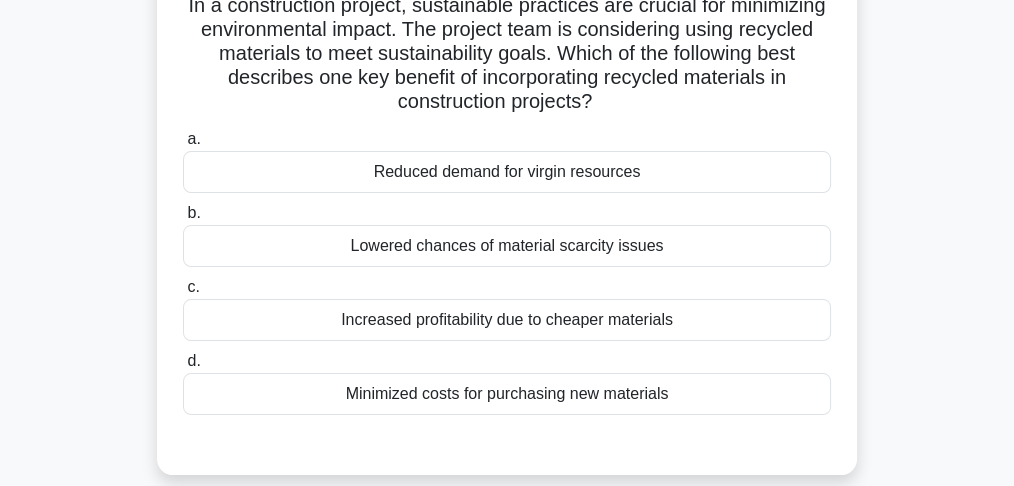 scroll, scrollTop: 184, scrollLeft: 0, axis: vertical 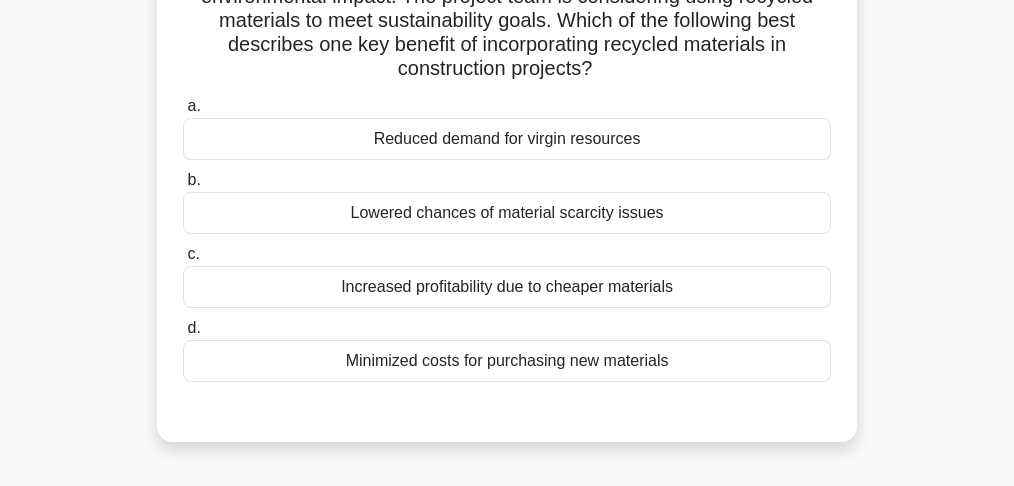 click on "Reduced demand for virgin resources" at bounding box center [507, 139] 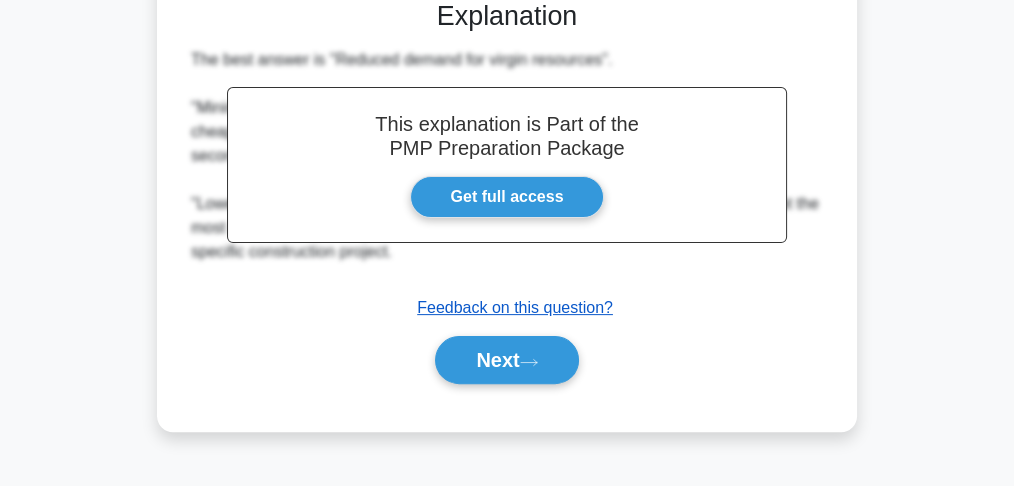 scroll, scrollTop: 597, scrollLeft: 0, axis: vertical 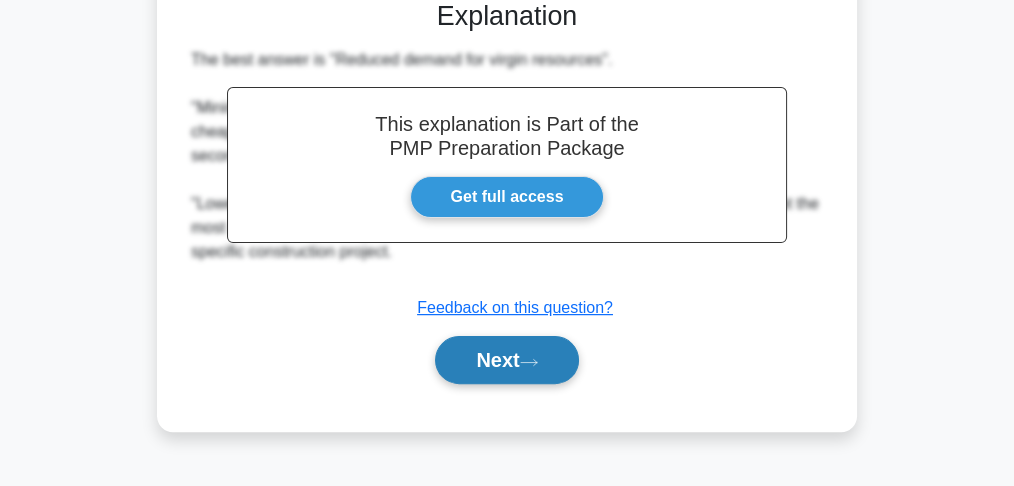click on "Next" at bounding box center [506, 360] 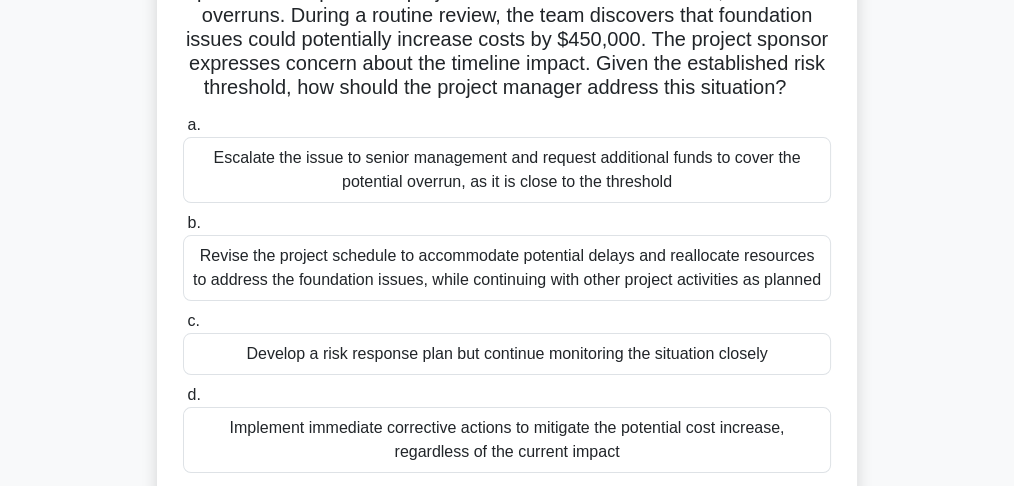 scroll, scrollTop: 197, scrollLeft: 0, axis: vertical 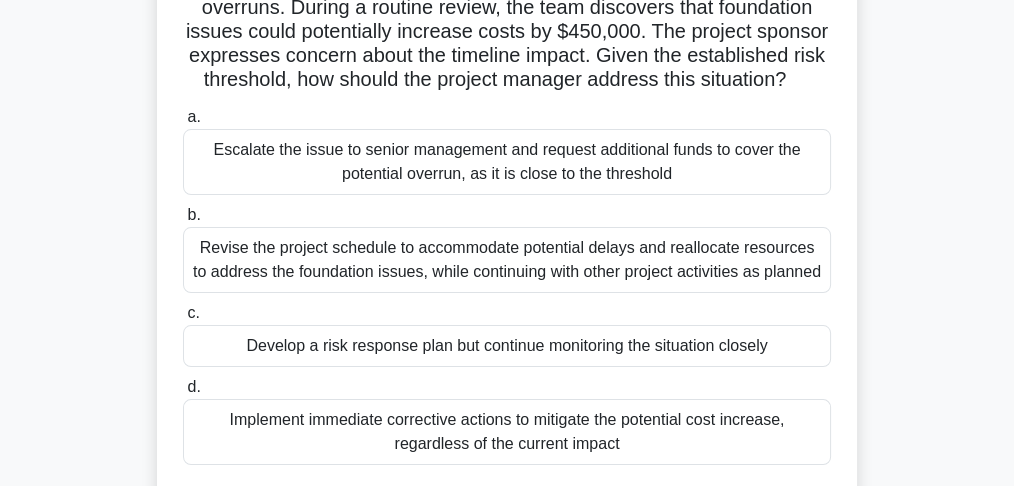 click on "Implement immediate corrective actions to mitigate the potential cost increase, regardless of the current impact" at bounding box center (507, 432) 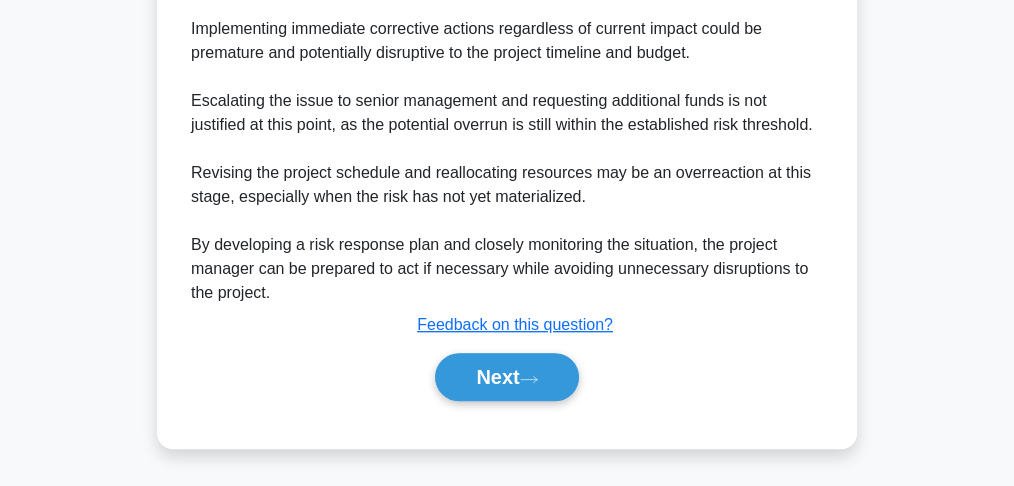 scroll, scrollTop: 1197, scrollLeft: 0, axis: vertical 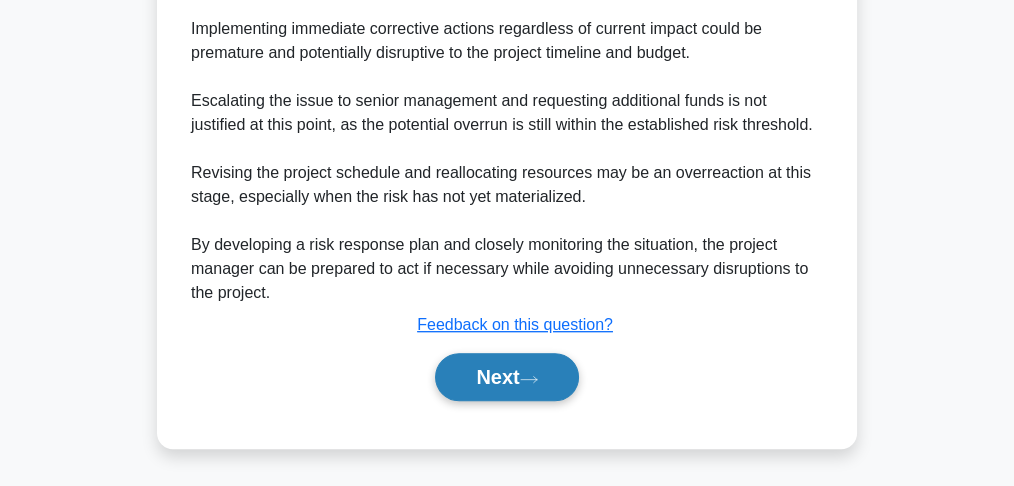 click on "Next" at bounding box center [506, 377] 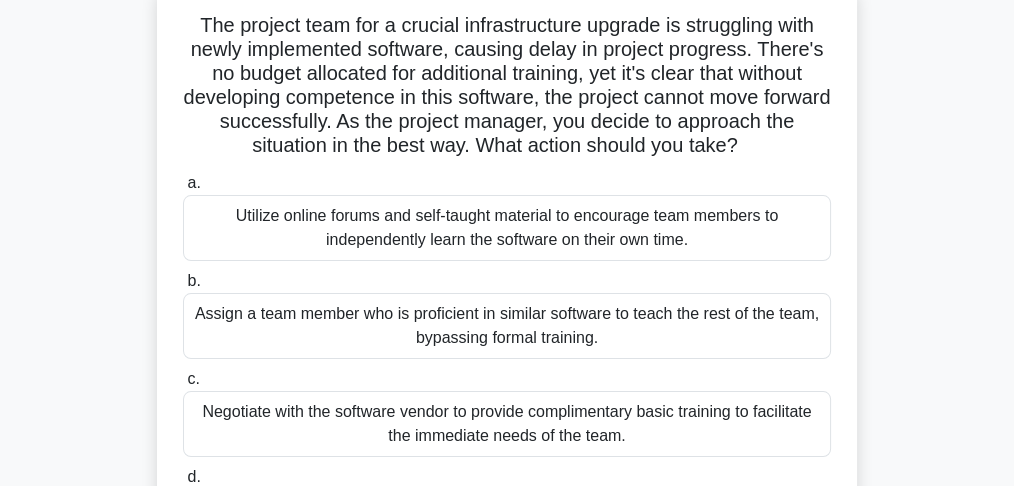 scroll, scrollTop: 260, scrollLeft: 0, axis: vertical 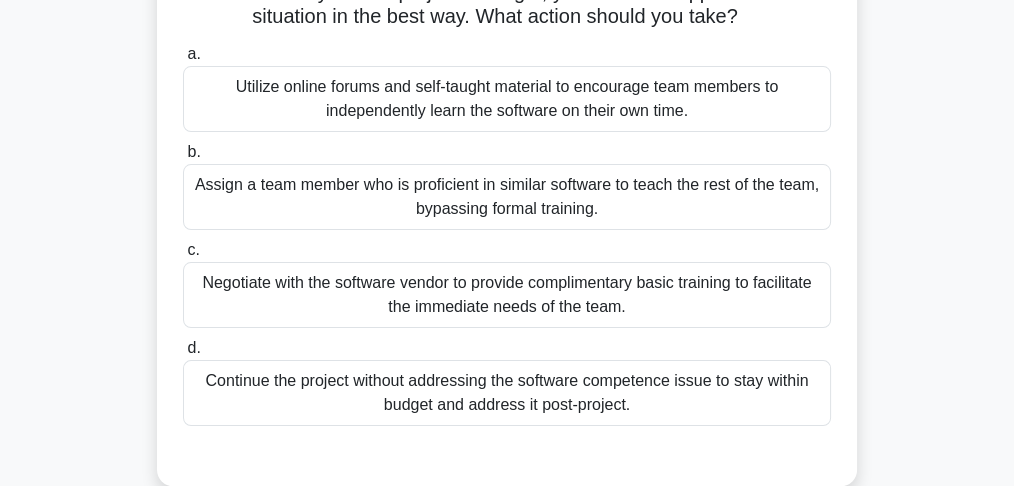 click on "Negotiate with the software vendor to provide complimentary basic training to facilitate the immediate needs of the team." at bounding box center [507, 295] 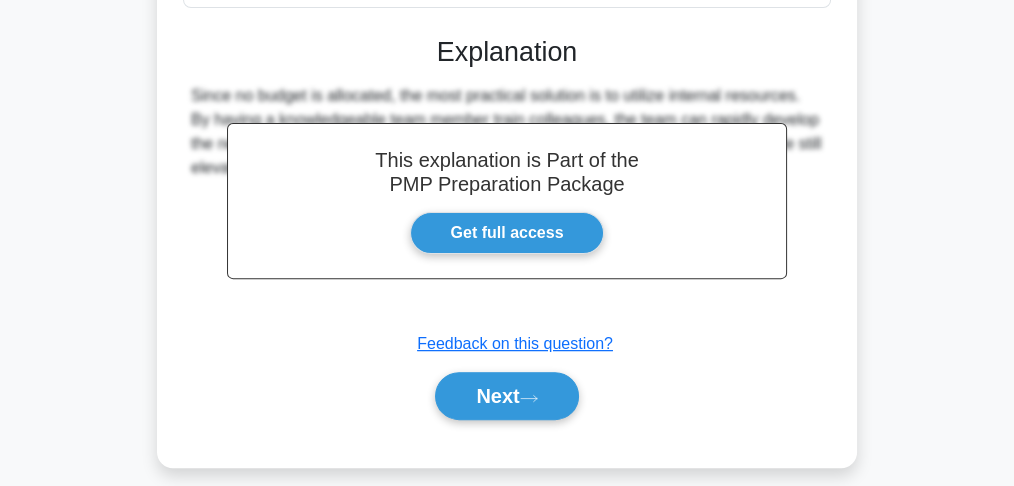 scroll, scrollTop: 696, scrollLeft: 0, axis: vertical 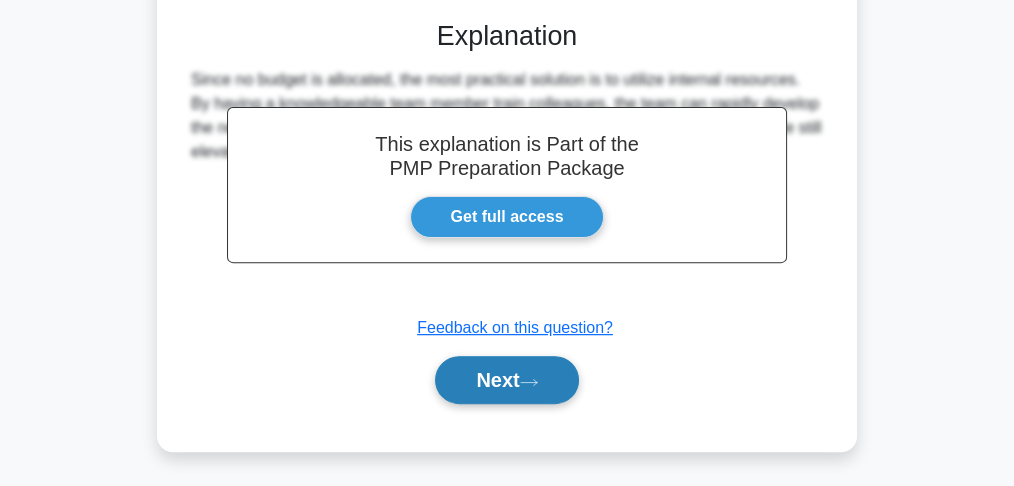 click on "Next" at bounding box center [506, 380] 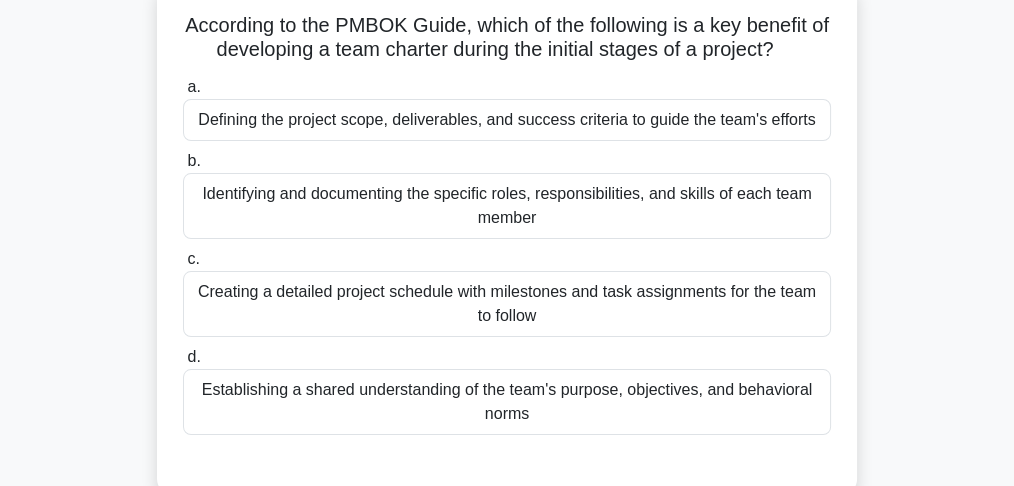 scroll, scrollTop: 133, scrollLeft: 0, axis: vertical 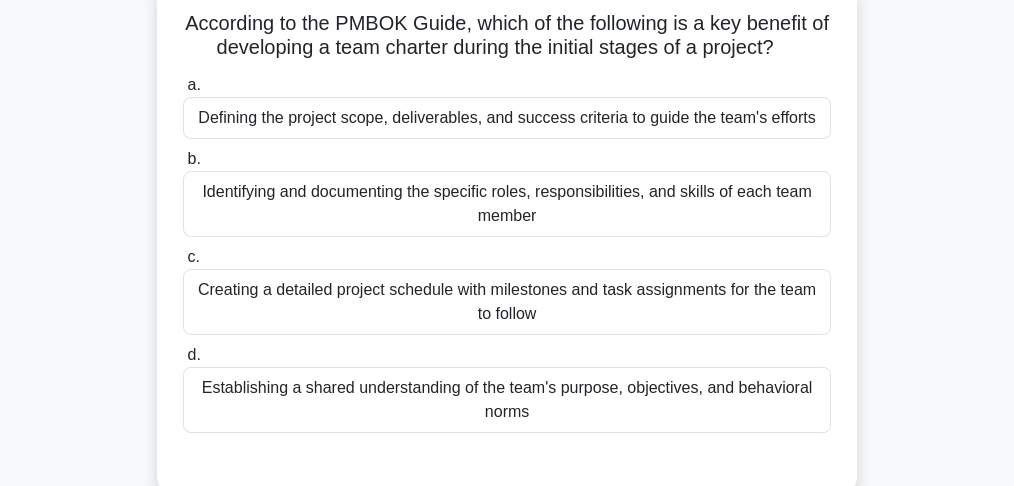 click on "Establishing a shared understanding of the team's purpose, objectives, and behavioral norms" at bounding box center (507, 400) 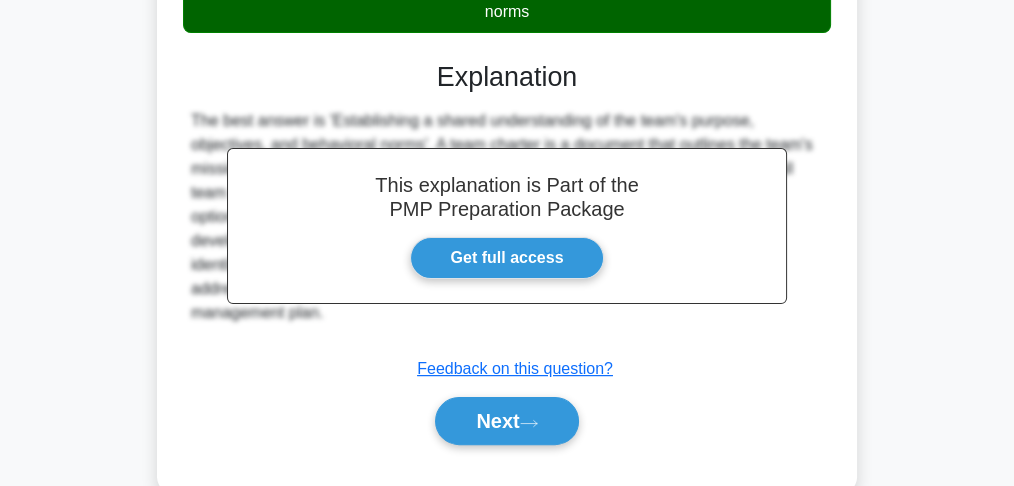 scroll, scrollTop: 594, scrollLeft: 0, axis: vertical 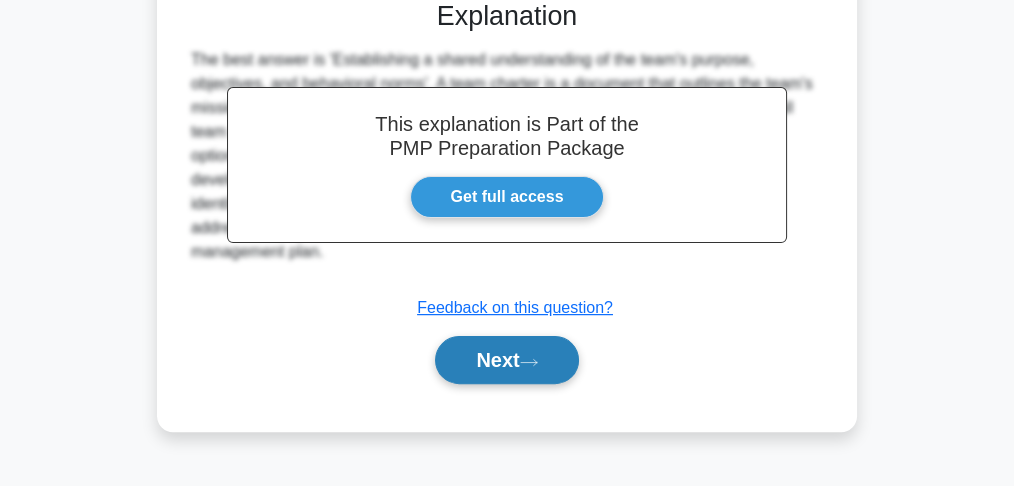 click on "Next" at bounding box center (506, 360) 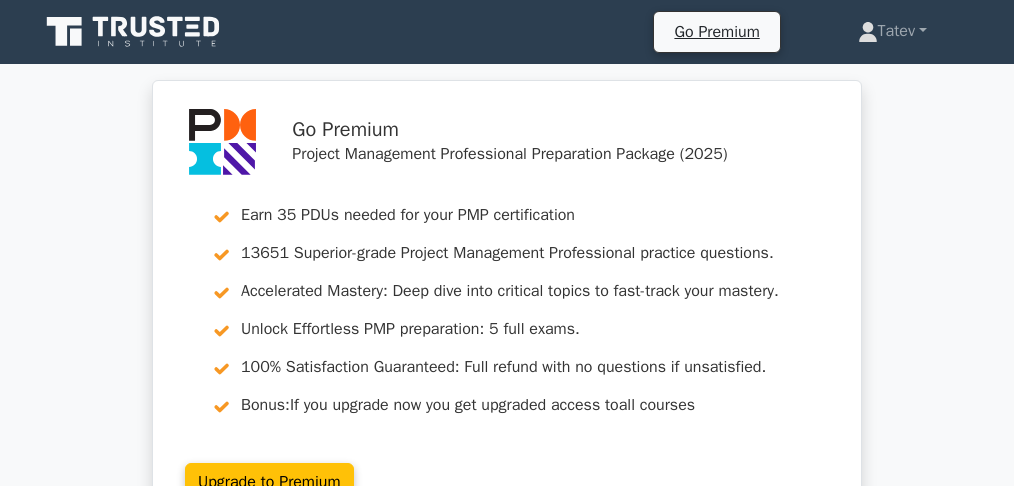 scroll, scrollTop: 0, scrollLeft: 0, axis: both 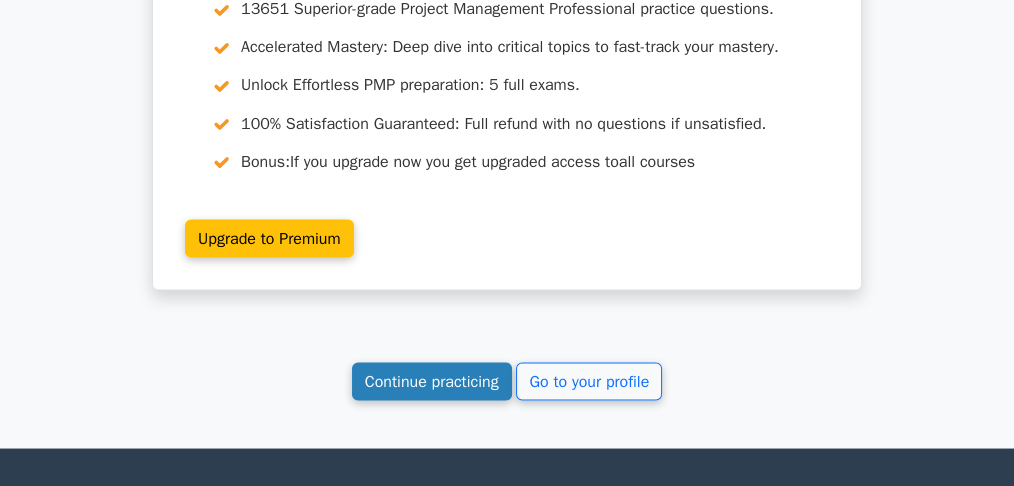 click on "Continue practicing" at bounding box center (432, 381) 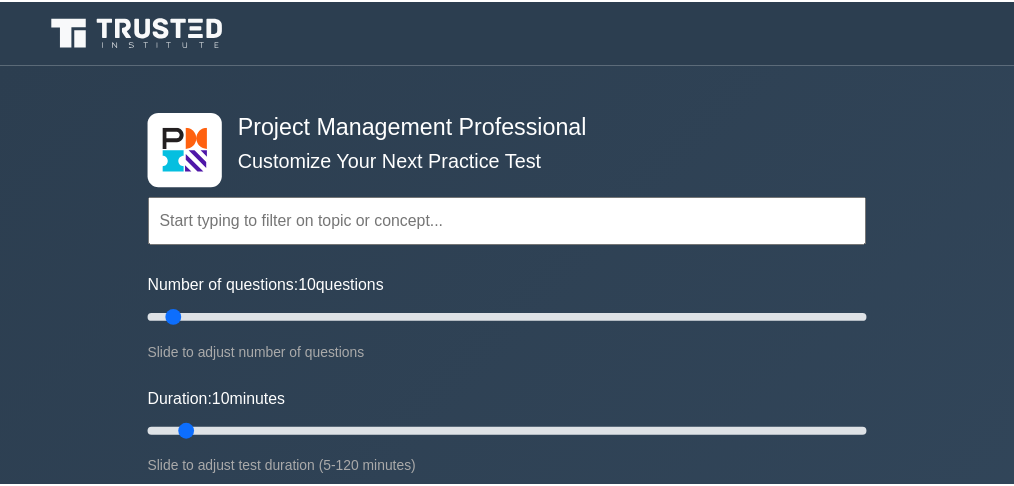 scroll, scrollTop: 0, scrollLeft: 0, axis: both 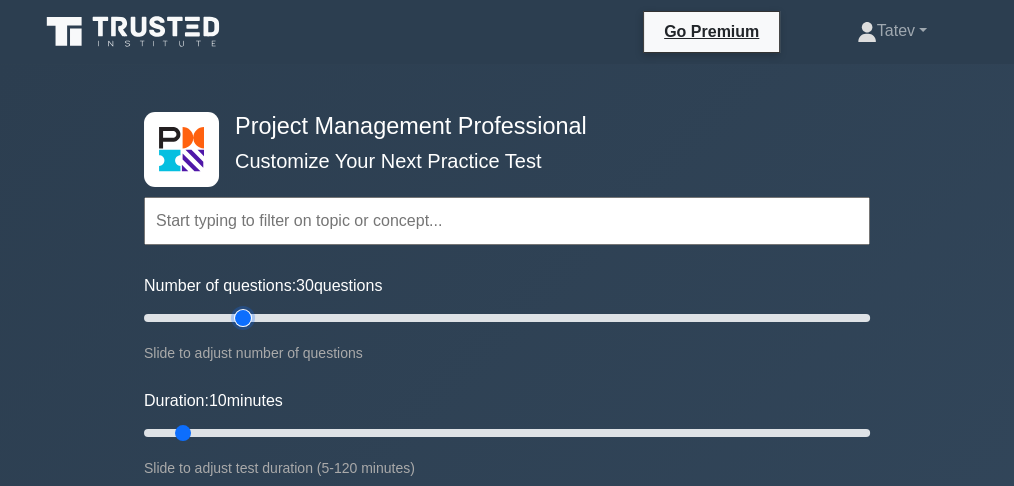 drag, startPoint x: 175, startPoint y: 315, endPoint x: 235, endPoint y: 323, distance: 60.530983 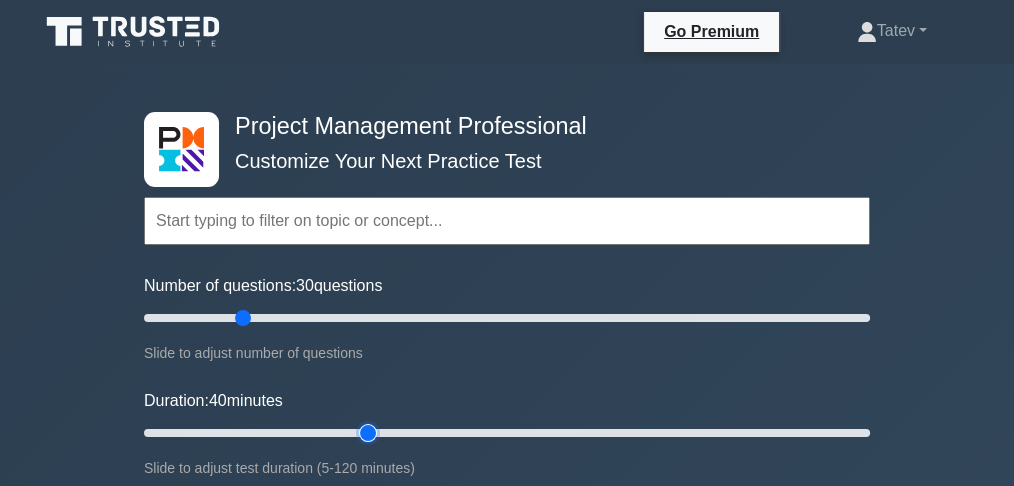 drag, startPoint x: 188, startPoint y: 431, endPoint x: 357, endPoint y: 460, distance: 171.47011 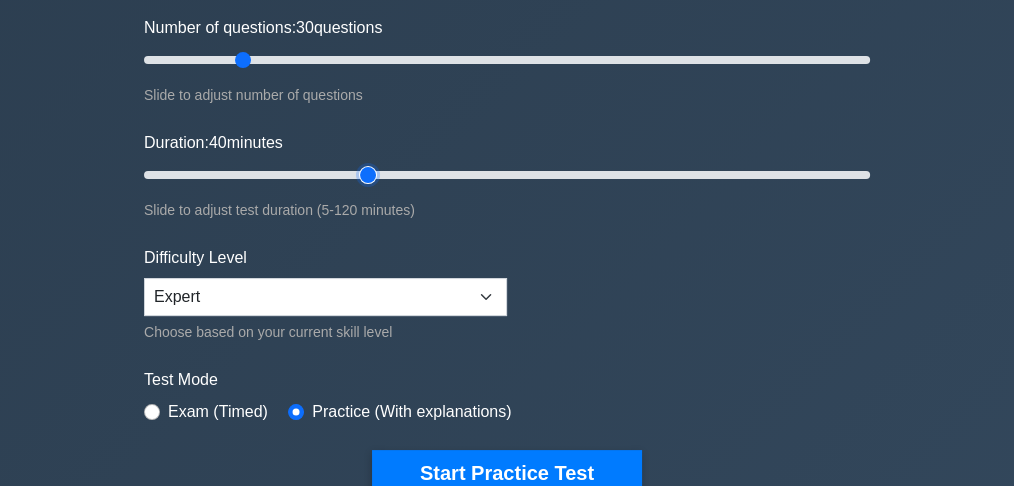 scroll, scrollTop: 266, scrollLeft: 0, axis: vertical 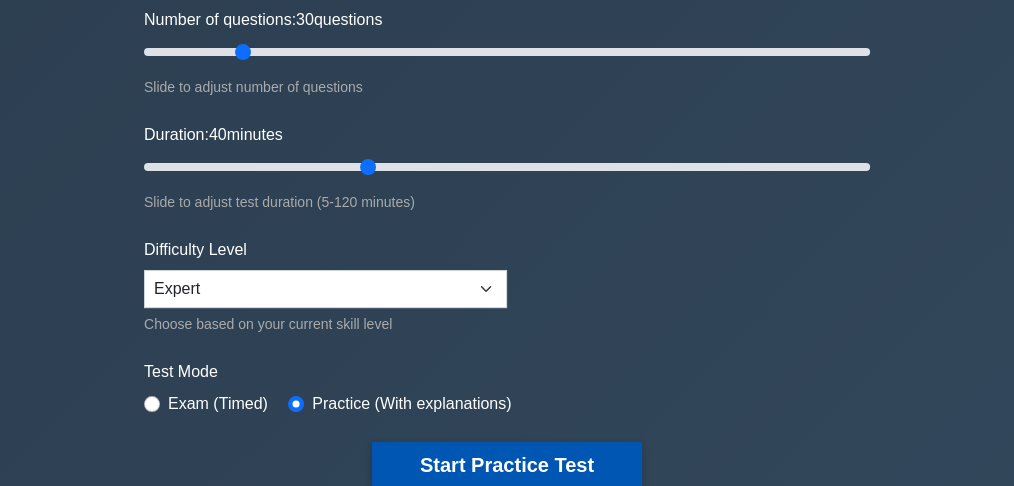 click on "Start Practice Test" at bounding box center [507, 465] 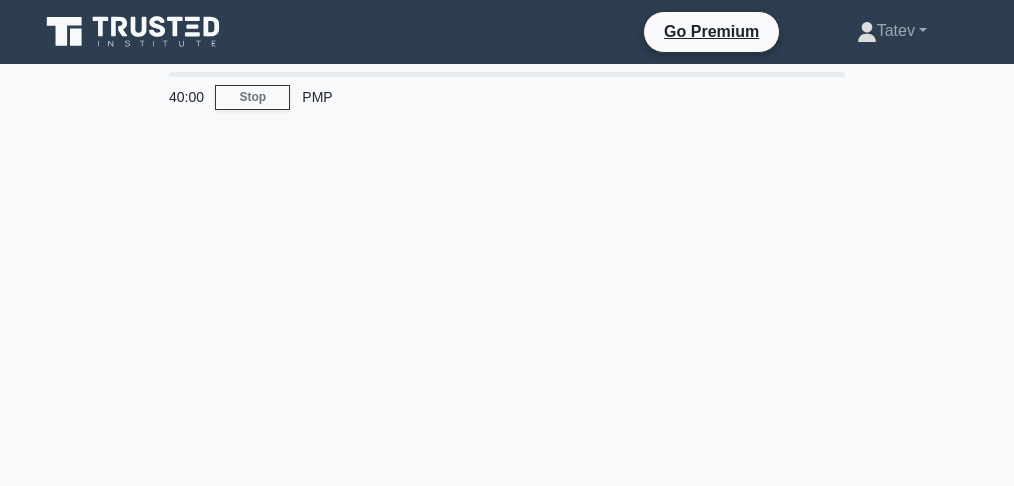 scroll, scrollTop: 0, scrollLeft: 0, axis: both 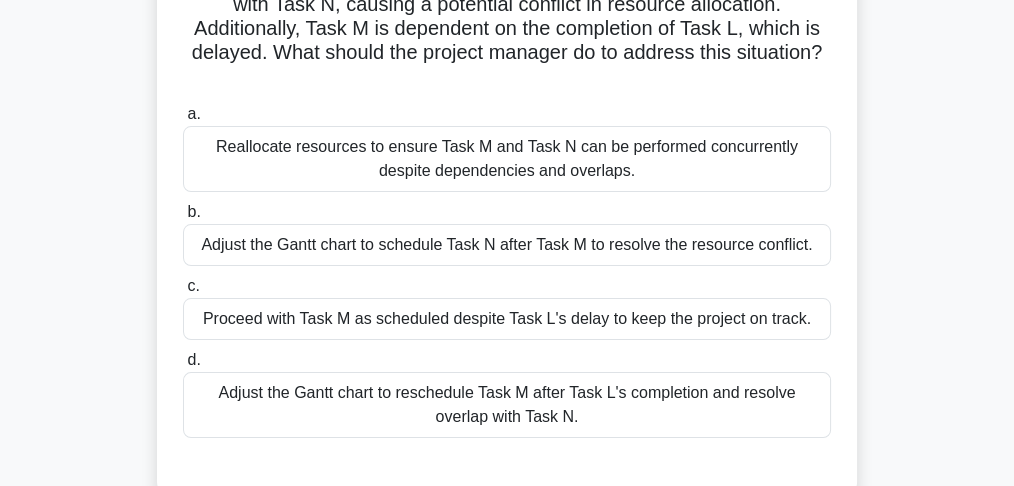 click on "Adjust the Gantt chart to reschedule Task M after Task L's completion and resolve overlap with Task N." at bounding box center (507, 405) 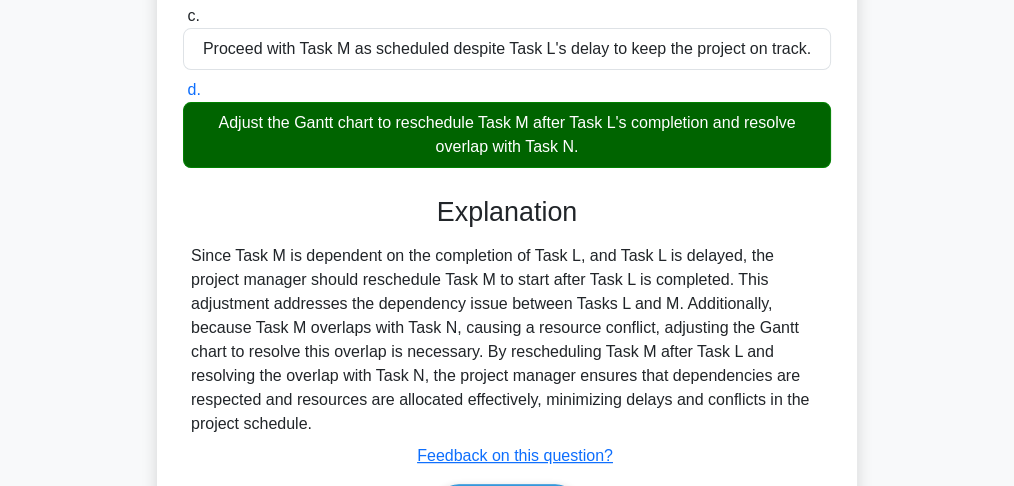 scroll, scrollTop: 594, scrollLeft: 0, axis: vertical 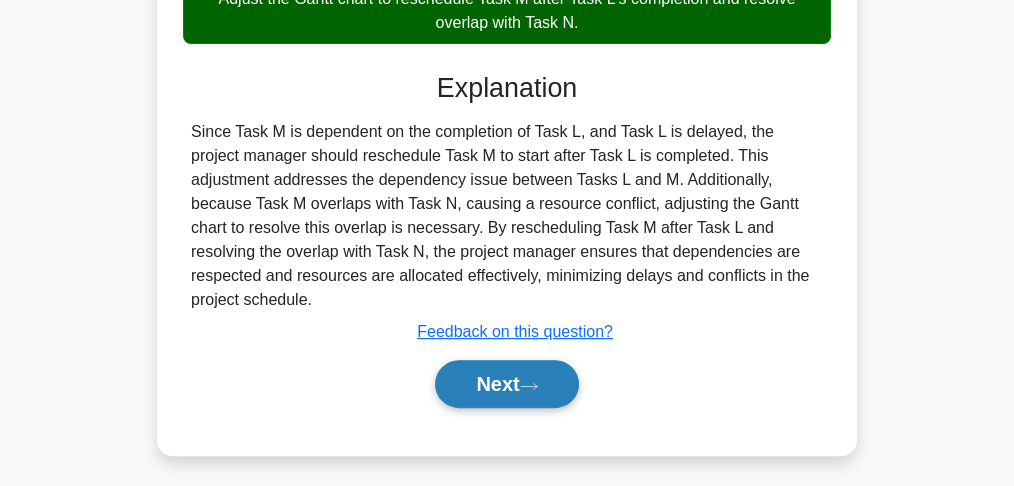 click on "Next" at bounding box center (506, 384) 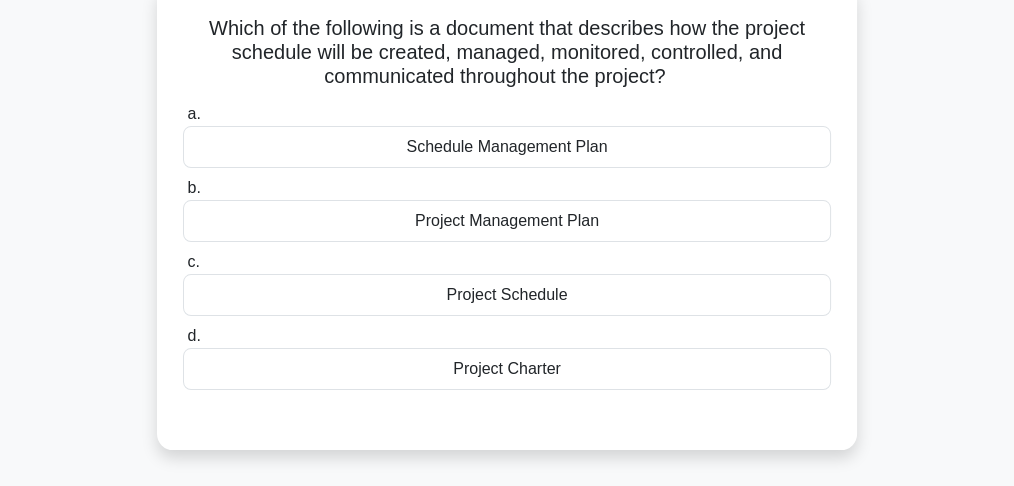 scroll, scrollTop: 127, scrollLeft: 0, axis: vertical 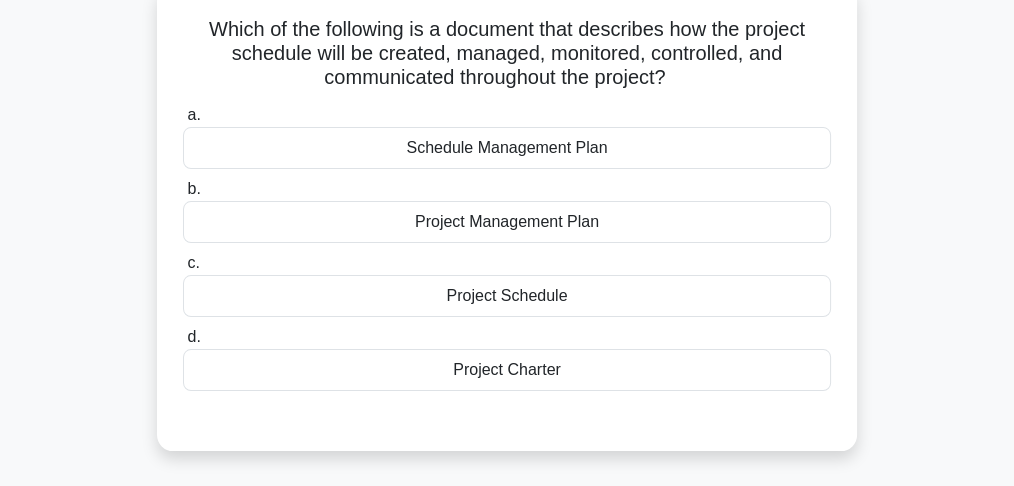 click on "Project Management Plan" at bounding box center (507, 222) 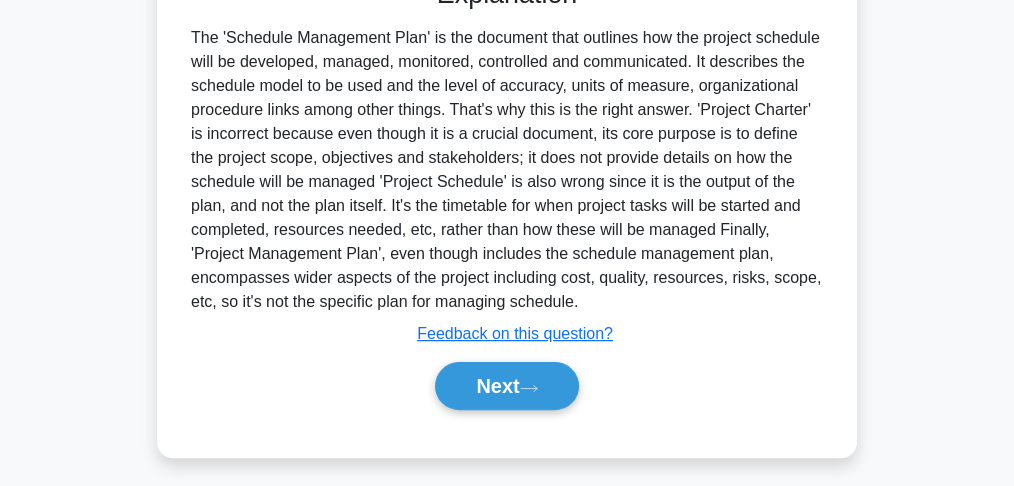 scroll, scrollTop: 594, scrollLeft: 0, axis: vertical 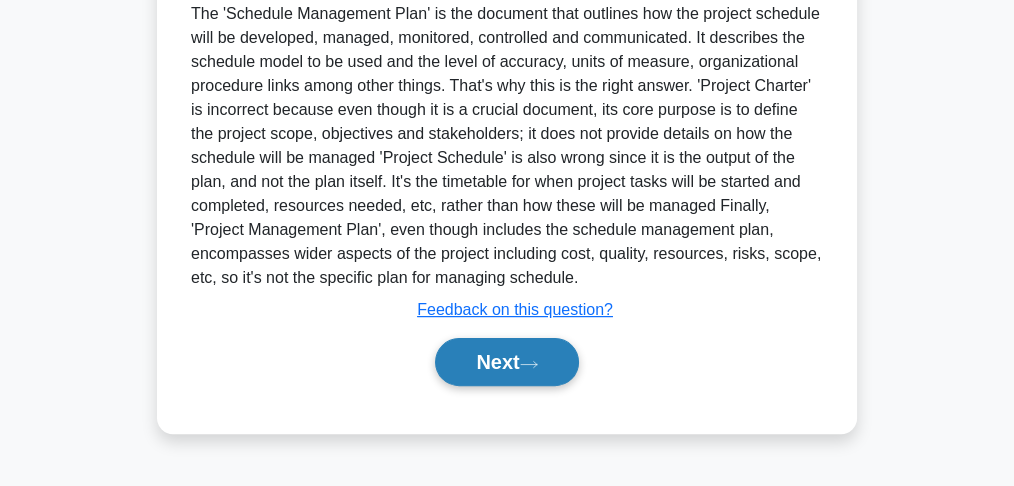 click on "Next" at bounding box center (506, 362) 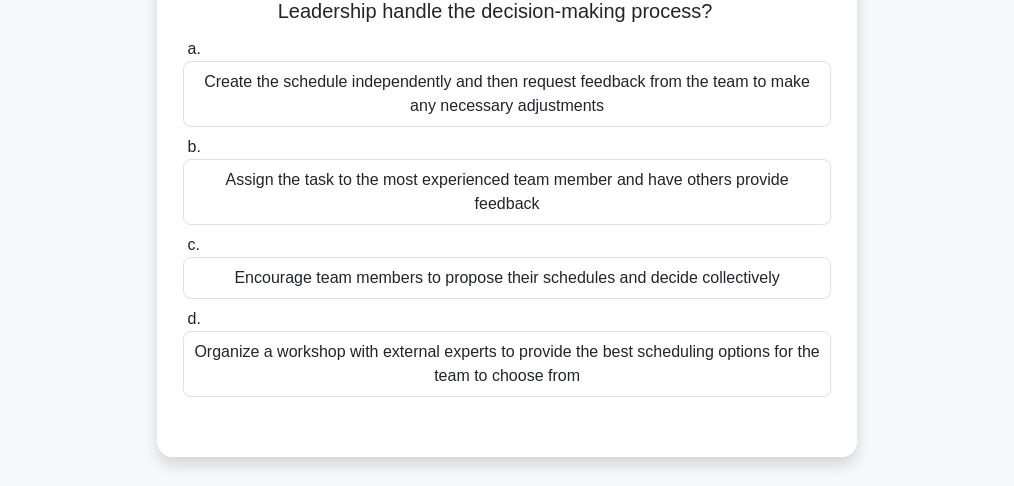 scroll, scrollTop: 194, scrollLeft: 0, axis: vertical 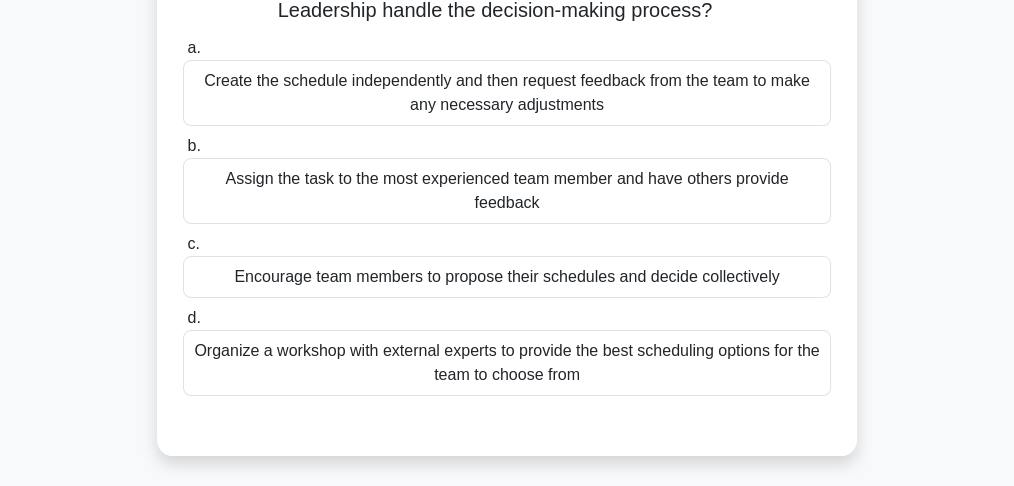 click on "Encourage team members to propose their schedules and decide collectively" at bounding box center (507, 277) 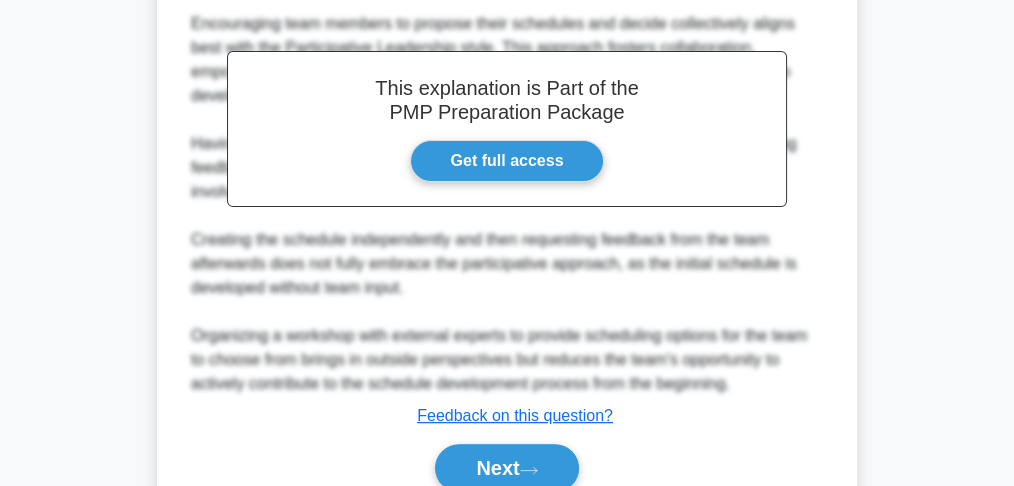 scroll, scrollTop: 717, scrollLeft: 0, axis: vertical 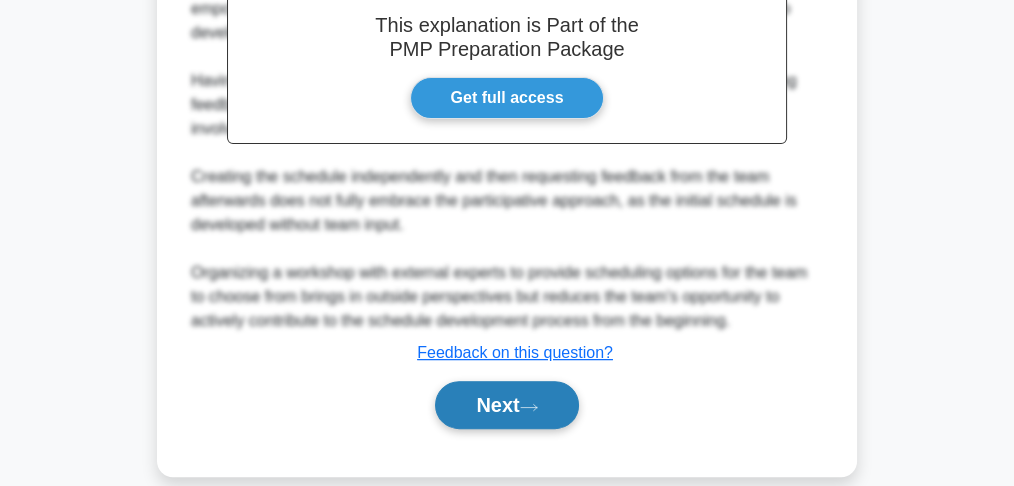 click on "Next" at bounding box center (506, 405) 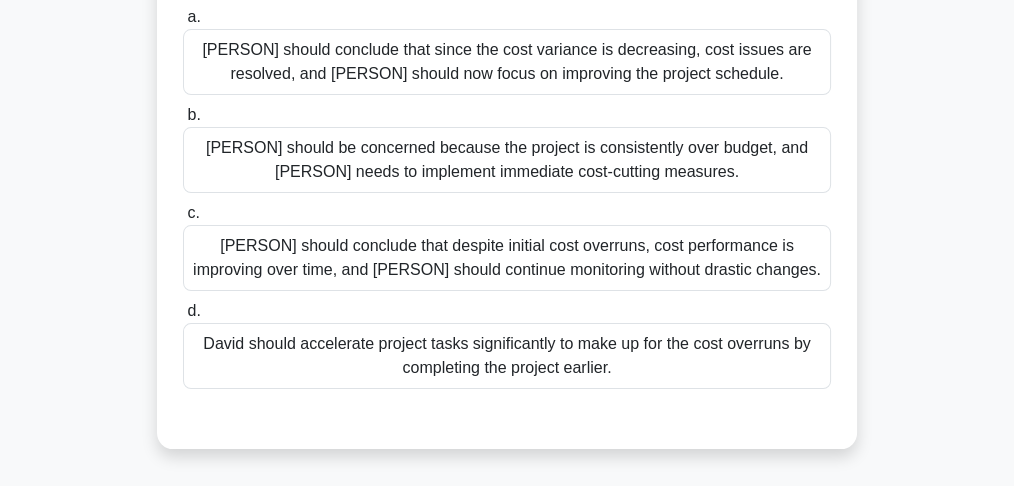 scroll, scrollTop: 333, scrollLeft: 0, axis: vertical 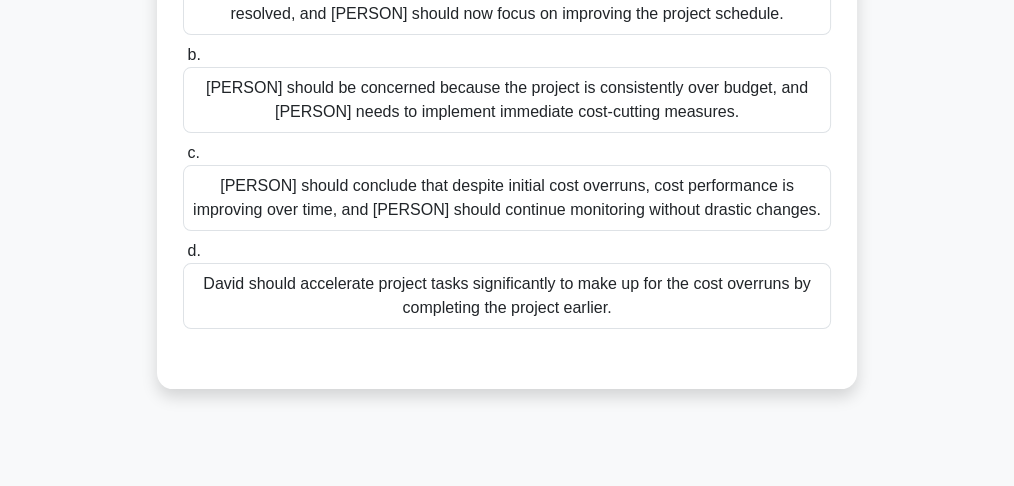 click on "[PERSON] should conclude that despite initial cost overruns, cost performance is improving over time, and [PERSON] should continue monitoring without drastic changes." at bounding box center [507, 198] 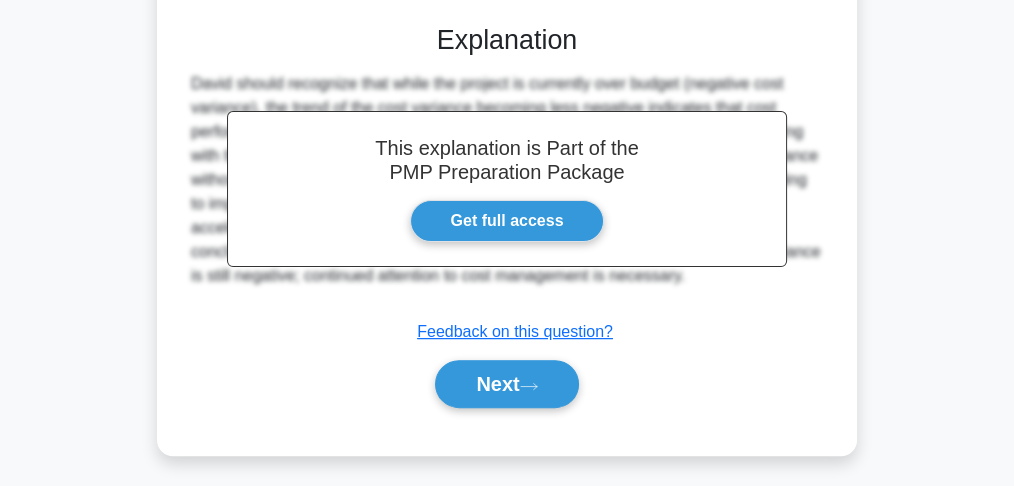 scroll, scrollTop: 669, scrollLeft: 0, axis: vertical 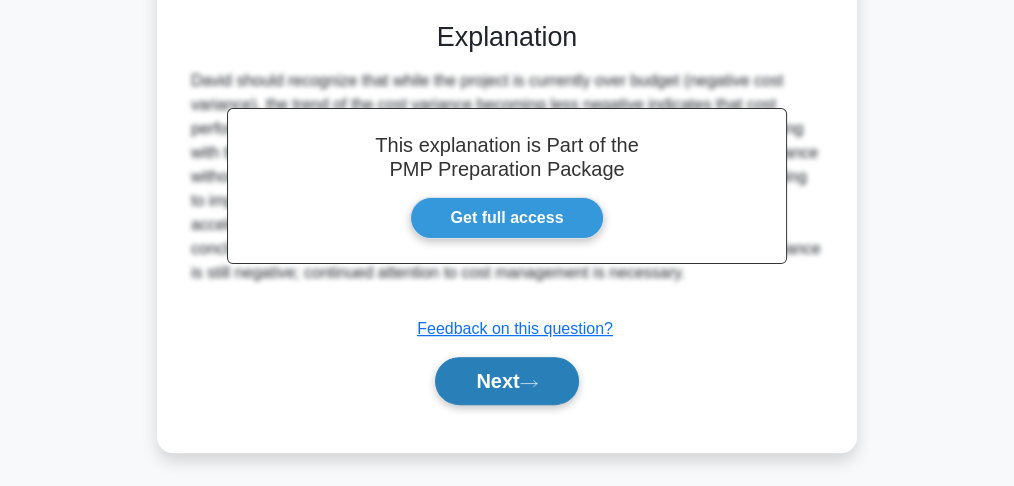click on "Next" at bounding box center (506, 381) 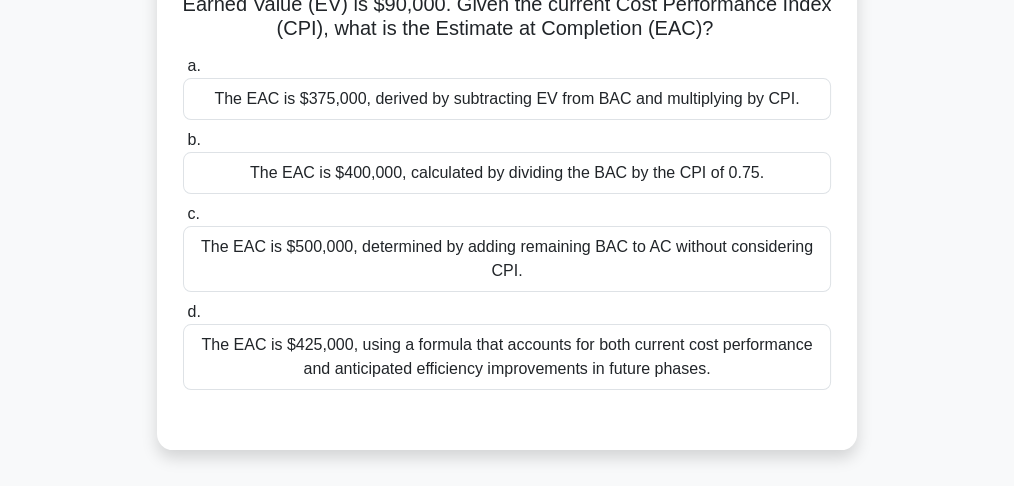 scroll, scrollTop: 133, scrollLeft: 0, axis: vertical 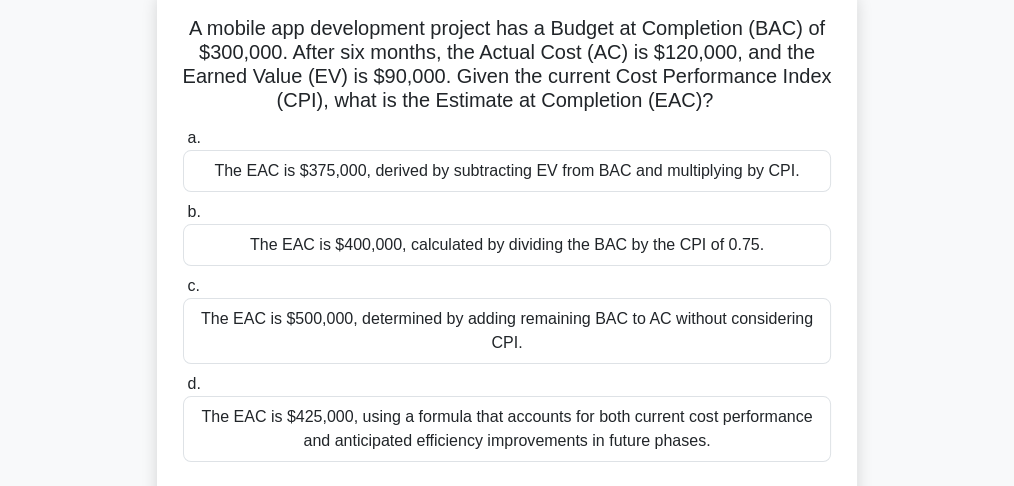 click on "A mobile app development project has a Budget at Completion (BAC) of $300,000. After six months, the Actual Cost (AC) is $120,000, and the Earned Value (EV) is $90,000. Given the current Cost Performance Index (CPI), what is the Estimate at Completion (EAC)?
.spinner_0XTQ{transform-origin:center;animation:spinner_y6GP .75s linear infinite}@keyframes spinner_y6GP{100%{transform:rotate(360deg)}}
a.
b. c. d." at bounding box center (507, 265) 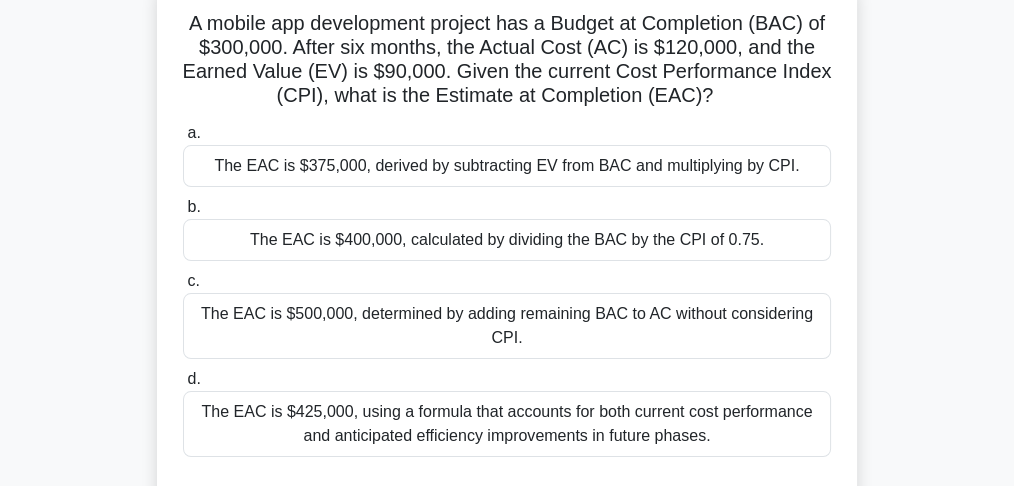 click on "The EAC is $400,000, calculated by dividing the BAC by the CPI of 0.75." at bounding box center (507, 240) 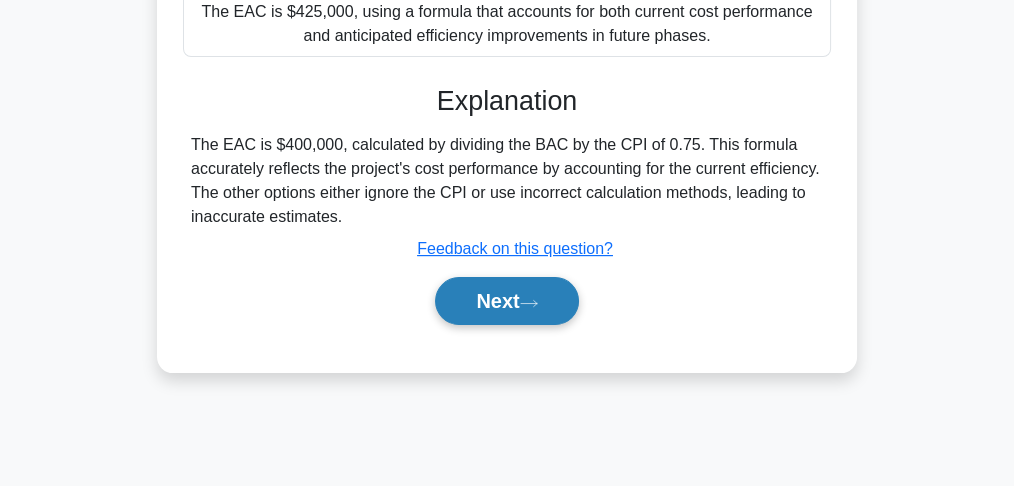 click on "Next" at bounding box center [506, 301] 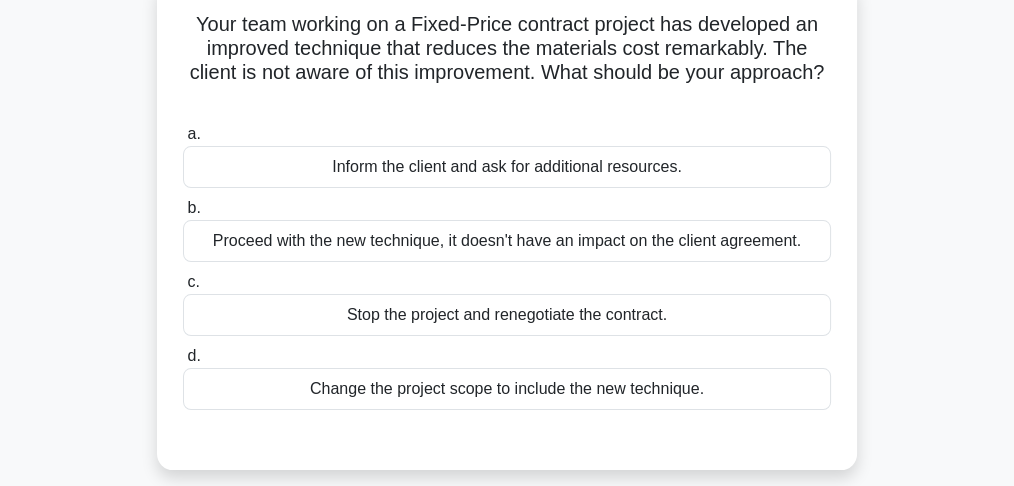scroll, scrollTop: 133, scrollLeft: 0, axis: vertical 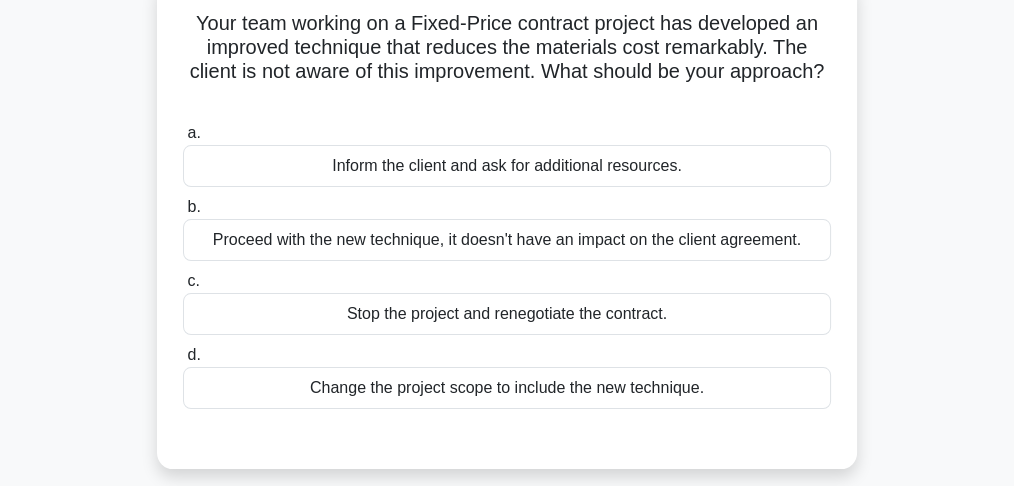 click on "Proceed with the new technique, it doesn't have an impact on the client agreement." at bounding box center [507, 240] 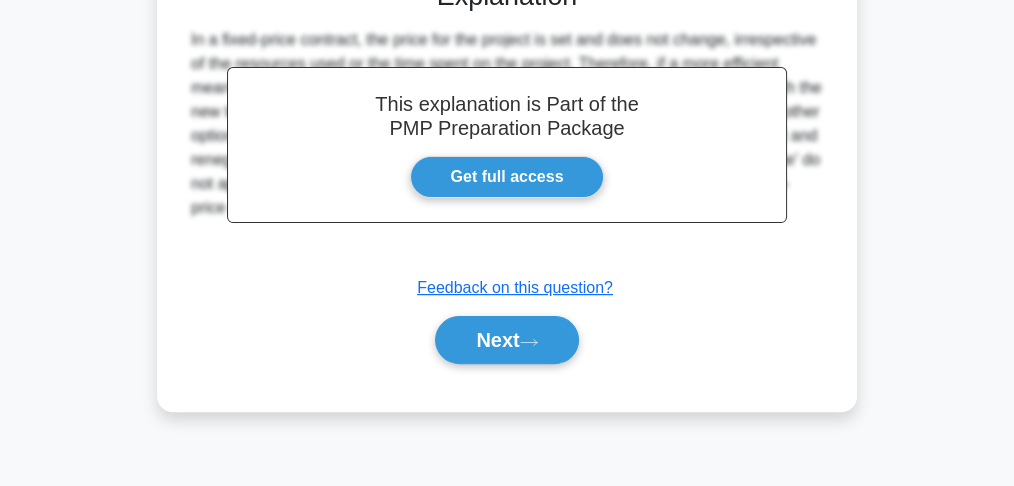 scroll, scrollTop: 594, scrollLeft: 0, axis: vertical 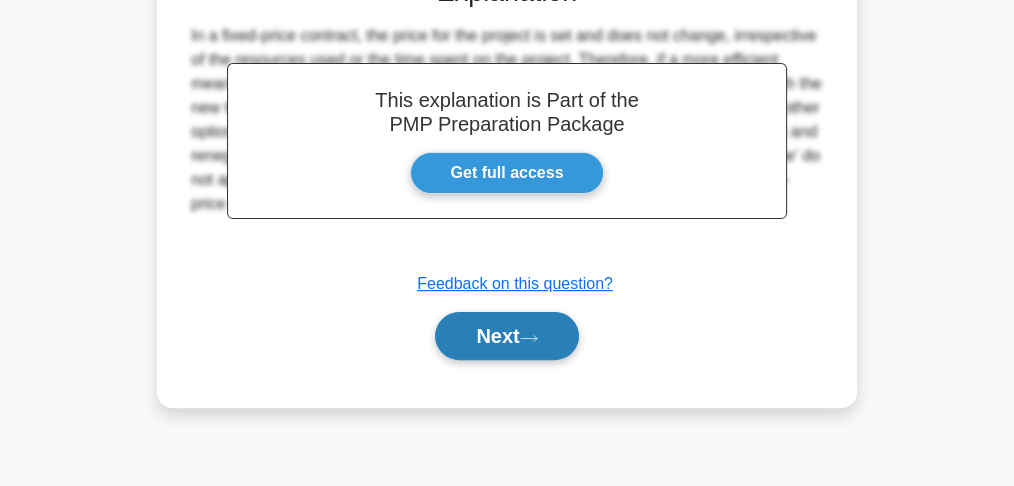 click on "Next" at bounding box center (506, 336) 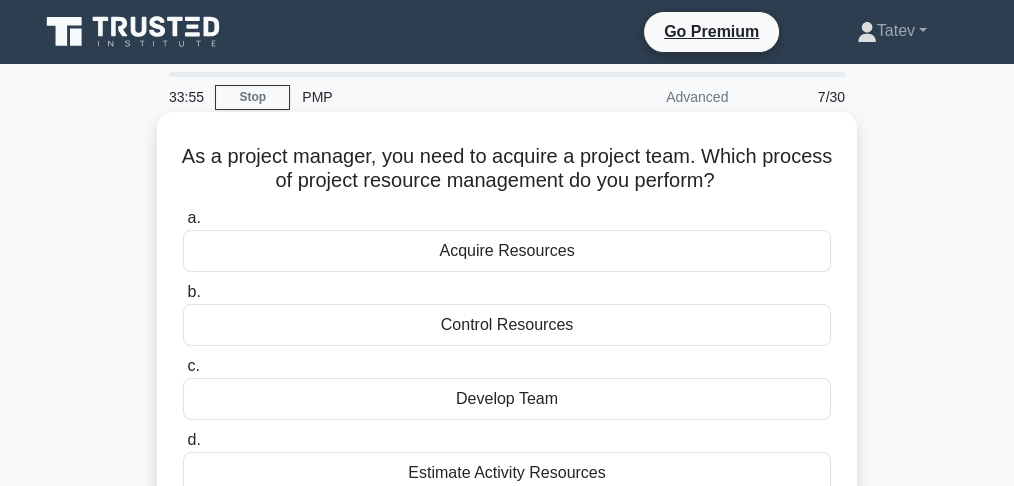 scroll, scrollTop: 66, scrollLeft: 0, axis: vertical 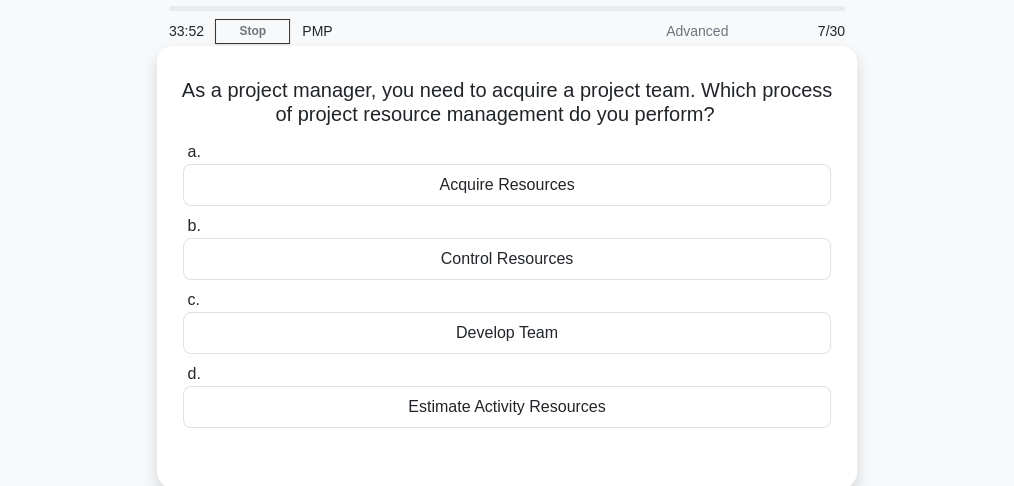 click on "Acquire Resources" at bounding box center (507, 185) 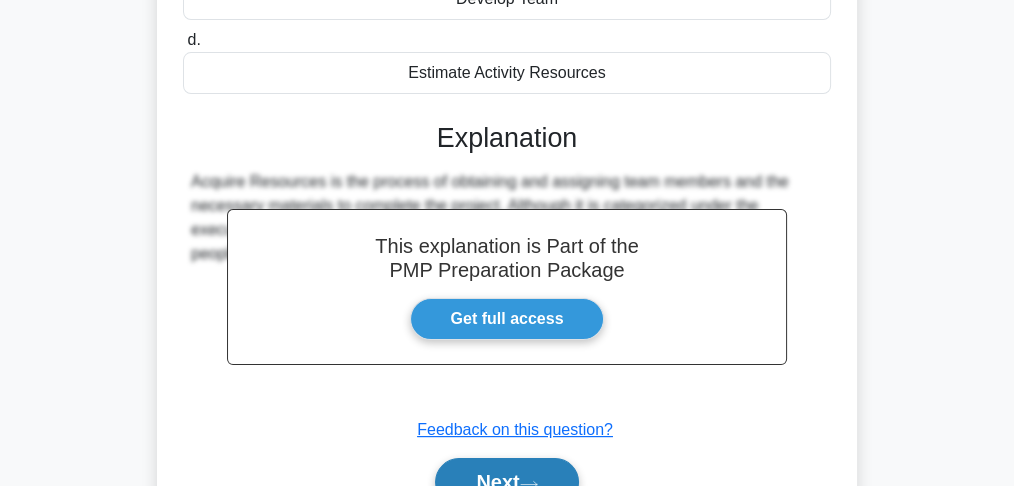 scroll, scrollTop: 594, scrollLeft: 0, axis: vertical 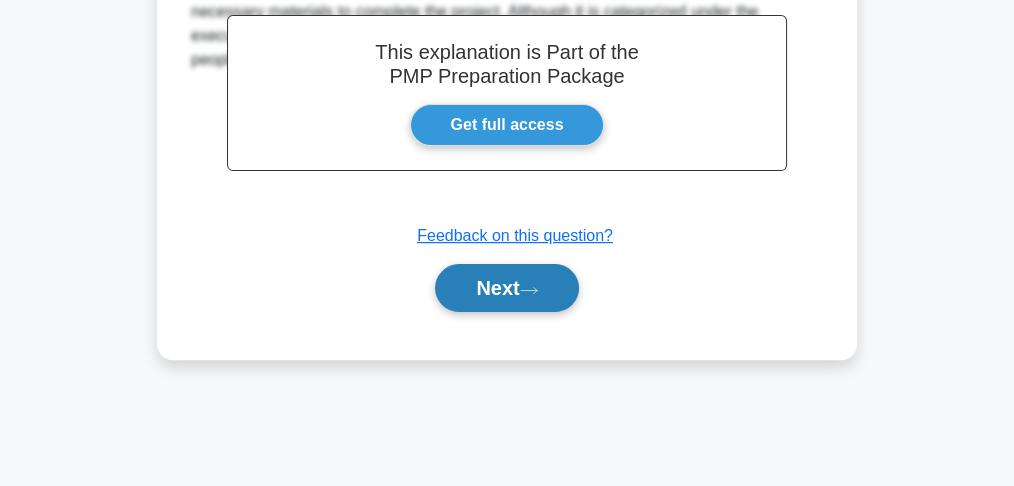 click on "Next" at bounding box center (506, 288) 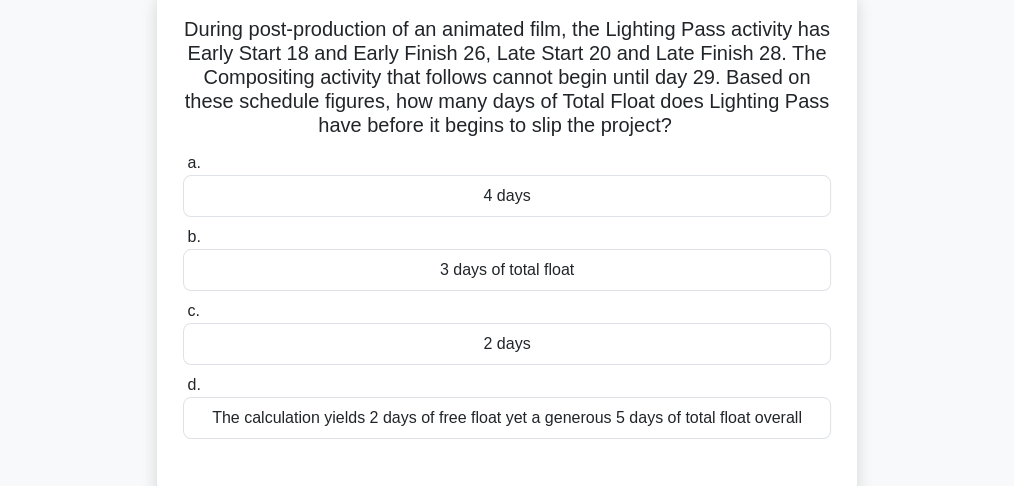 scroll, scrollTop: 60, scrollLeft: 0, axis: vertical 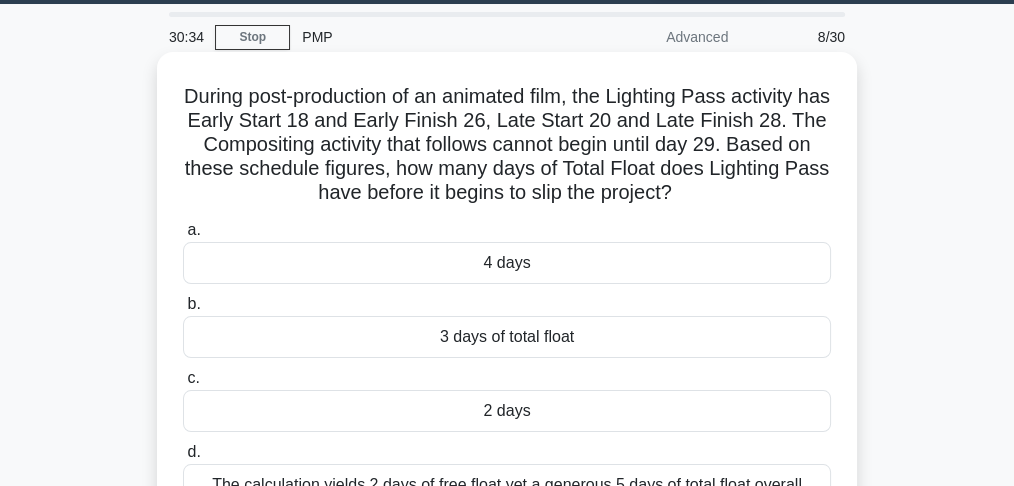 drag, startPoint x: 527, startPoint y: 334, endPoint x: 517, endPoint y: 323, distance: 14.866069 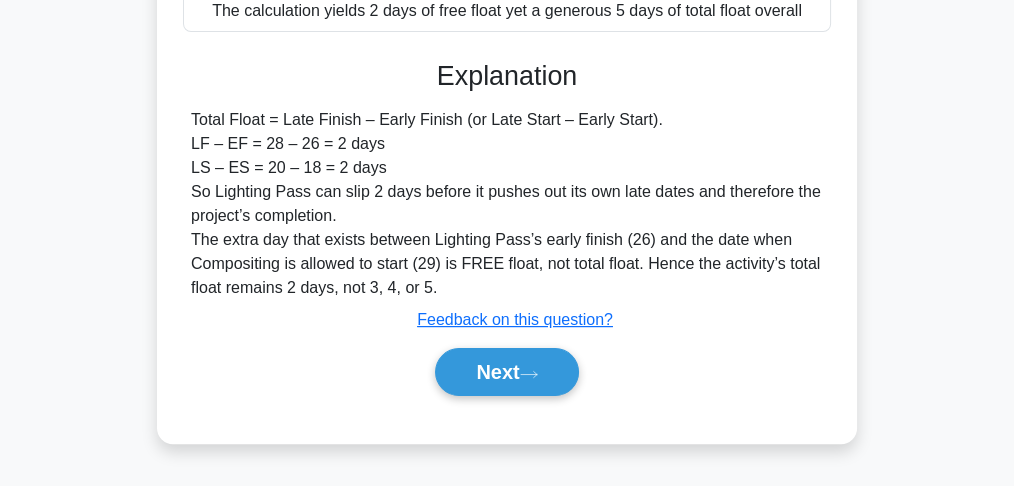 scroll, scrollTop: 594, scrollLeft: 0, axis: vertical 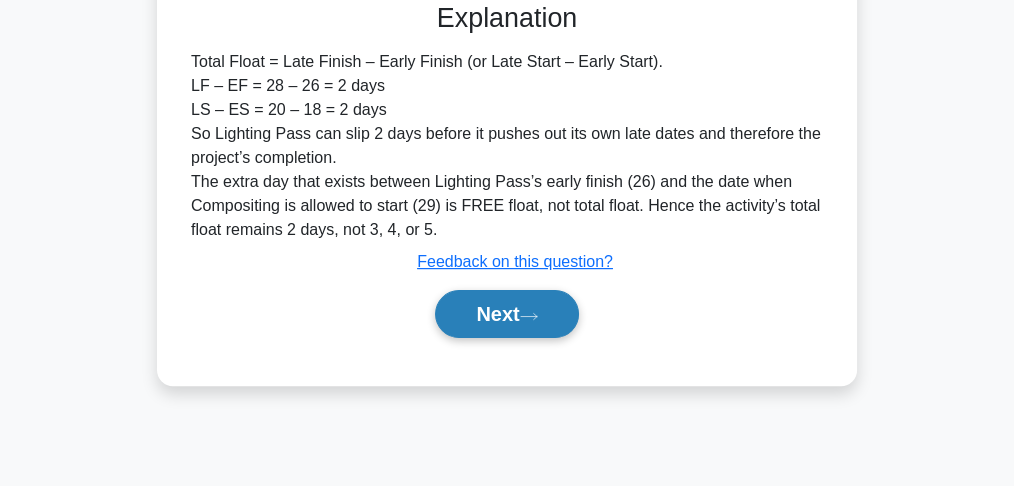 click on "Next" at bounding box center (506, 314) 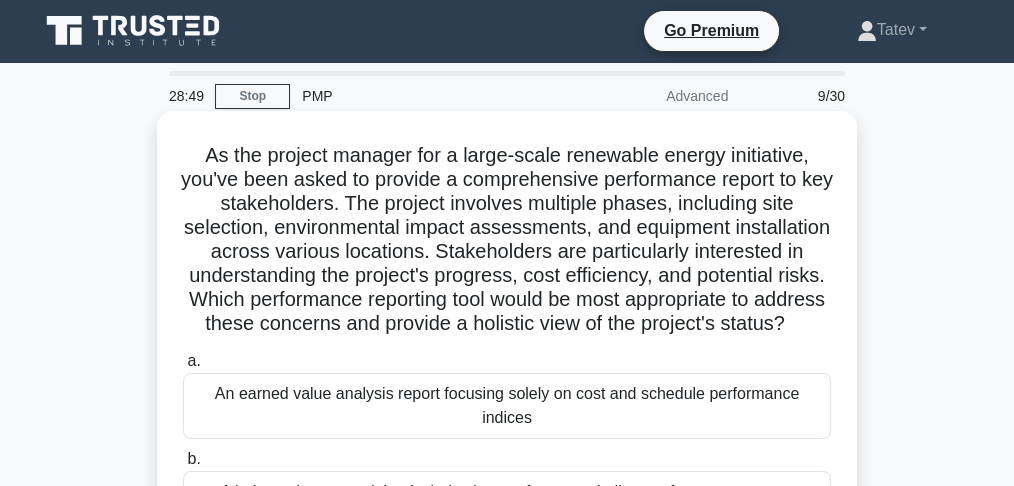 scroll, scrollTop: 0, scrollLeft: 0, axis: both 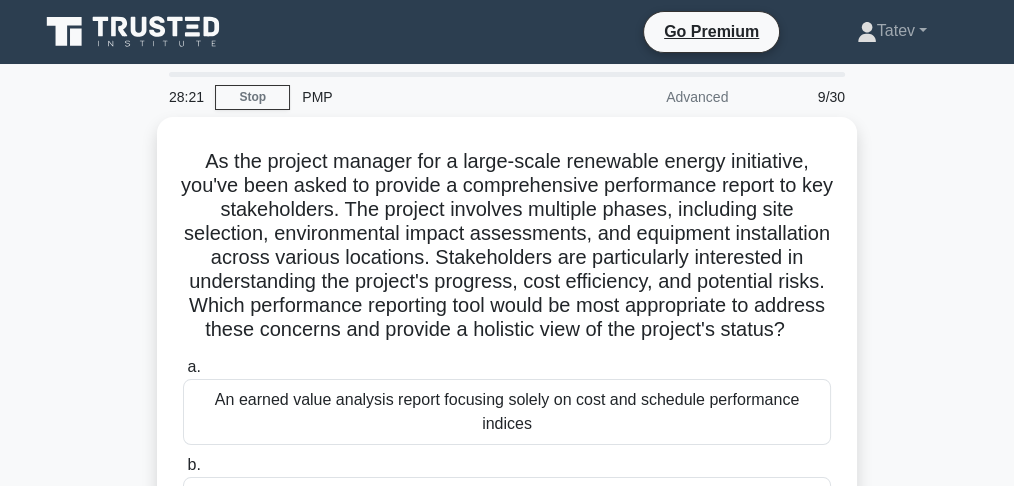 click on "Go Premium
Tatev
Profile
Settings
Profile
Settings
Go Premium
Tatev
Profile
Settings" at bounding box center (611, 32) 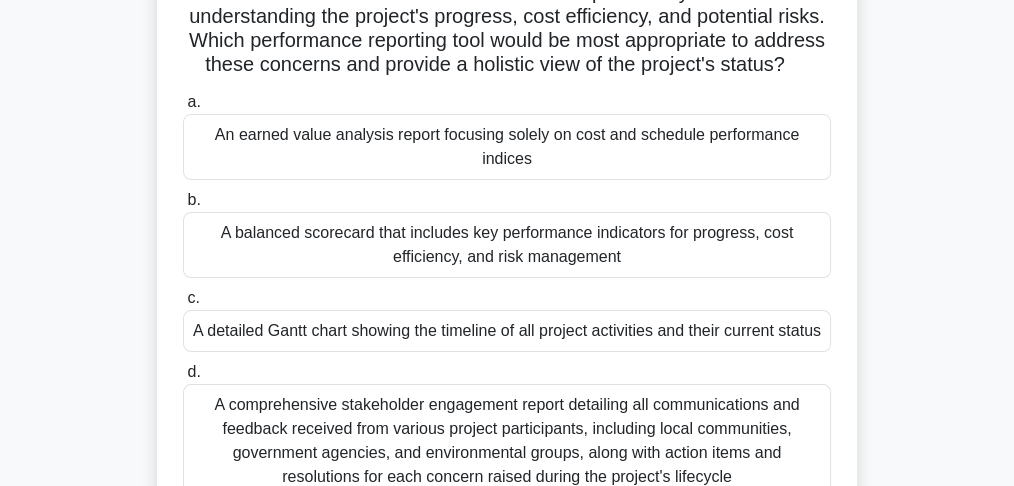 scroll, scrollTop: 266, scrollLeft: 0, axis: vertical 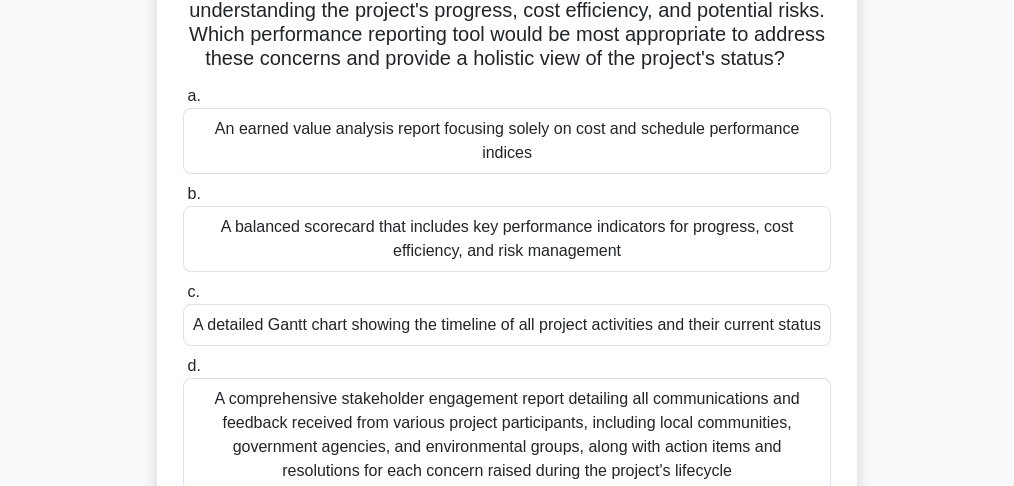 click on "A balanced scorecard that includes key performance indicators for progress, cost efficiency, and risk management" at bounding box center [507, 239] 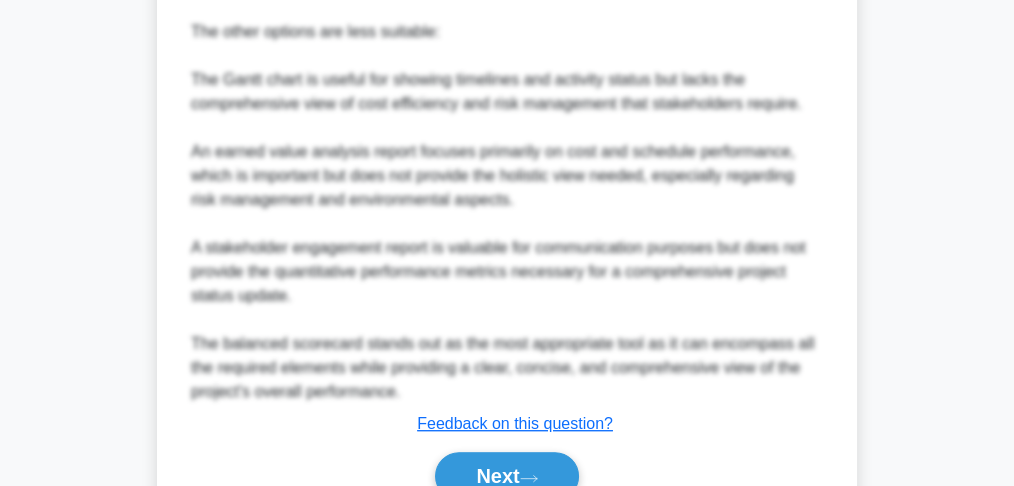 scroll, scrollTop: 1365, scrollLeft: 0, axis: vertical 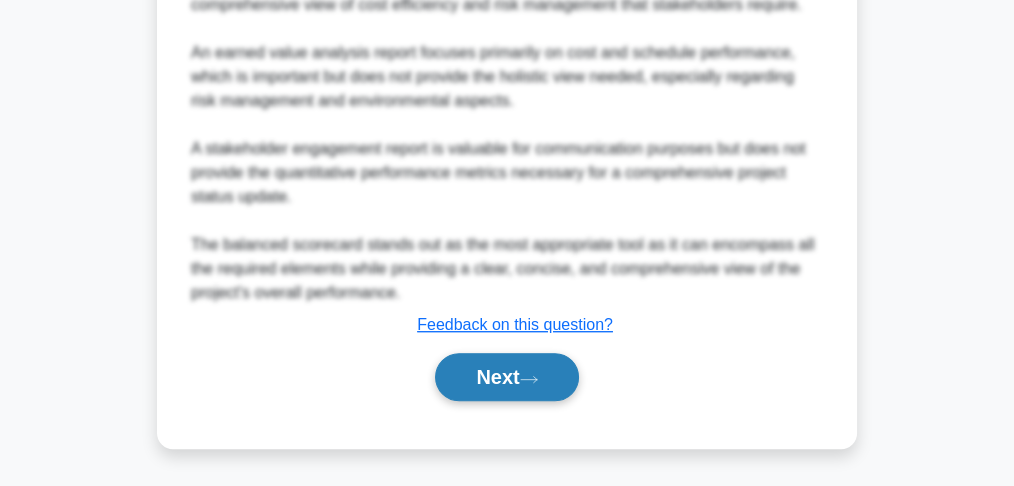 click on "Next" at bounding box center (506, 377) 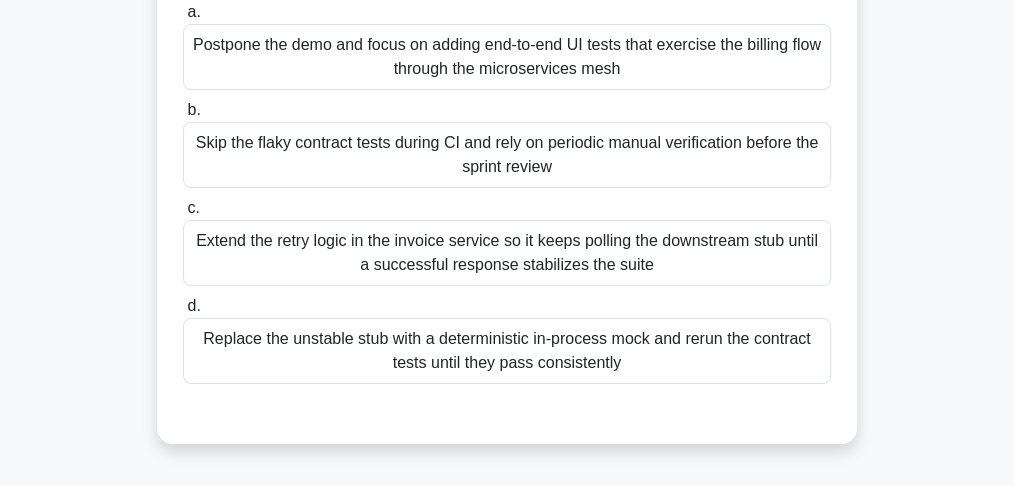 scroll, scrollTop: 340, scrollLeft: 0, axis: vertical 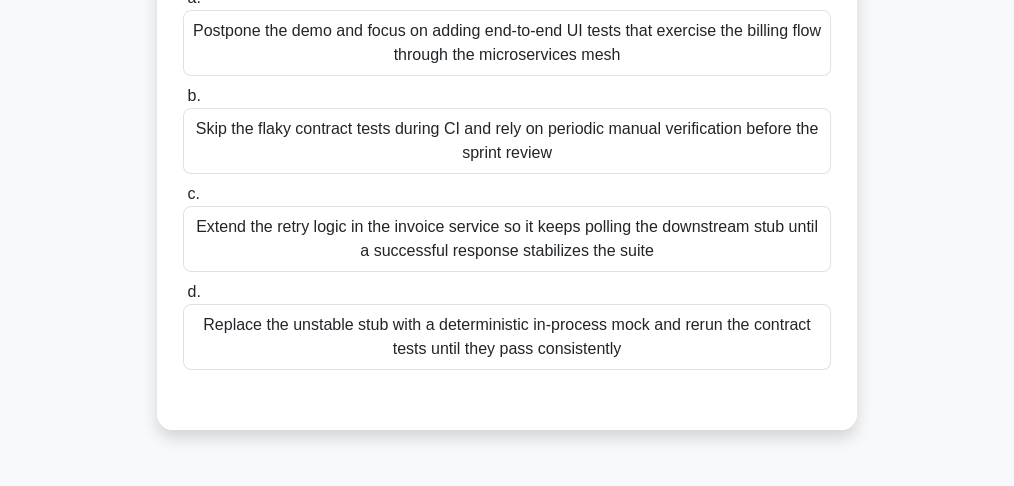 click on "Replace the unstable stub with a deterministic in-process mock and rerun the contract tests until they pass consistently" at bounding box center [507, 337] 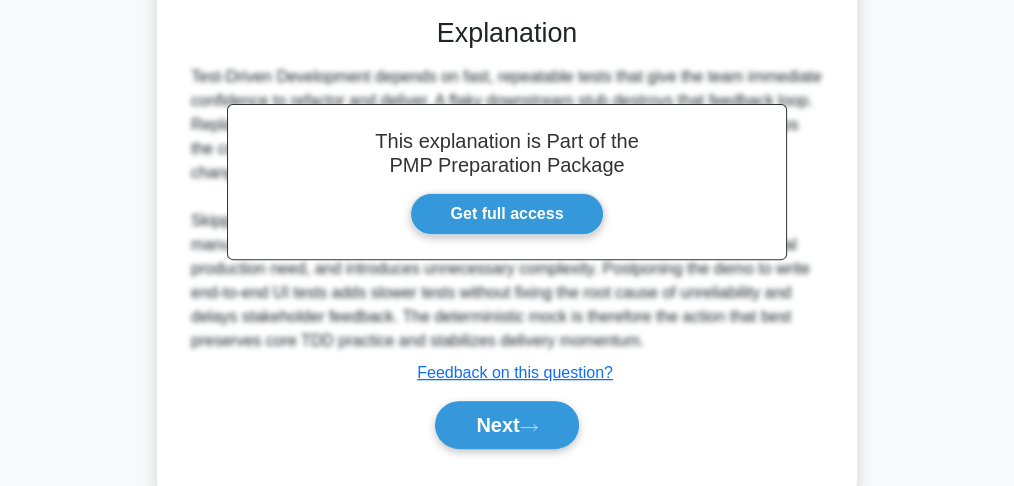 scroll, scrollTop: 740, scrollLeft: 0, axis: vertical 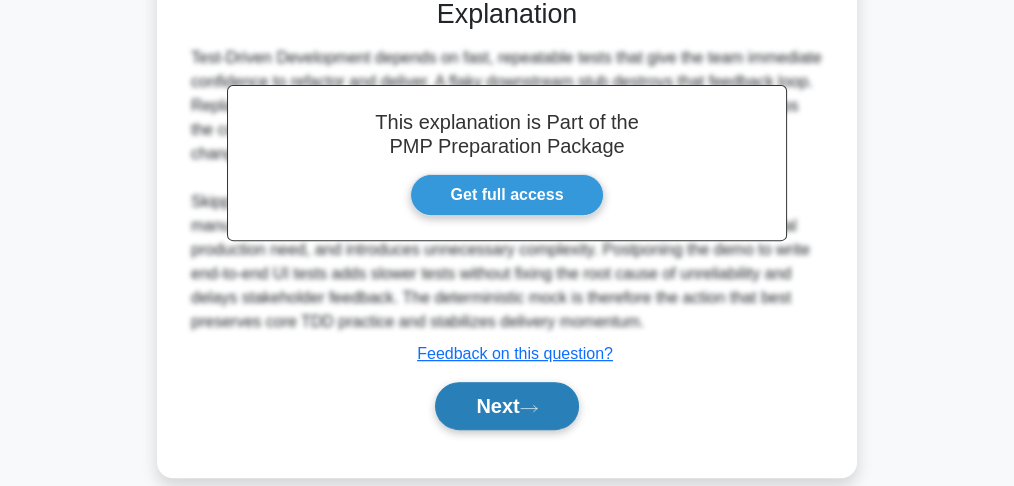 click on "Next" at bounding box center (506, 406) 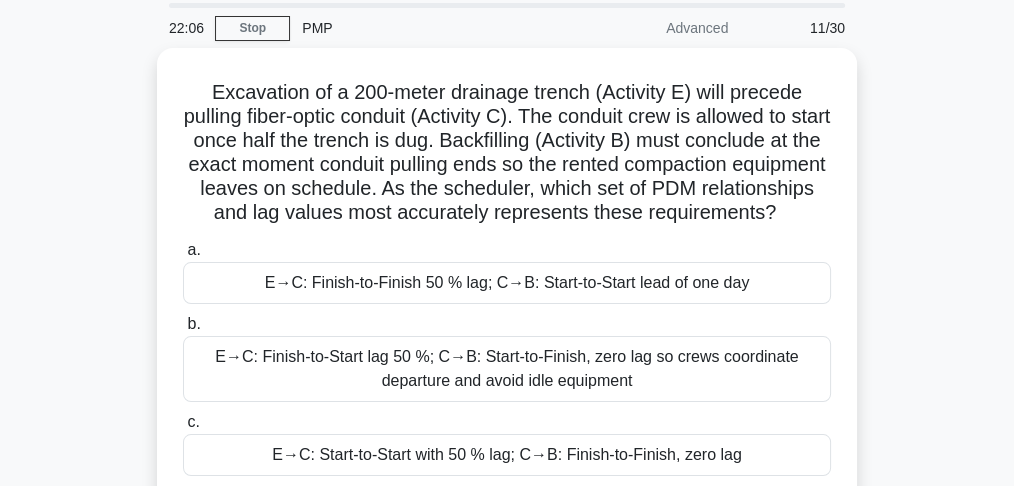 scroll, scrollTop: 136, scrollLeft: 0, axis: vertical 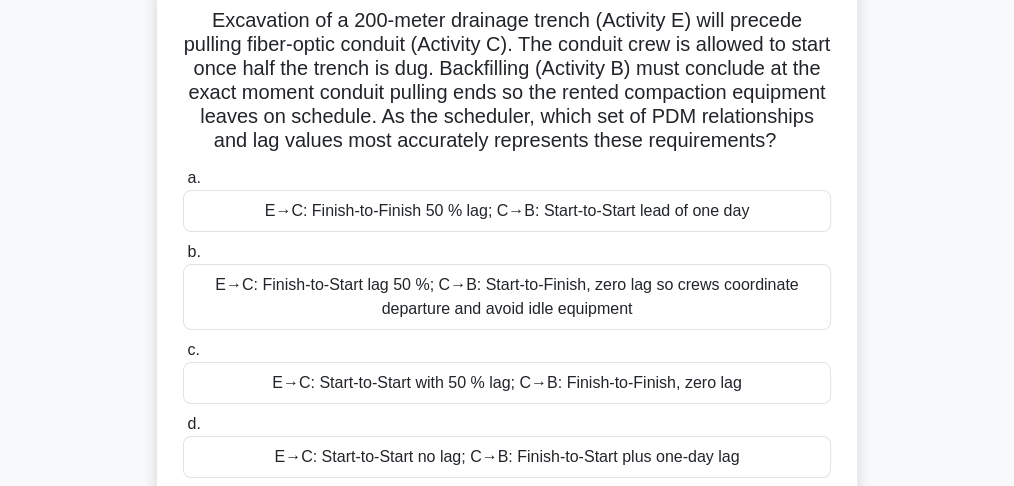 click on "E→C: Start-to-Start with 50 % lag; C→B: Finish-to-Finish, zero lag" at bounding box center [507, 383] 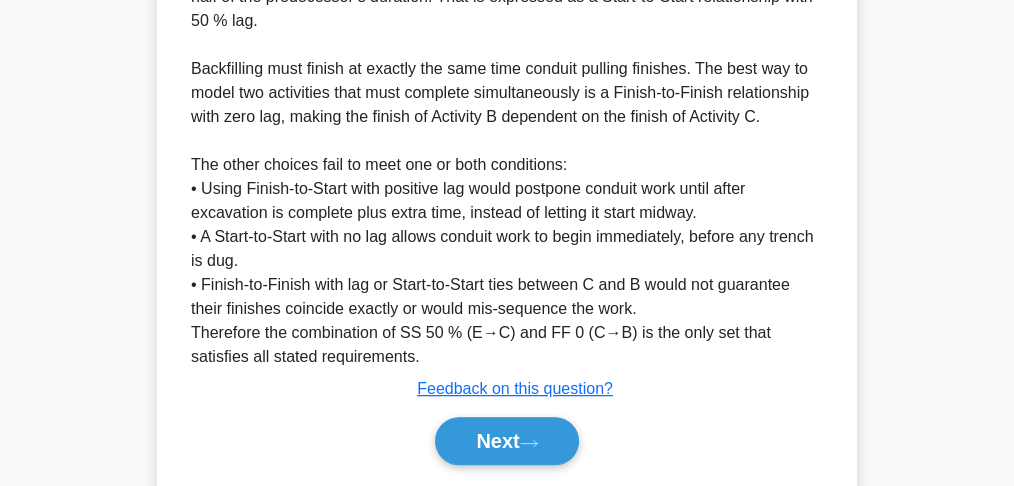 scroll, scrollTop: 837, scrollLeft: 0, axis: vertical 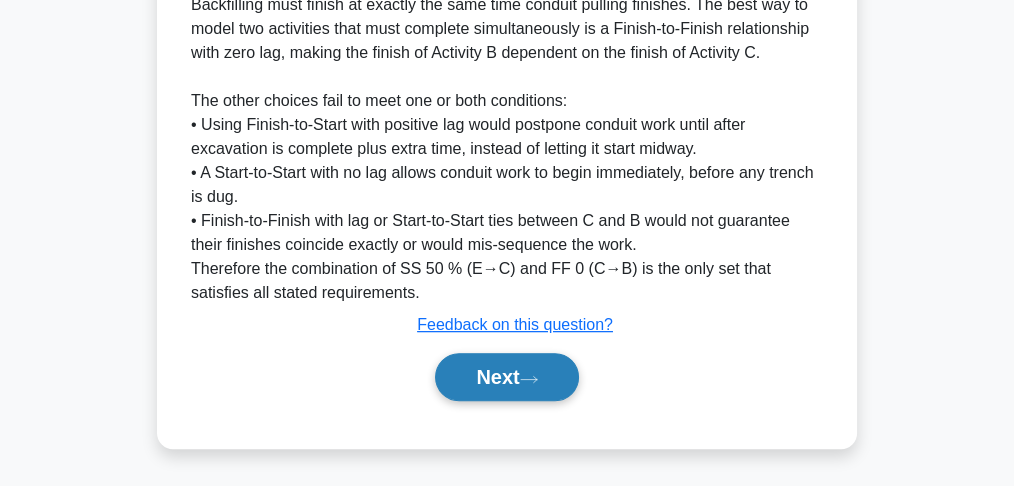 click on "Next" at bounding box center (506, 377) 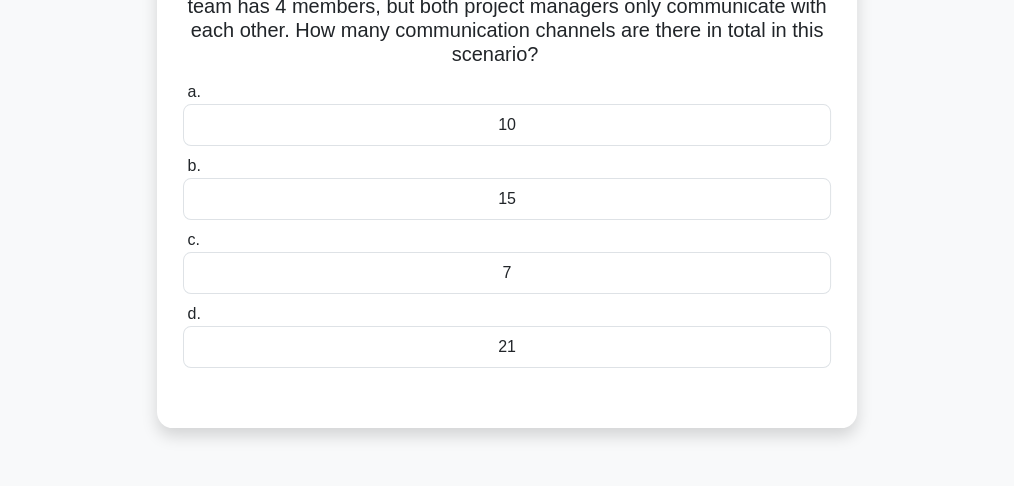 scroll, scrollTop: 200, scrollLeft: 0, axis: vertical 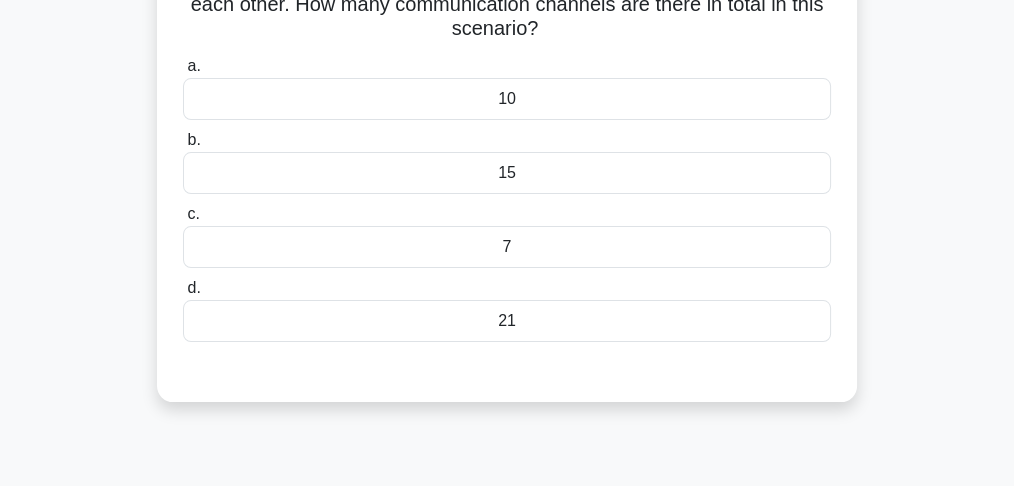 click on "21" at bounding box center [507, 321] 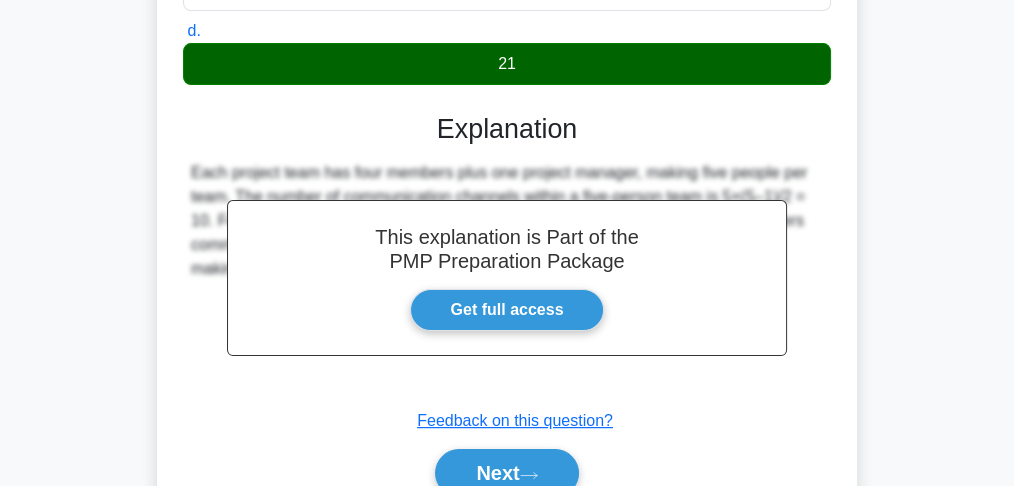 scroll, scrollTop: 594, scrollLeft: 0, axis: vertical 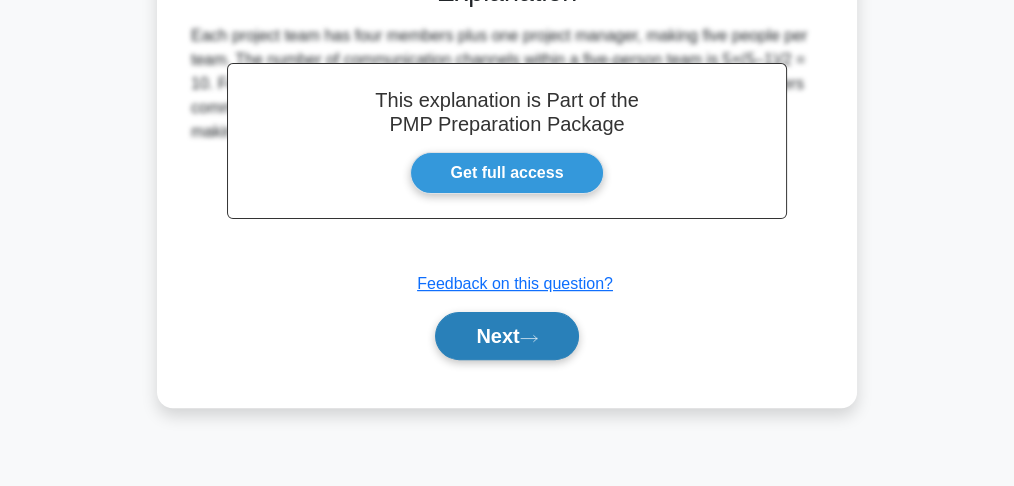 click on "Next" at bounding box center [506, 336] 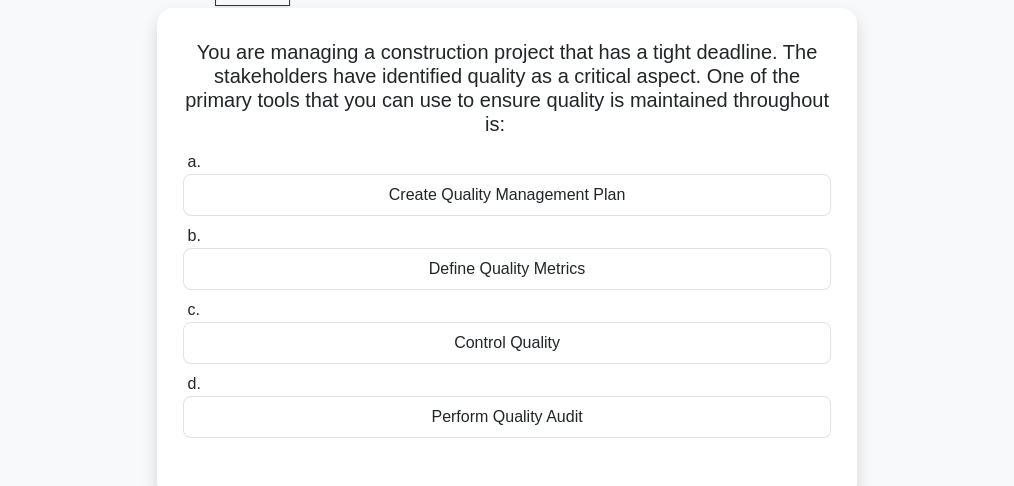 scroll, scrollTop: 127, scrollLeft: 0, axis: vertical 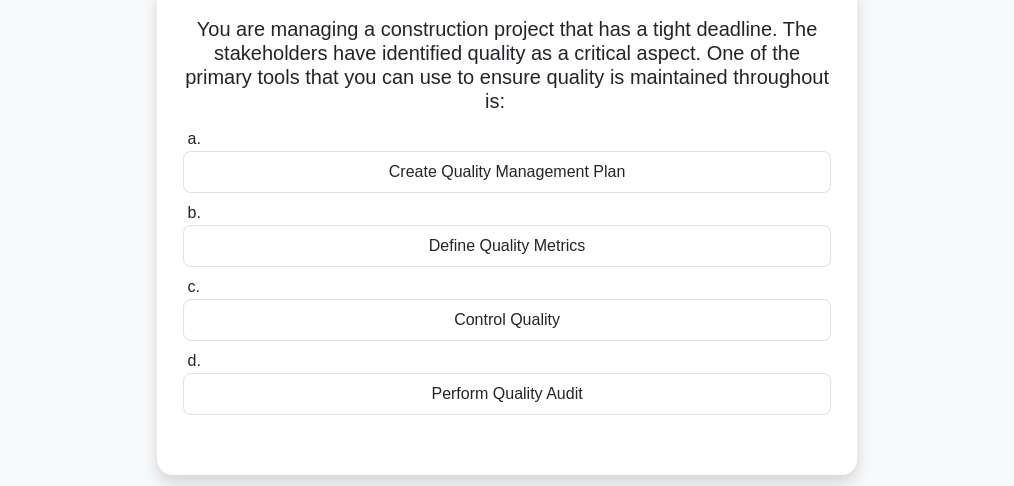 click on "Control Quality" at bounding box center (507, 320) 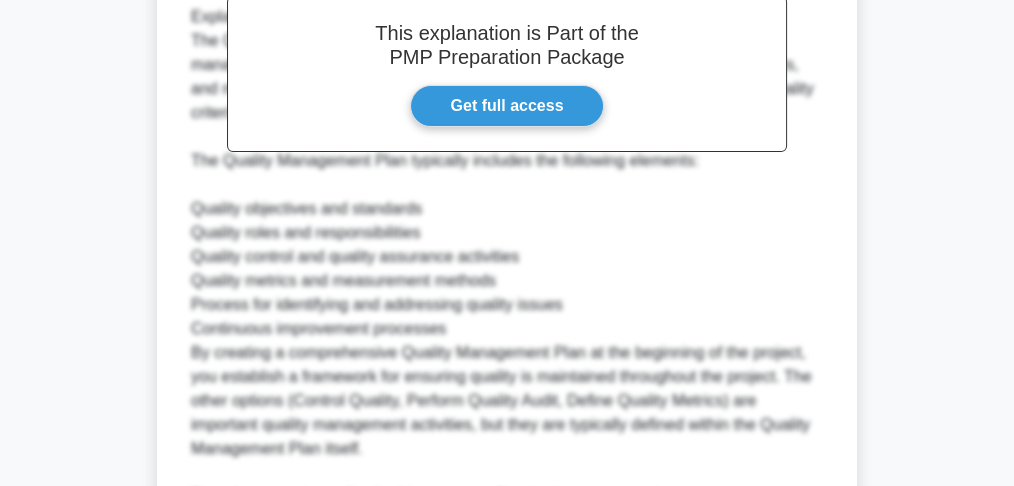 scroll, scrollTop: 860, scrollLeft: 0, axis: vertical 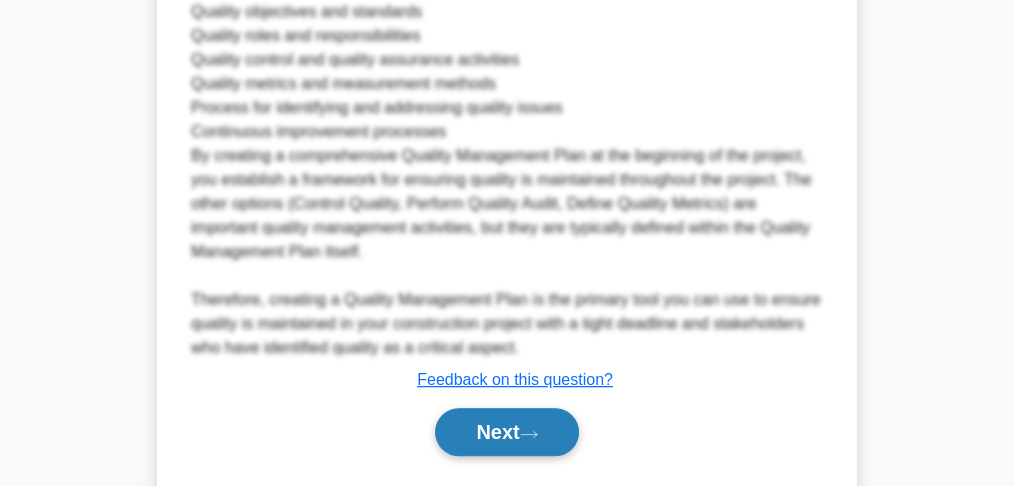 click on "Next" at bounding box center (506, 432) 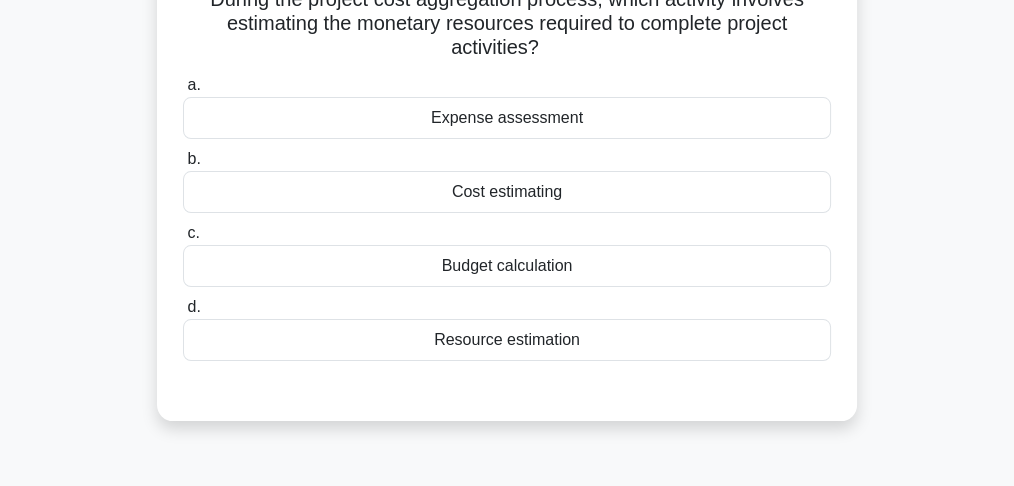 scroll, scrollTop: 127, scrollLeft: 0, axis: vertical 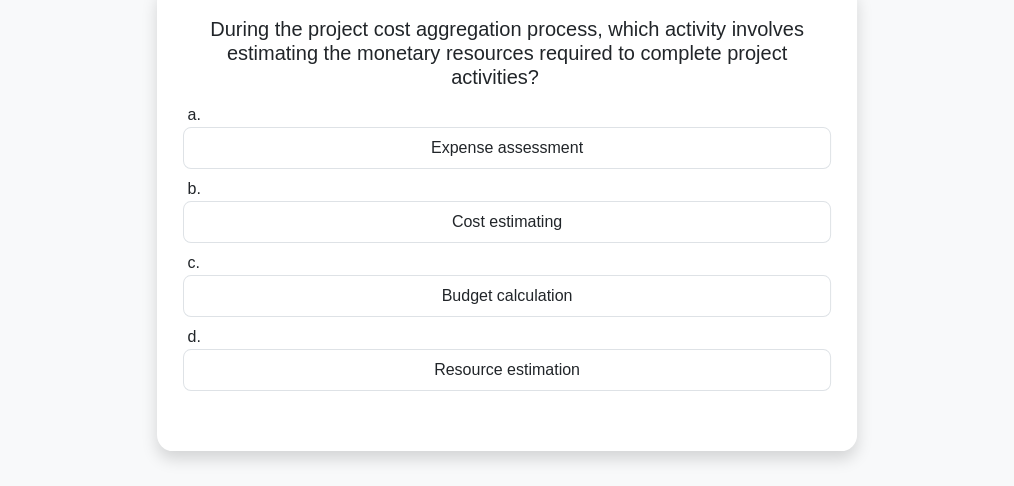 click on "Budget calculation" at bounding box center (507, 296) 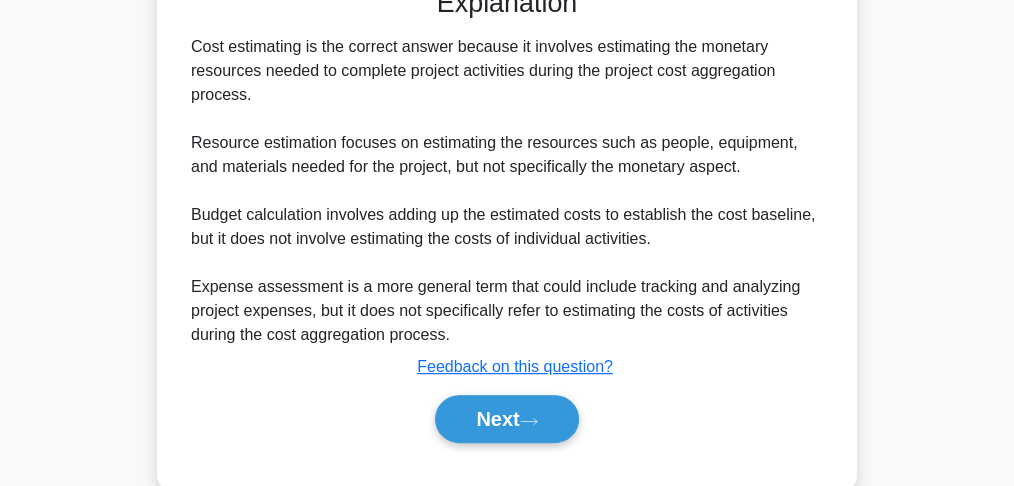 scroll, scrollTop: 594, scrollLeft: 0, axis: vertical 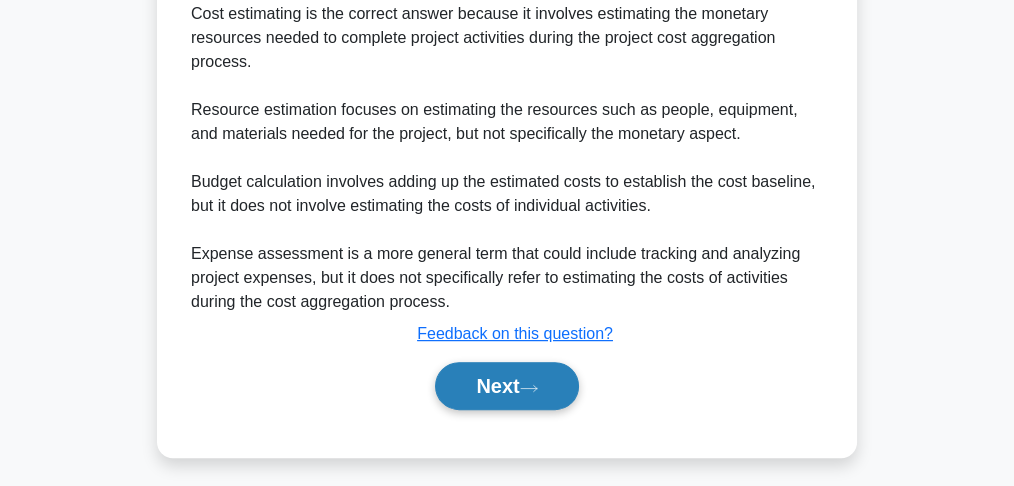 click on "Next" at bounding box center (506, 386) 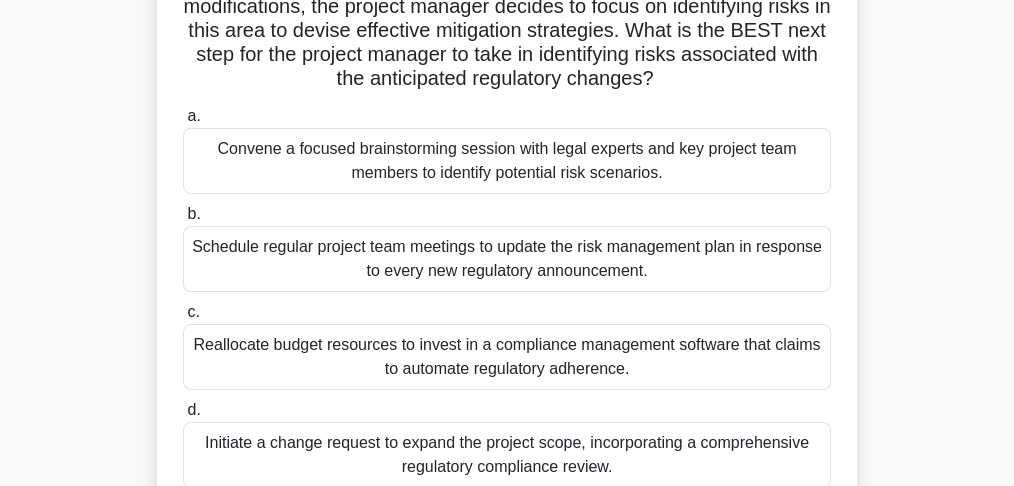 scroll, scrollTop: 327, scrollLeft: 0, axis: vertical 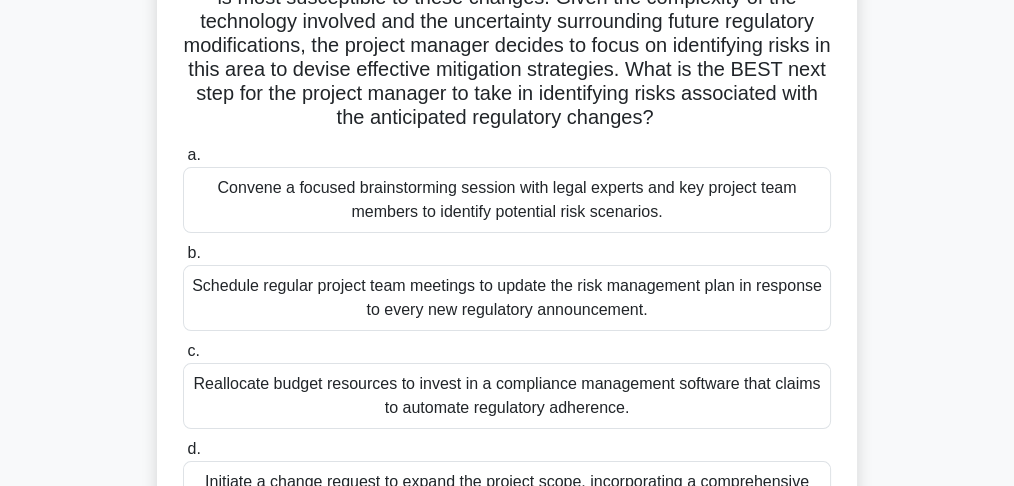 click on "Convene a focused brainstorming session with legal experts and key project team members to identify potential risk scenarios." at bounding box center [507, 200] 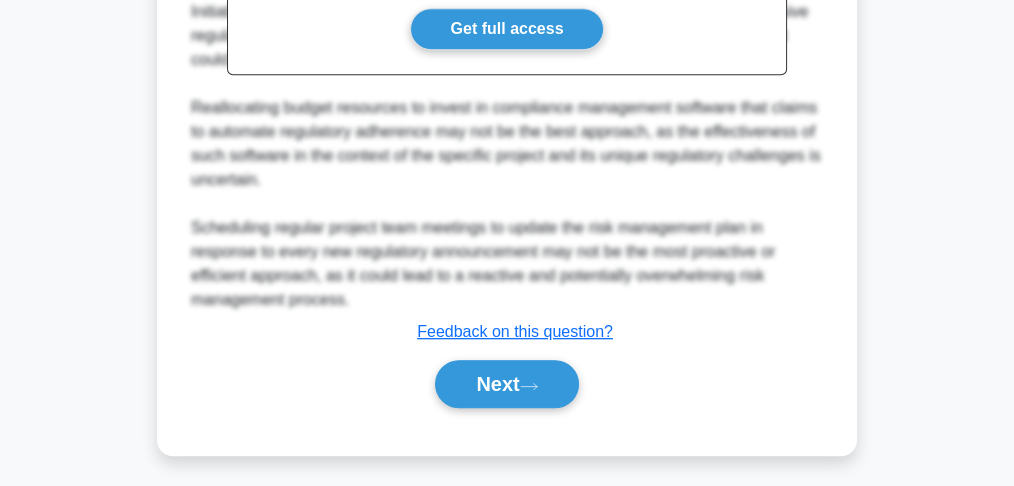 scroll, scrollTop: 1053, scrollLeft: 0, axis: vertical 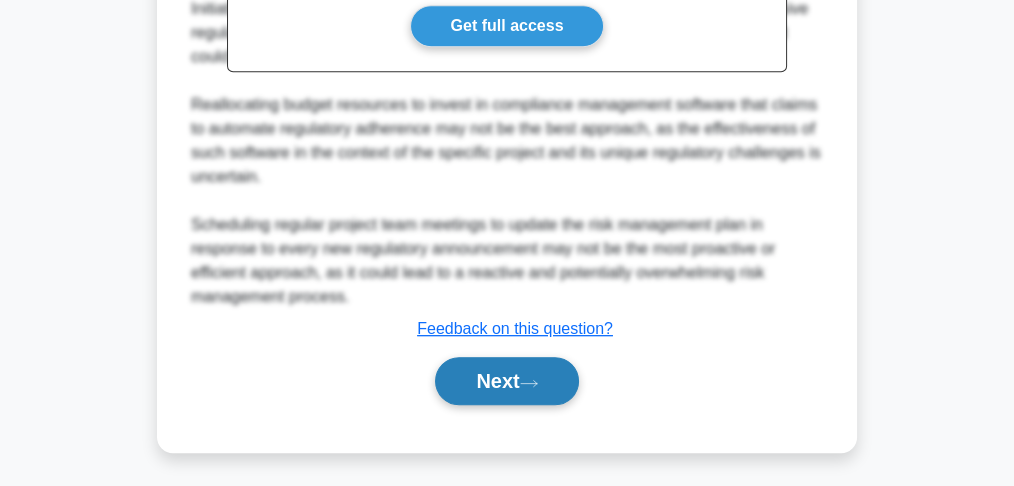 click on "Next" at bounding box center (506, 381) 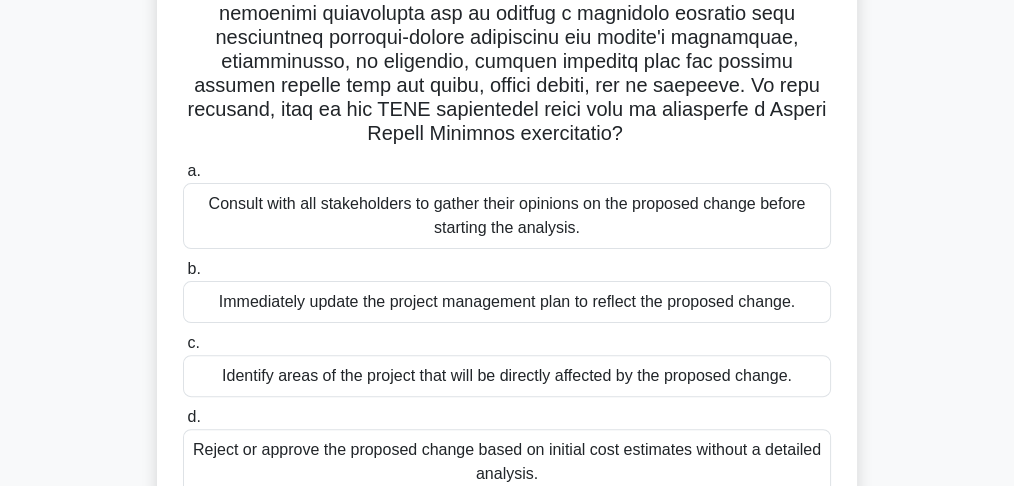 scroll, scrollTop: 635, scrollLeft: 0, axis: vertical 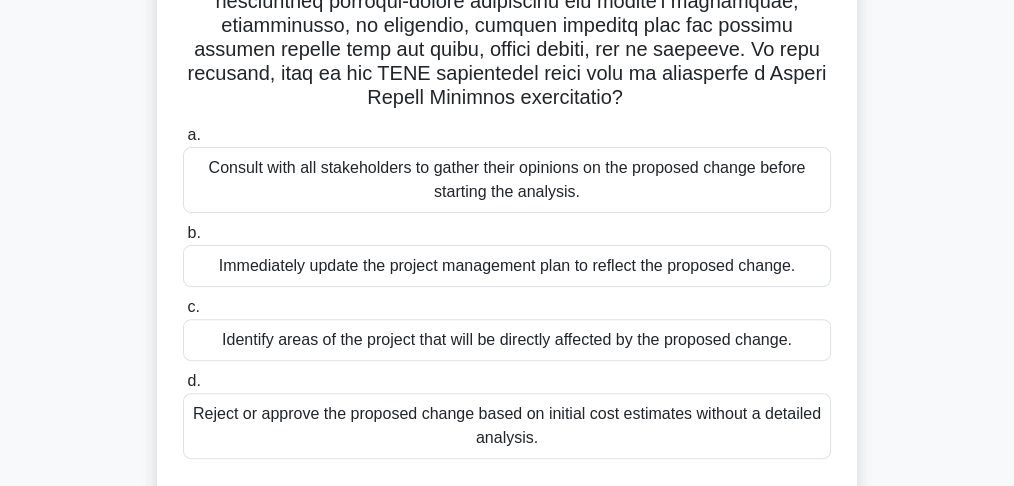 click on "Identify areas of the project that will be directly affected by the proposed change." at bounding box center [507, 340] 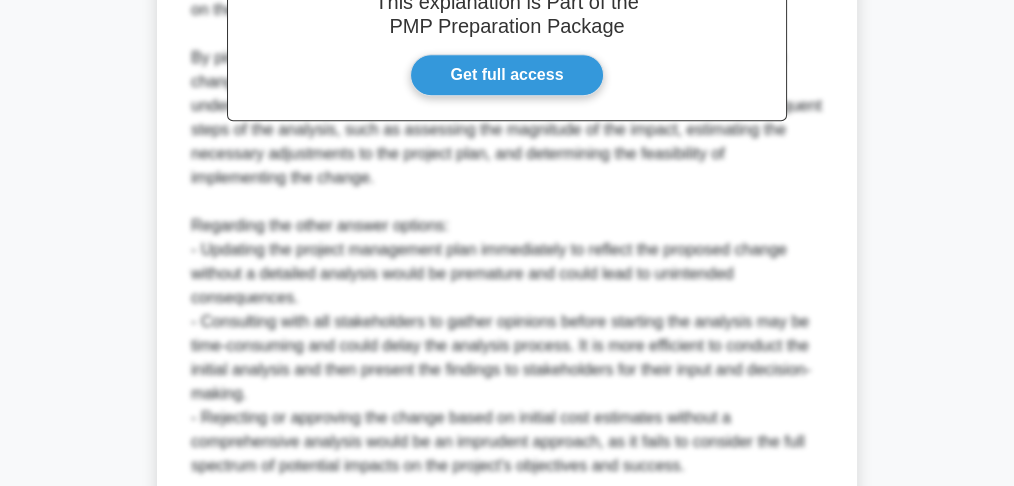 scroll, scrollTop: 1413, scrollLeft: 0, axis: vertical 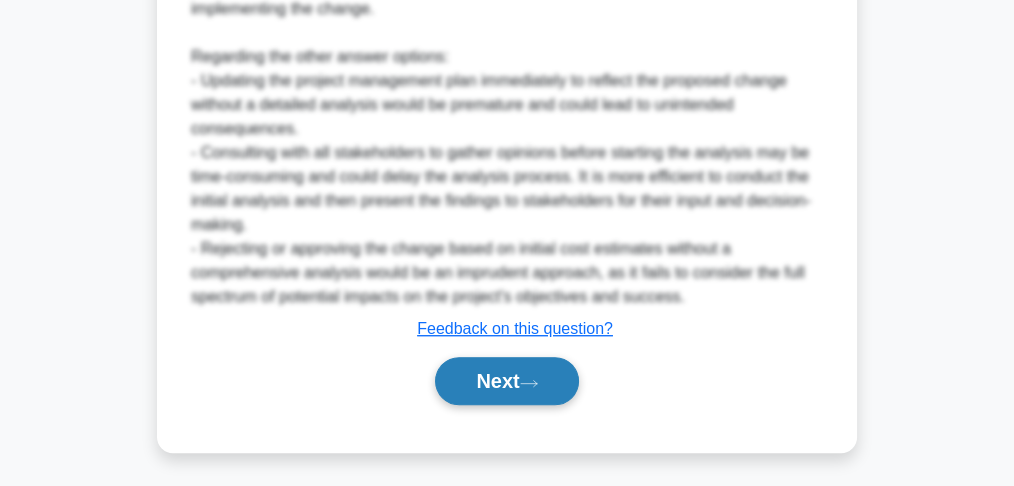 click on "Next" at bounding box center [506, 381] 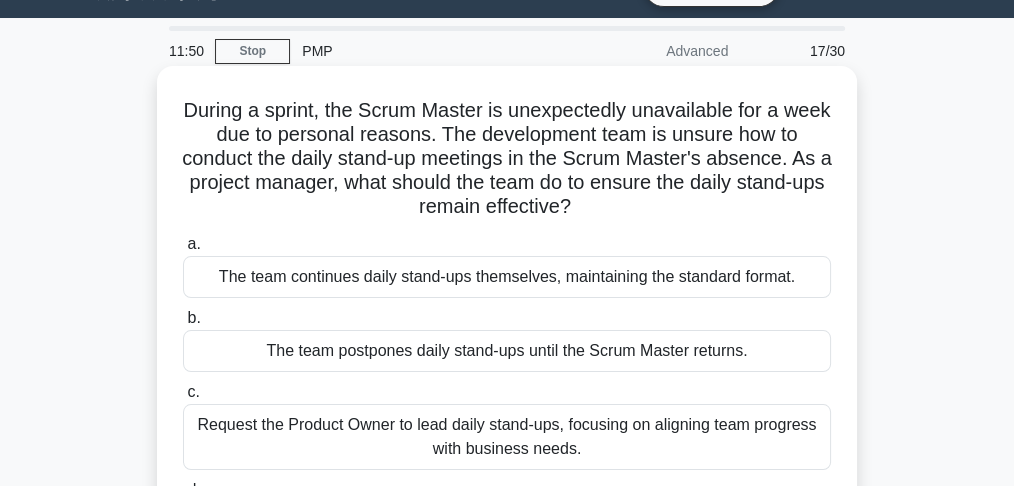 scroll, scrollTop: 200, scrollLeft: 0, axis: vertical 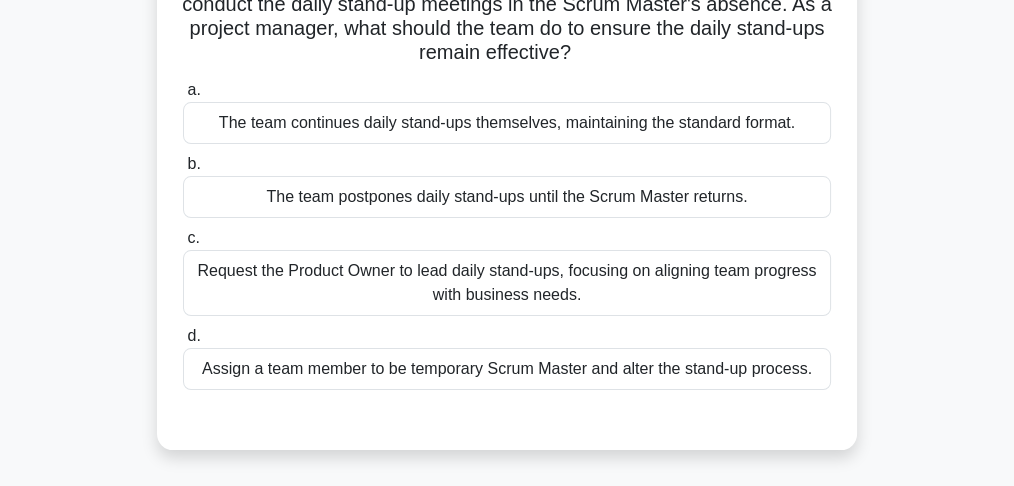 click on "Request the Product Owner to lead daily stand-ups, focusing on aligning team progress with business needs." at bounding box center [507, 283] 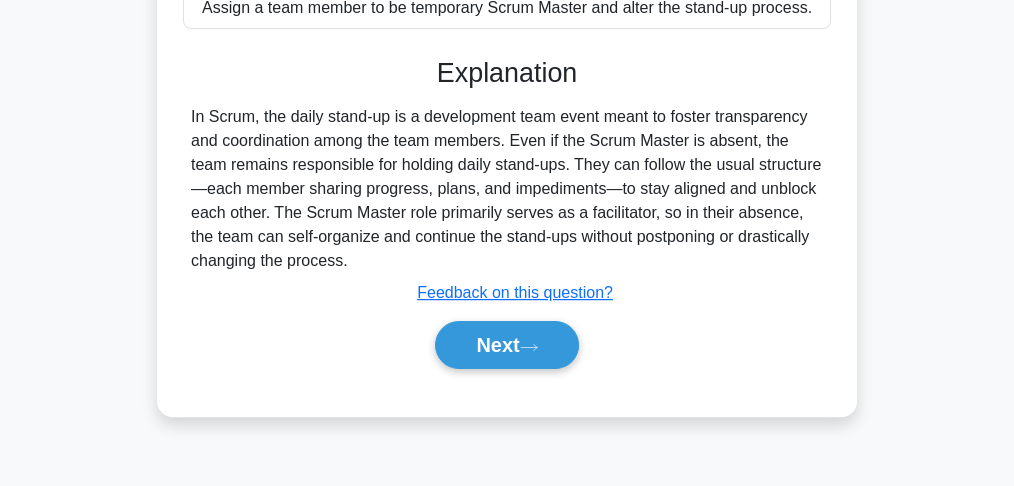 scroll, scrollTop: 594, scrollLeft: 0, axis: vertical 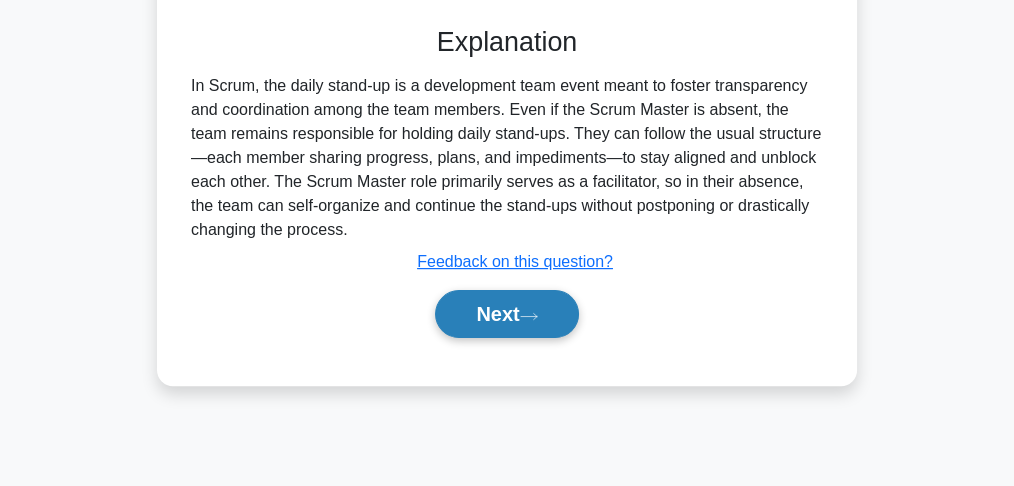 click 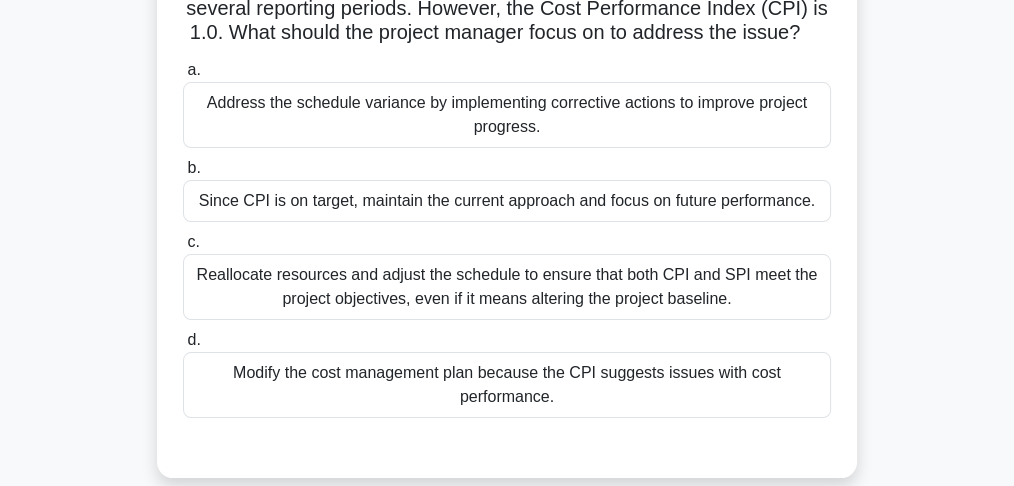 scroll, scrollTop: 200, scrollLeft: 0, axis: vertical 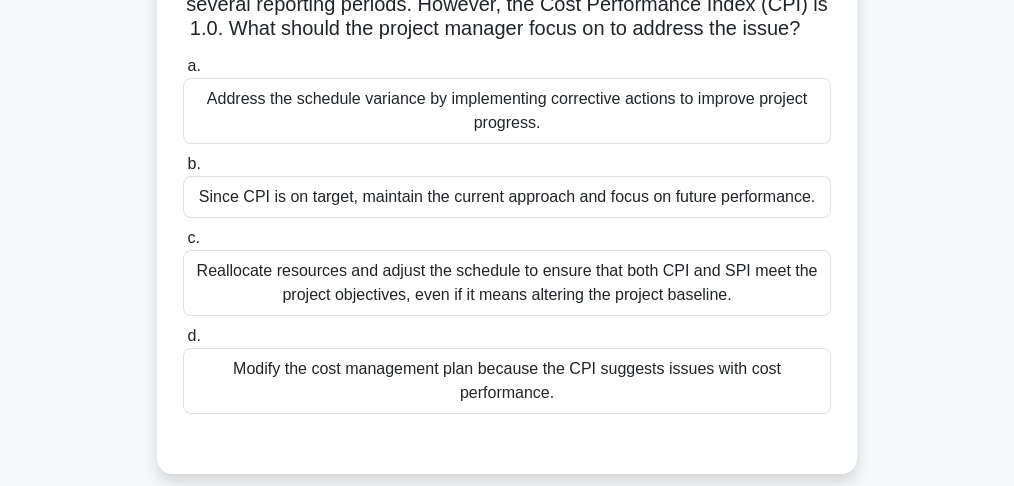 click on "Address the schedule variance by implementing corrective actions to improve project progress." at bounding box center [507, 111] 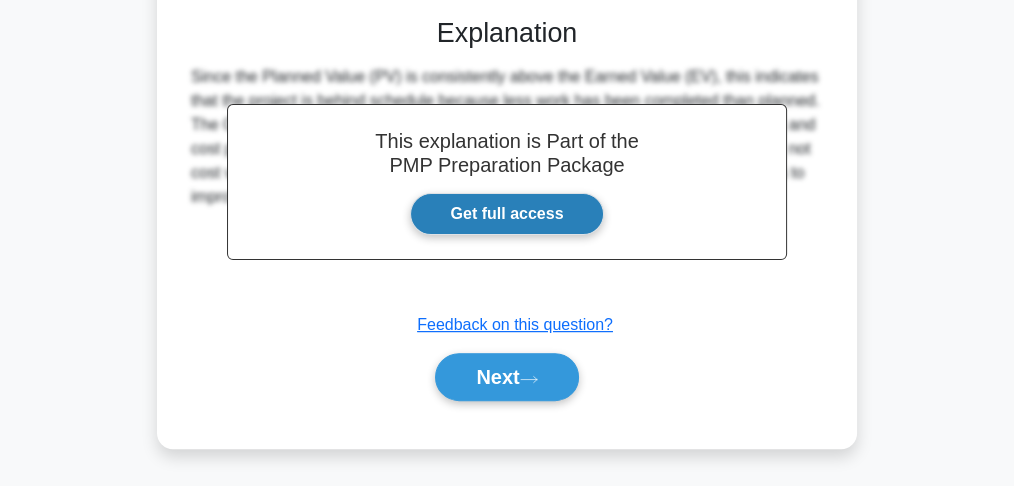scroll, scrollTop: 645, scrollLeft: 0, axis: vertical 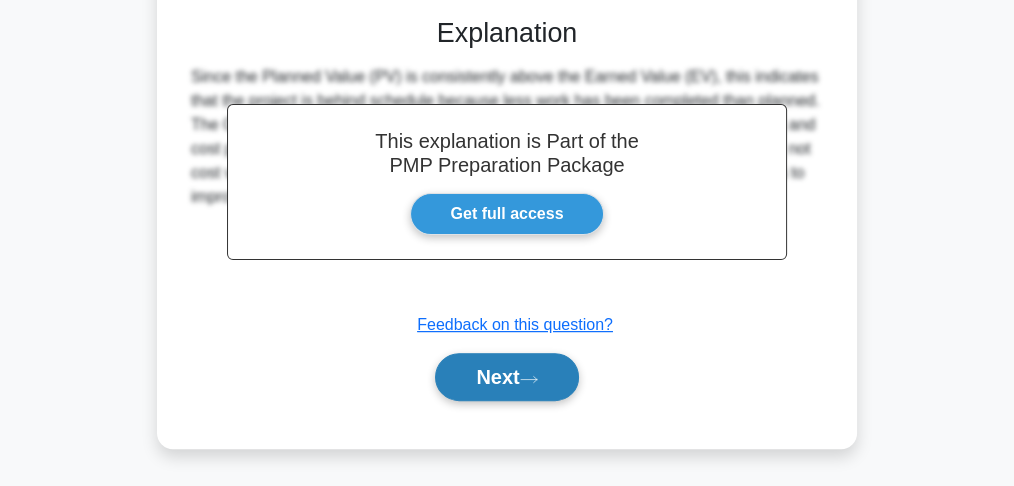 click on "Next" at bounding box center [506, 377] 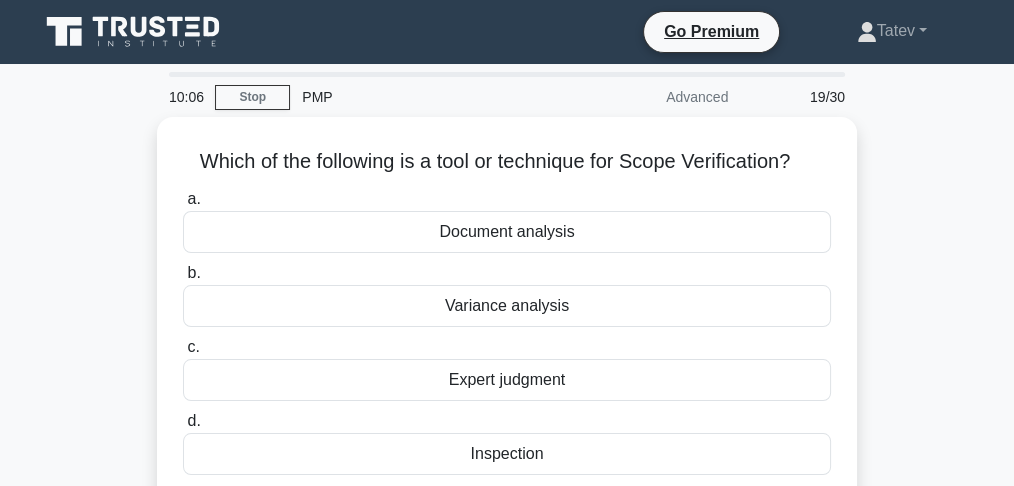 scroll, scrollTop: 0, scrollLeft: 0, axis: both 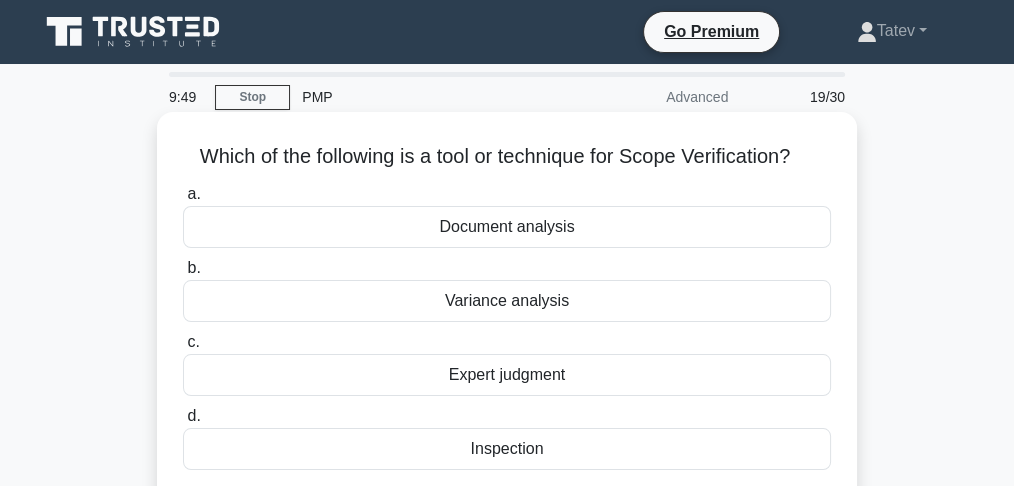 click on "Inspection" at bounding box center (507, 449) 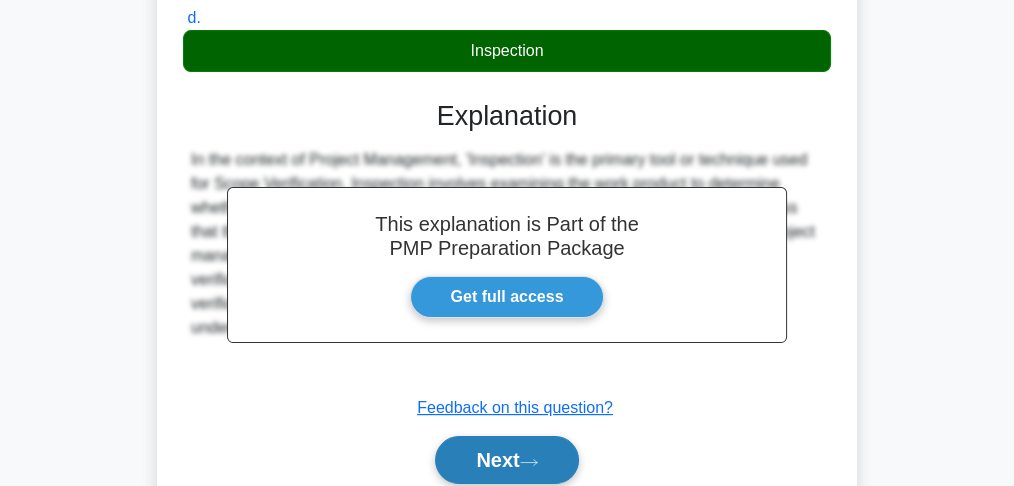 scroll, scrollTop: 400, scrollLeft: 0, axis: vertical 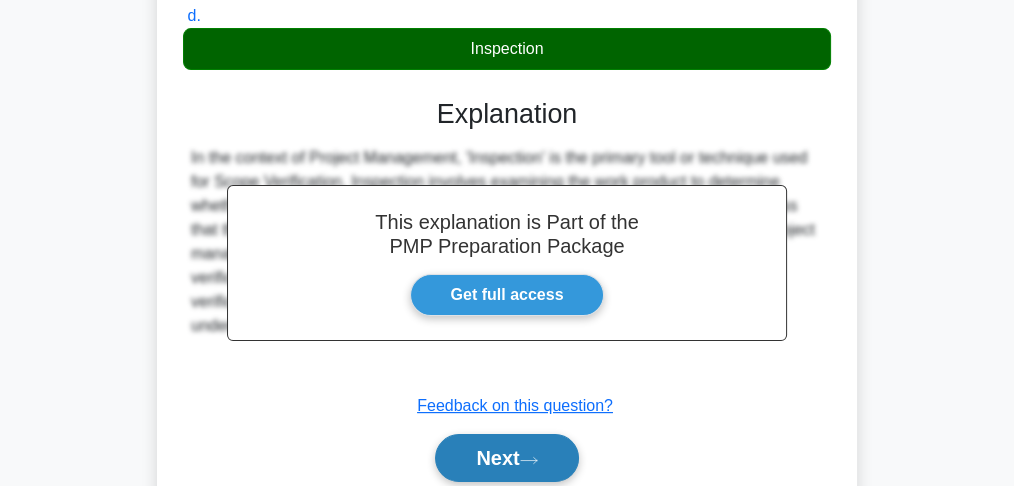 click on "Next" at bounding box center (506, 458) 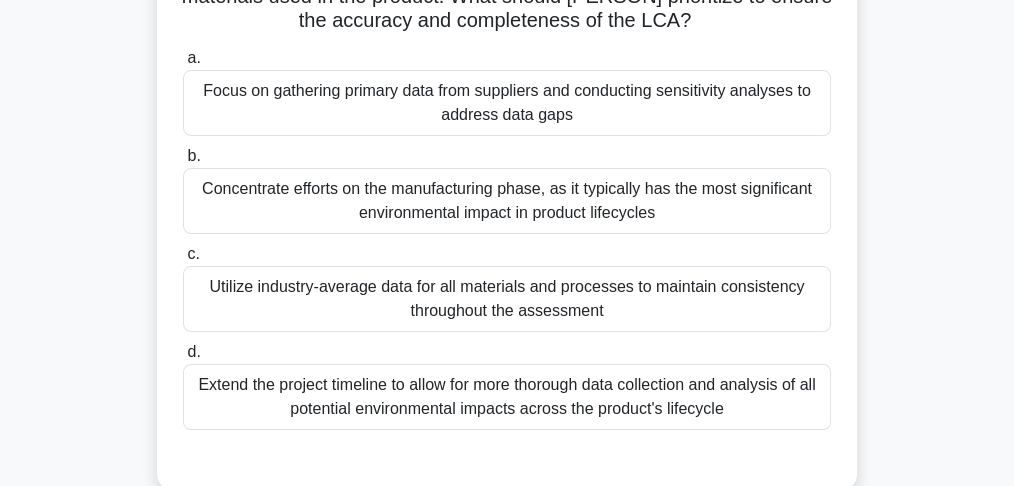 scroll, scrollTop: 200, scrollLeft: 0, axis: vertical 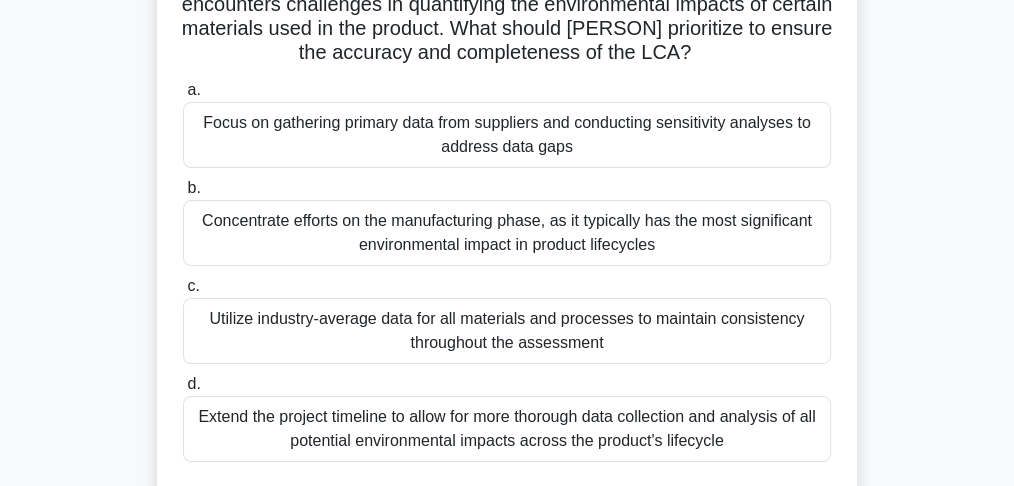click on "Utilize industry-average data for all materials and processes to maintain consistency throughout the assessment" at bounding box center (507, 331) 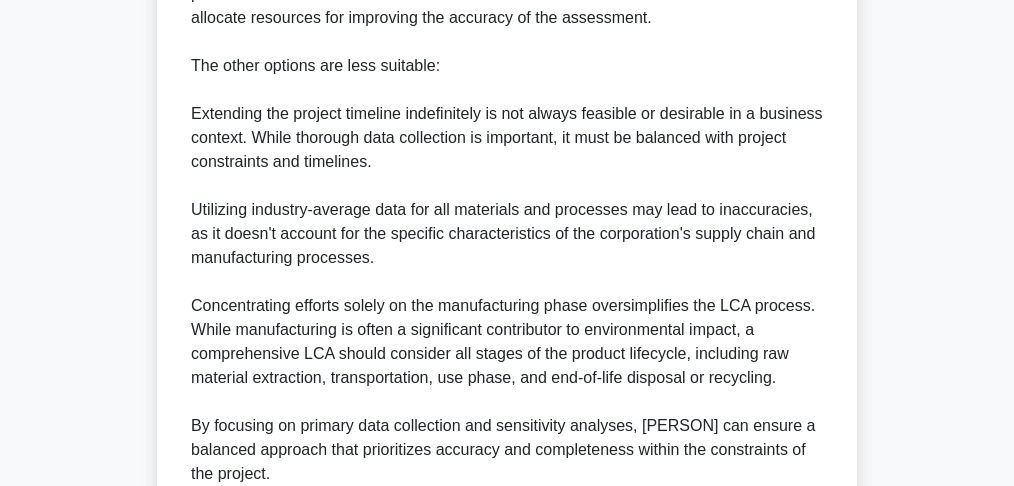 scroll, scrollTop: 1200, scrollLeft: 0, axis: vertical 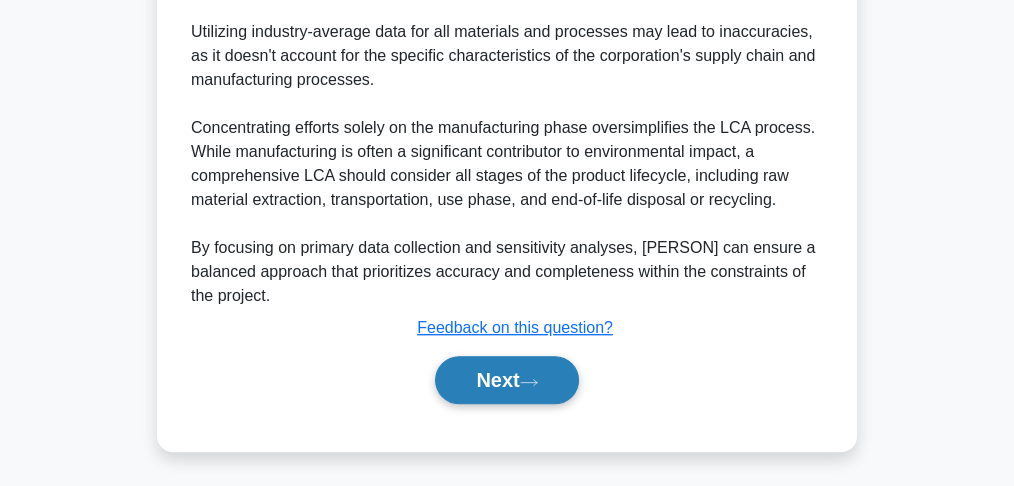 click on "Next" at bounding box center (506, 380) 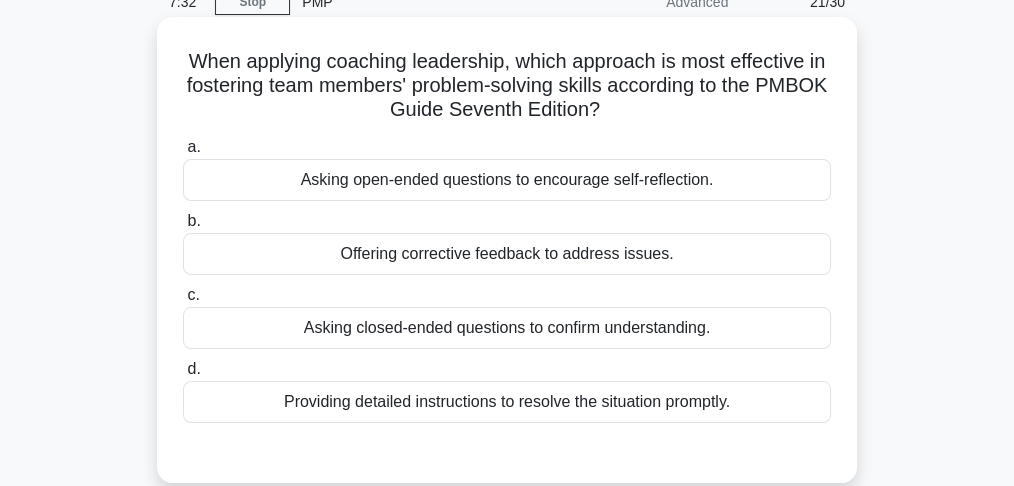 scroll, scrollTop: 133, scrollLeft: 0, axis: vertical 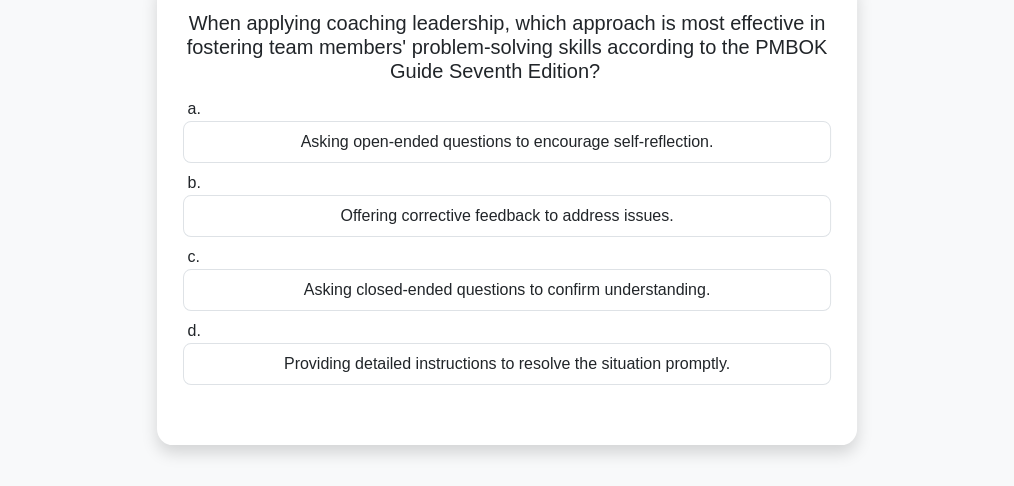 click on "Providing detailed instructions to resolve the situation promptly." at bounding box center [507, 364] 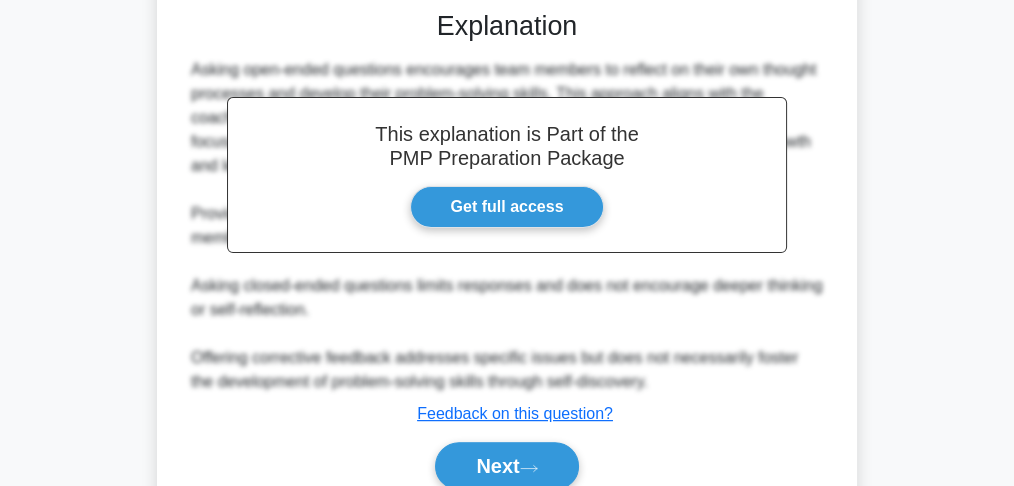 scroll, scrollTop: 624, scrollLeft: 0, axis: vertical 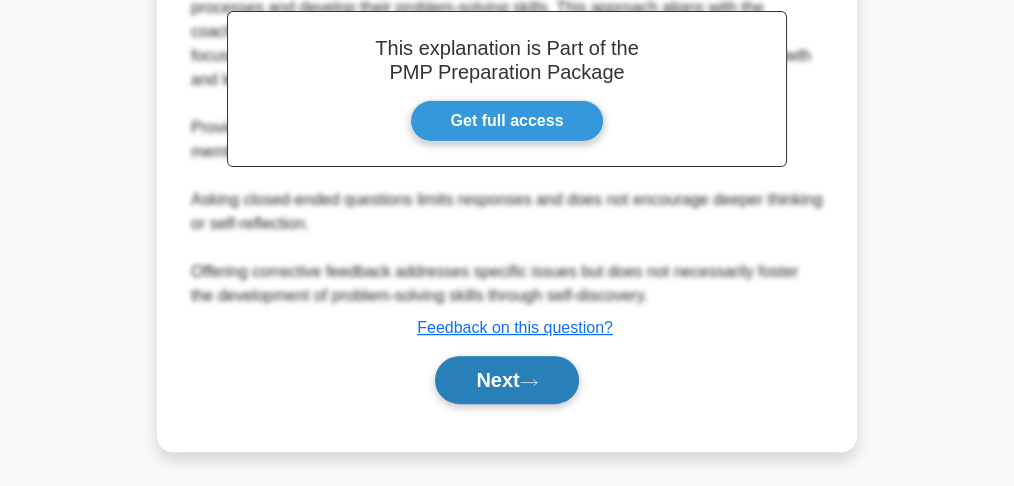 click on "Next" at bounding box center (506, 380) 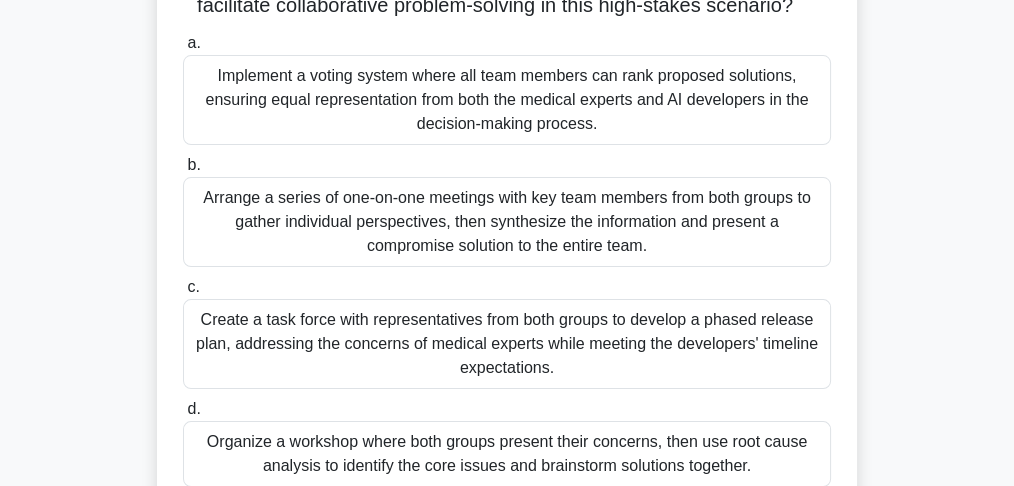 scroll, scrollTop: 357, scrollLeft: 0, axis: vertical 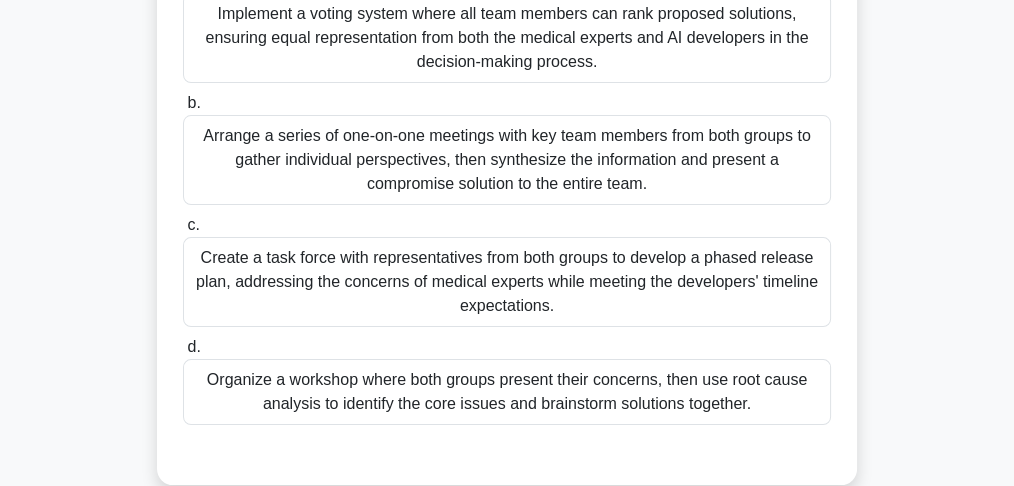 click on "Organize a workshop where both groups present their concerns, then use root cause analysis to identify the core issues and brainstorm solutions together." at bounding box center (507, 392) 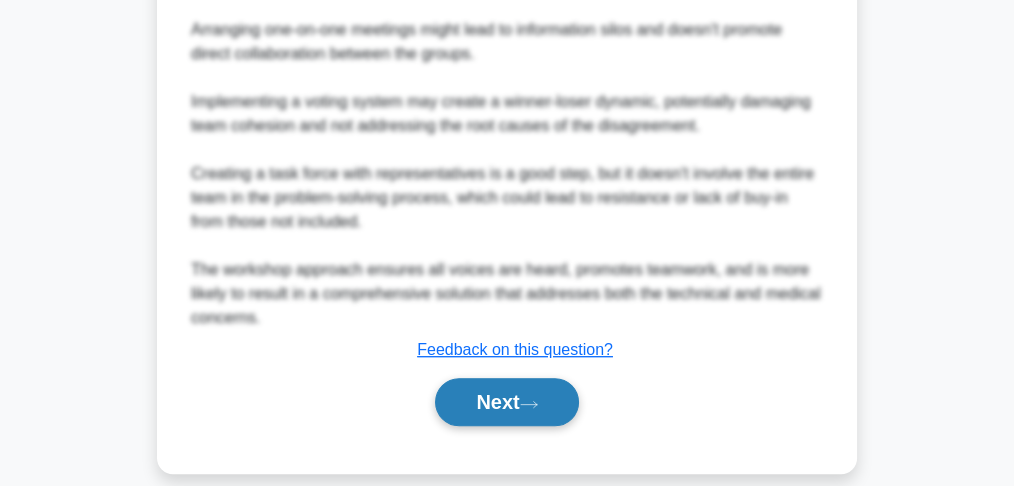 click on "Next" at bounding box center (506, 402) 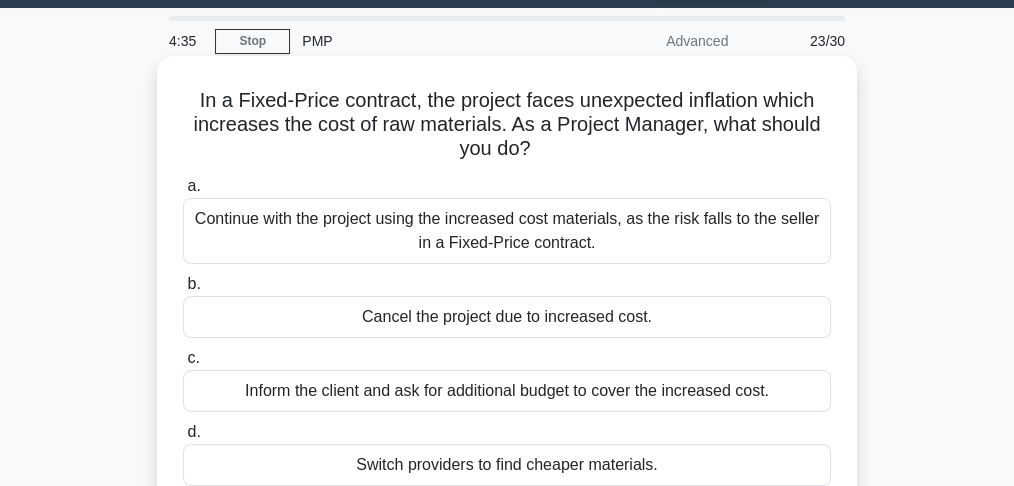 scroll, scrollTop: 0, scrollLeft: 0, axis: both 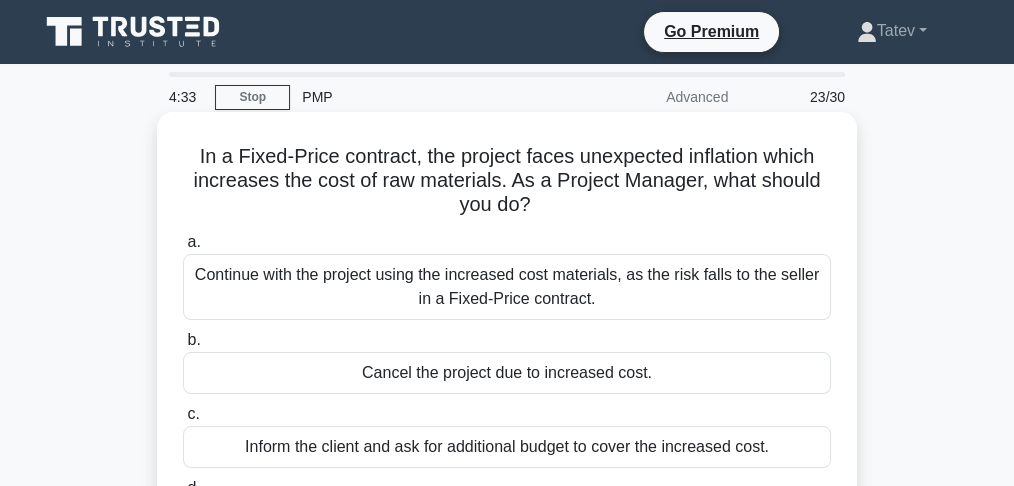 click on "Continue with the project using the increased cost materials, as the risk falls to the seller in a Fixed-Price contract." at bounding box center (507, 287) 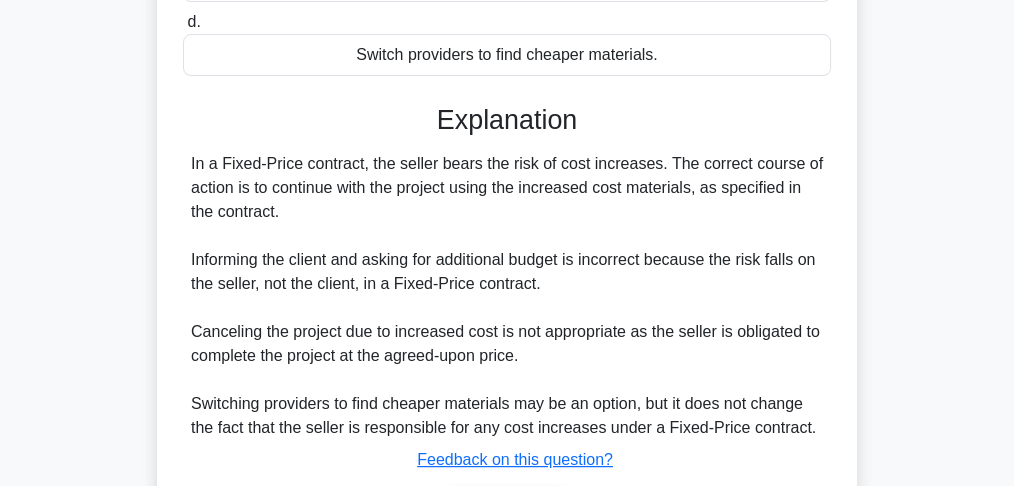 scroll, scrollTop: 597, scrollLeft: 0, axis: vertical 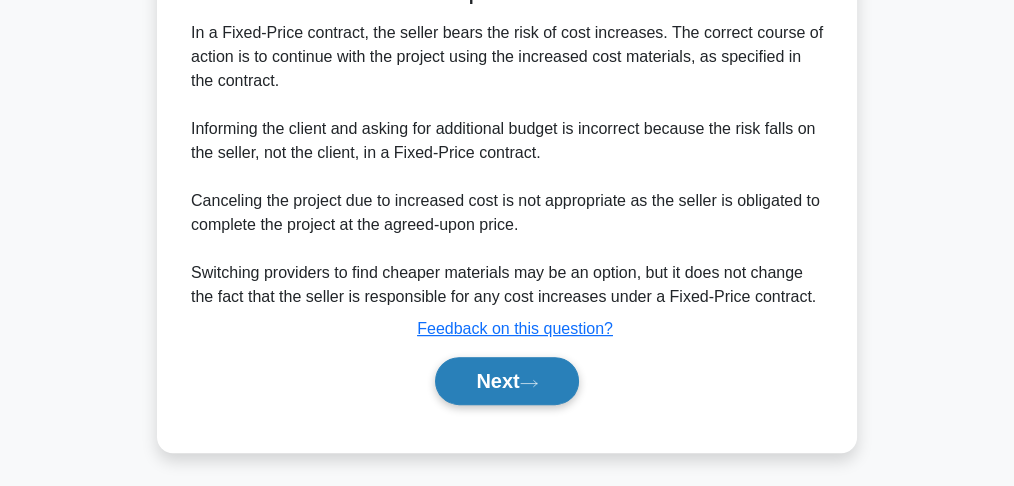 click on "Next" at bounding box center [506, 381] 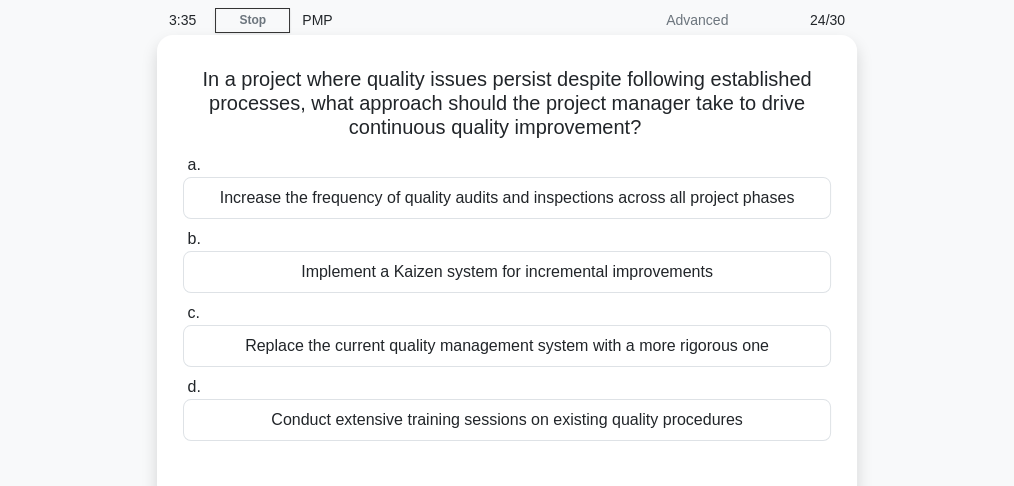 scroll, scrollTop: 0, scrollLeft: 0, axis: both 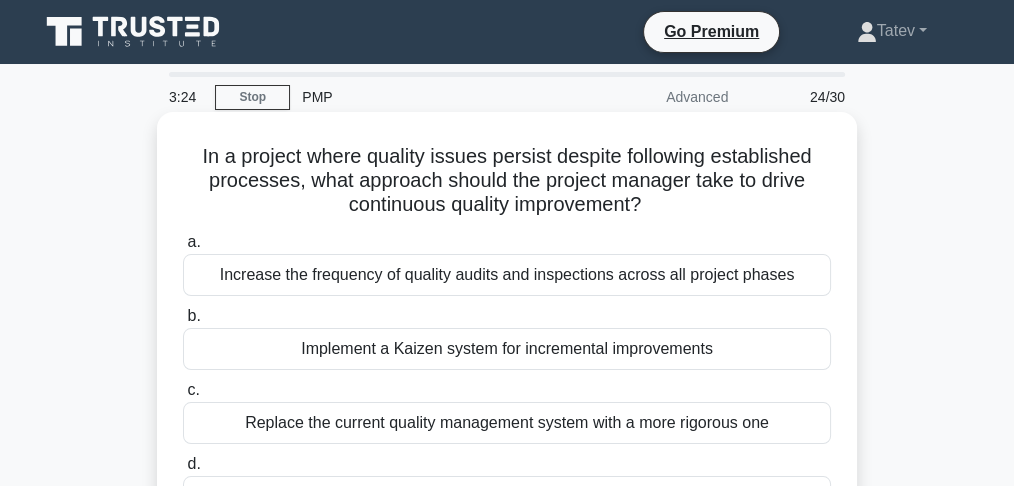 click on "Implement a Kaizen system for incremental improvements" at bounding box center (507, 349) 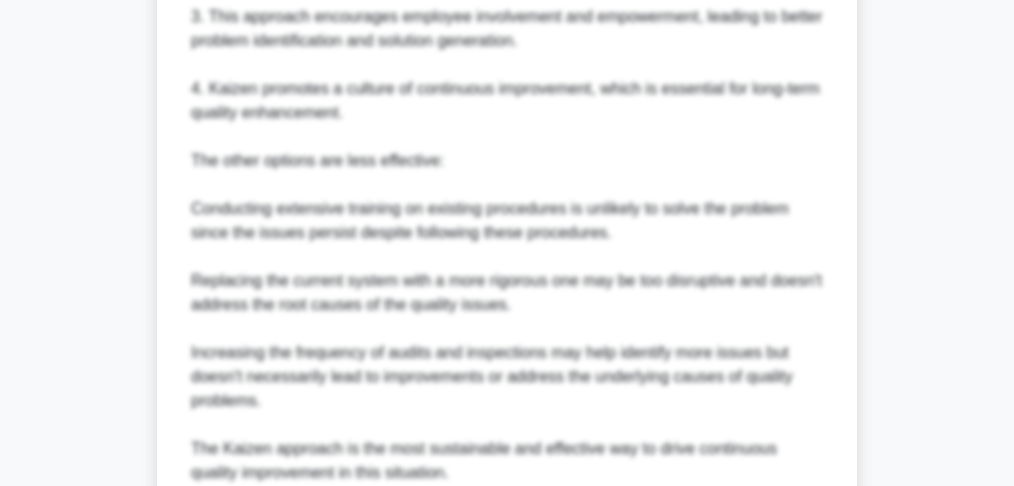scroll, scrollTop: 981, scrollLeft: 0, axis: vertical 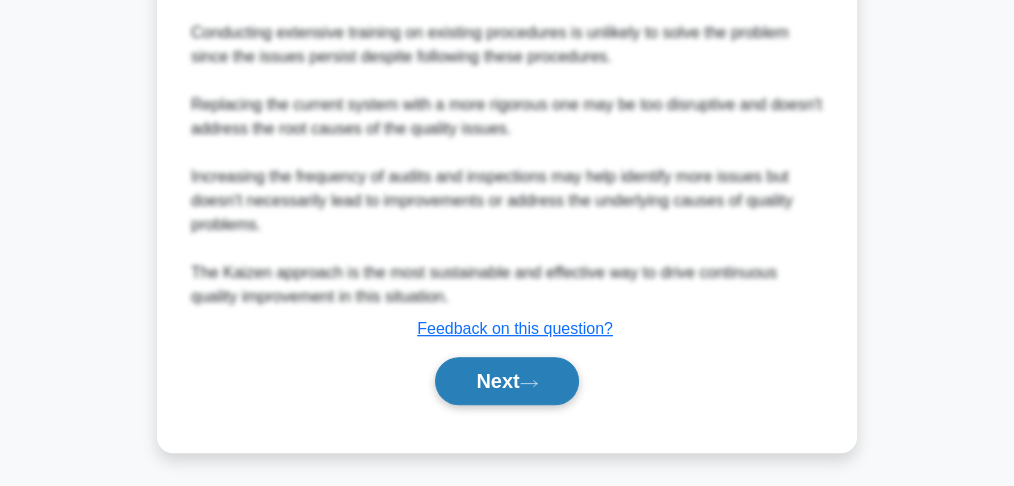 click on "Next" at bounding box center (506, 381) 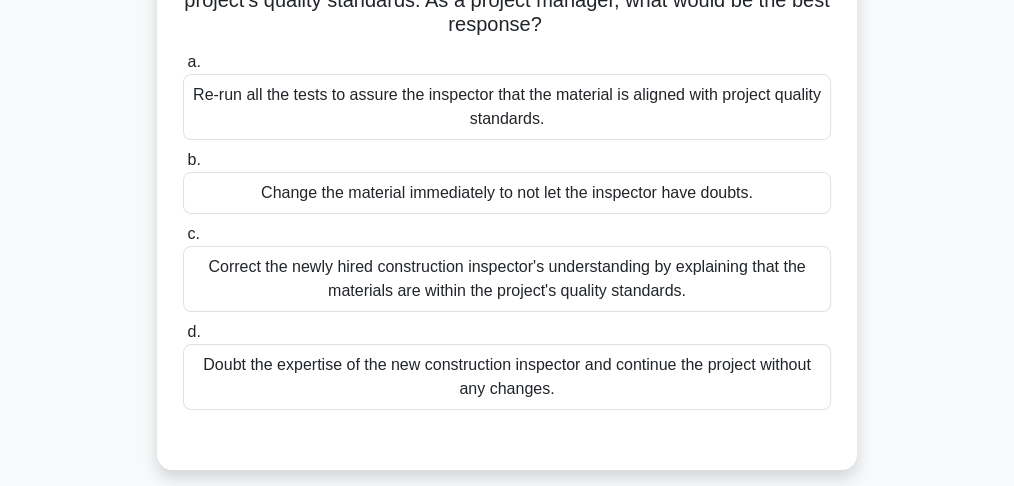 scroll, scrollTop: 200, scrollLeft: 0, axis: vertical 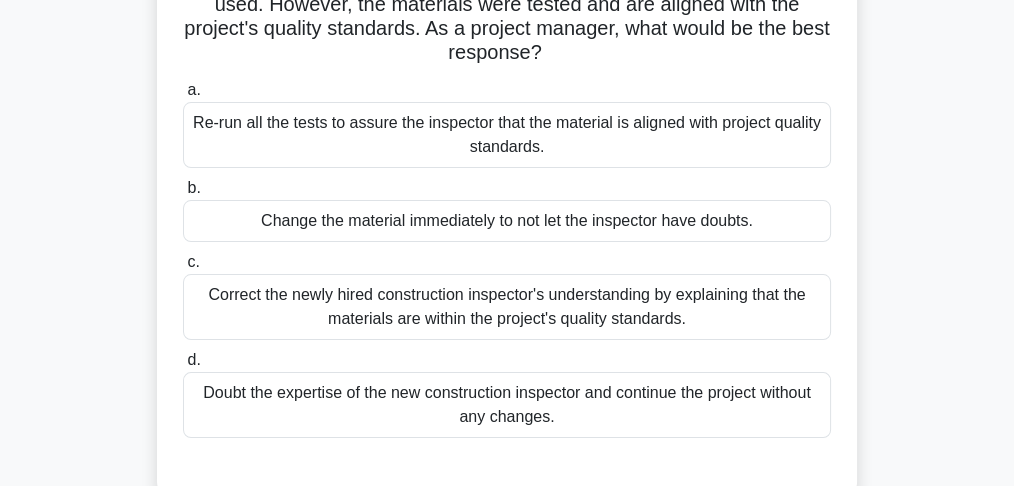 click on "Correct the newly hired construction inspector's understanding by explaining that the materials are within the project's quality standards." at bounding box center [507, 307] 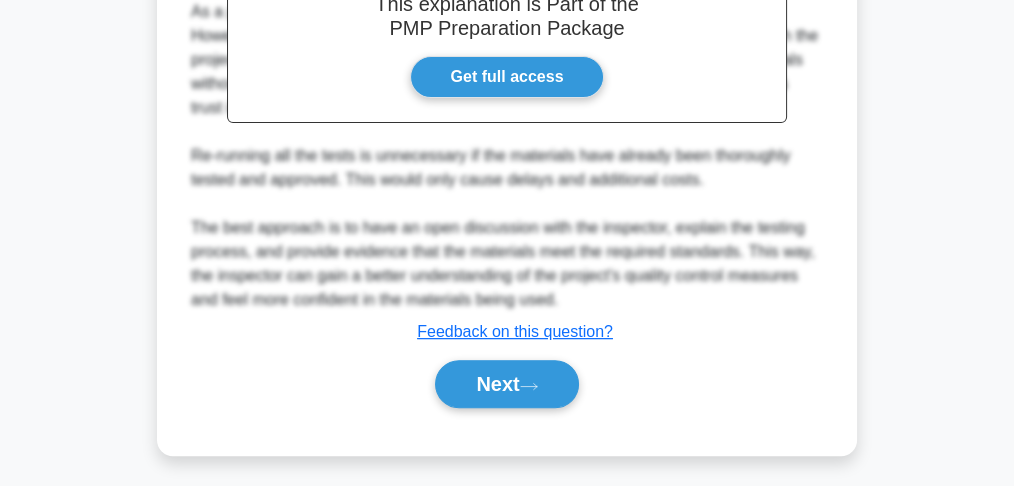 scroll, scrollTop: 789, scrollLeft: 0, axis: vertical 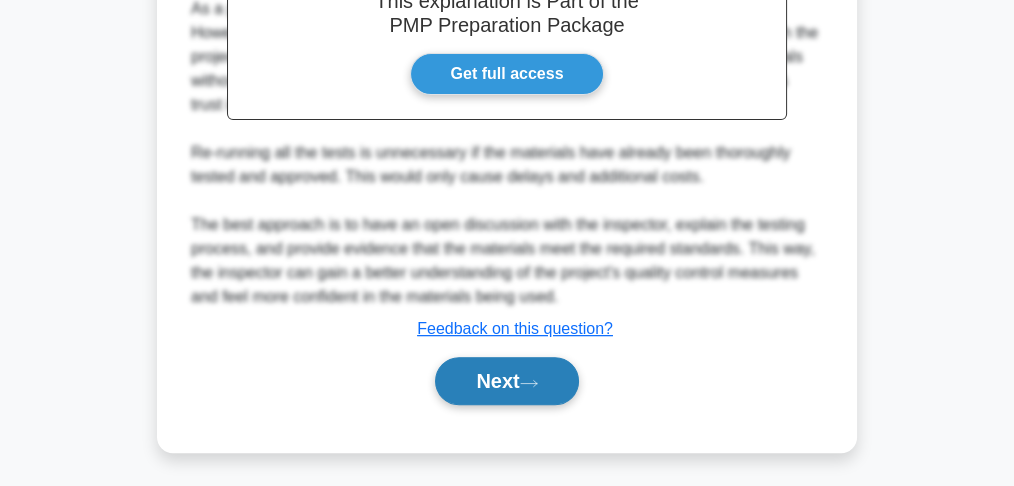 click on "Next" at bounding box center [506, 381] 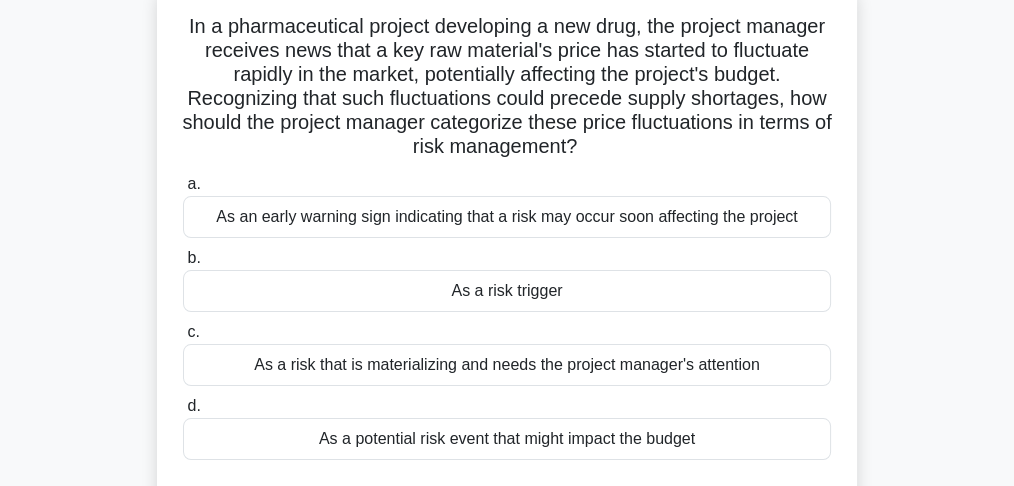 scroll, scrollTop: 133, scrollLeft: 0, axis: vertical 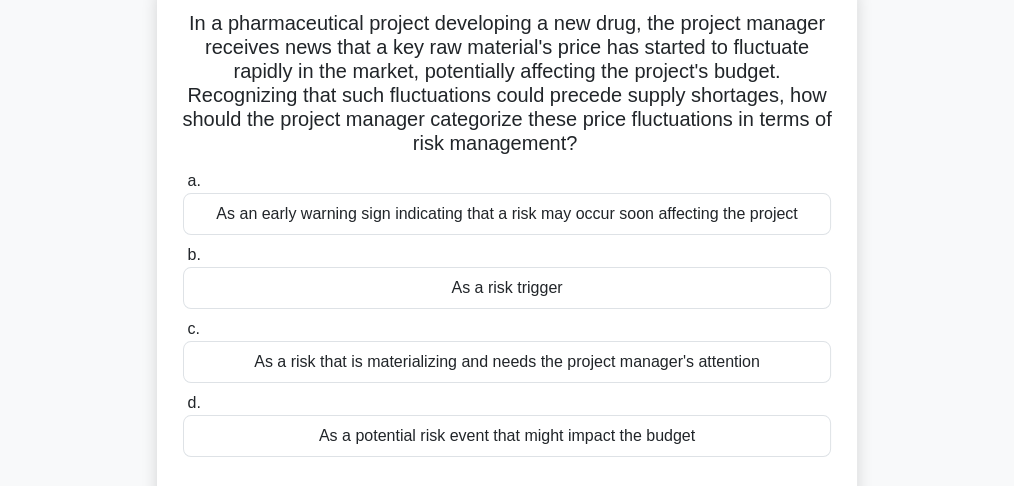 click on "As a risk that is materializing and needs the project manager's attention" at bounding box center (507, 362) 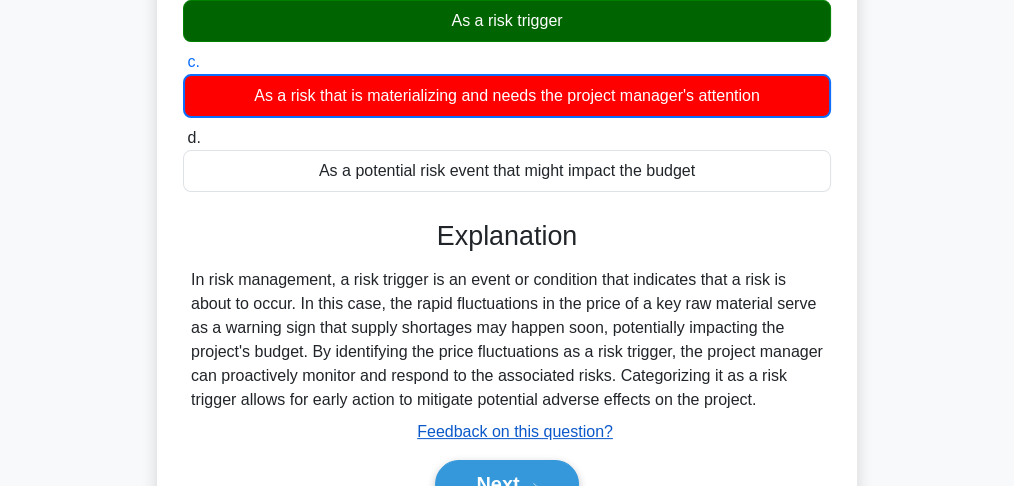 scroll, scrollTop: 466, scrollLeft: 0, axis: vertical 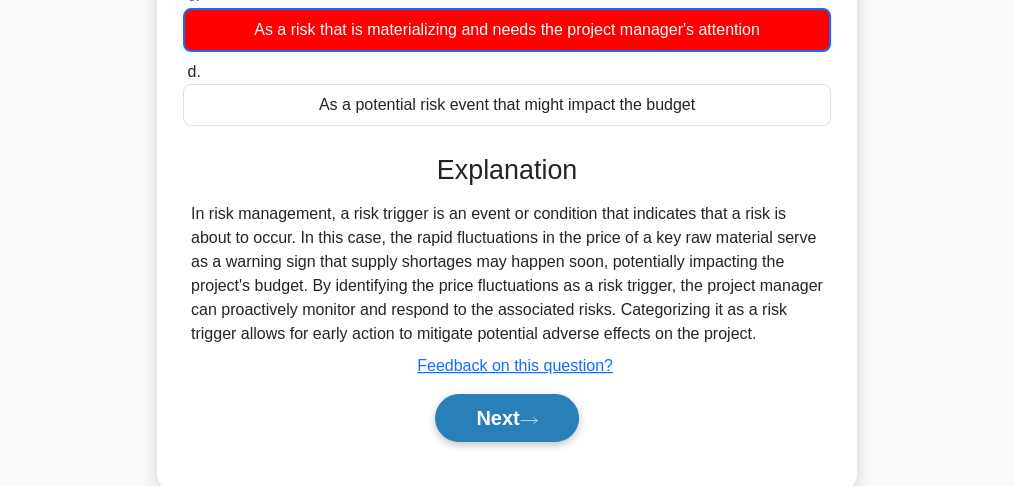 click on "Next" at bounding box center (506, 418) 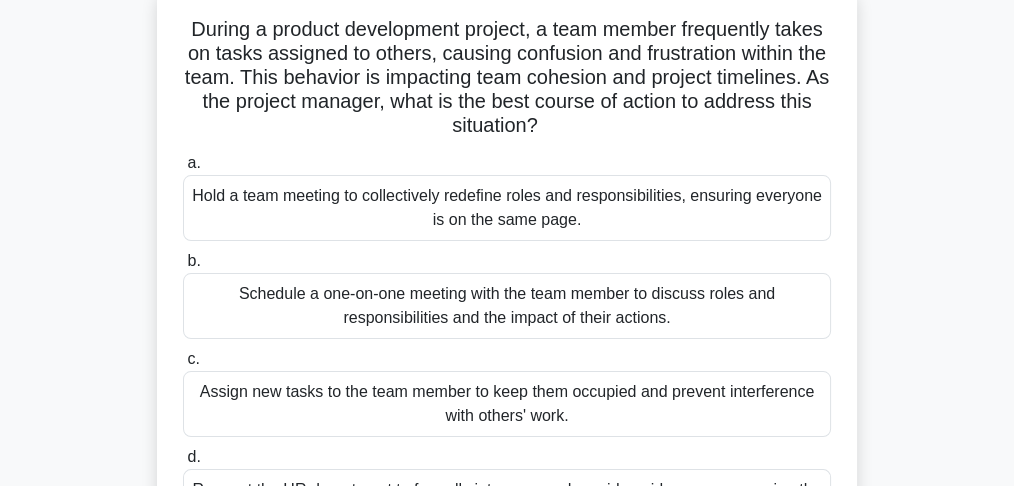 scroll, scrollTop: 133, scrollLeft: 0, axis: vertical 